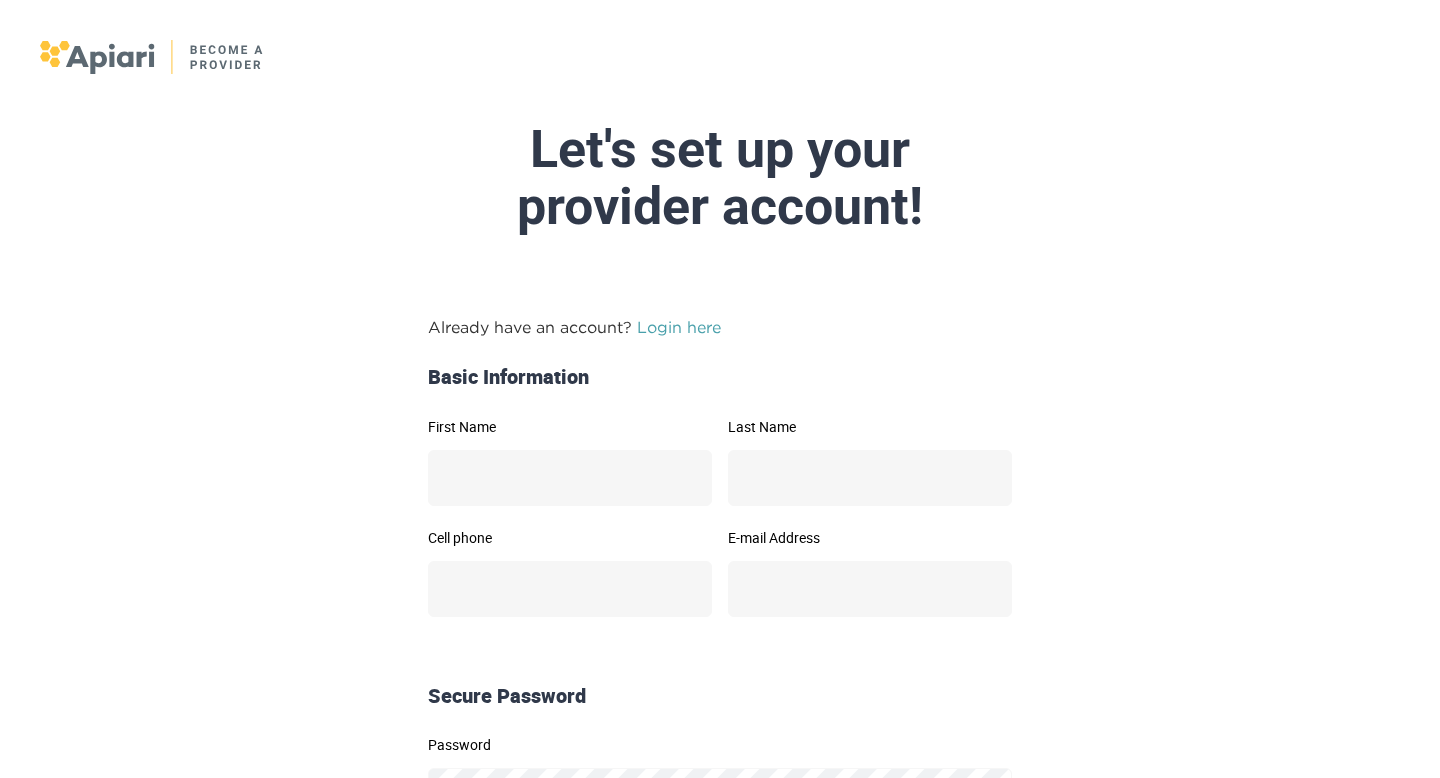 scroll, scrollTop: 0, scrollLeft: 0, axis: both 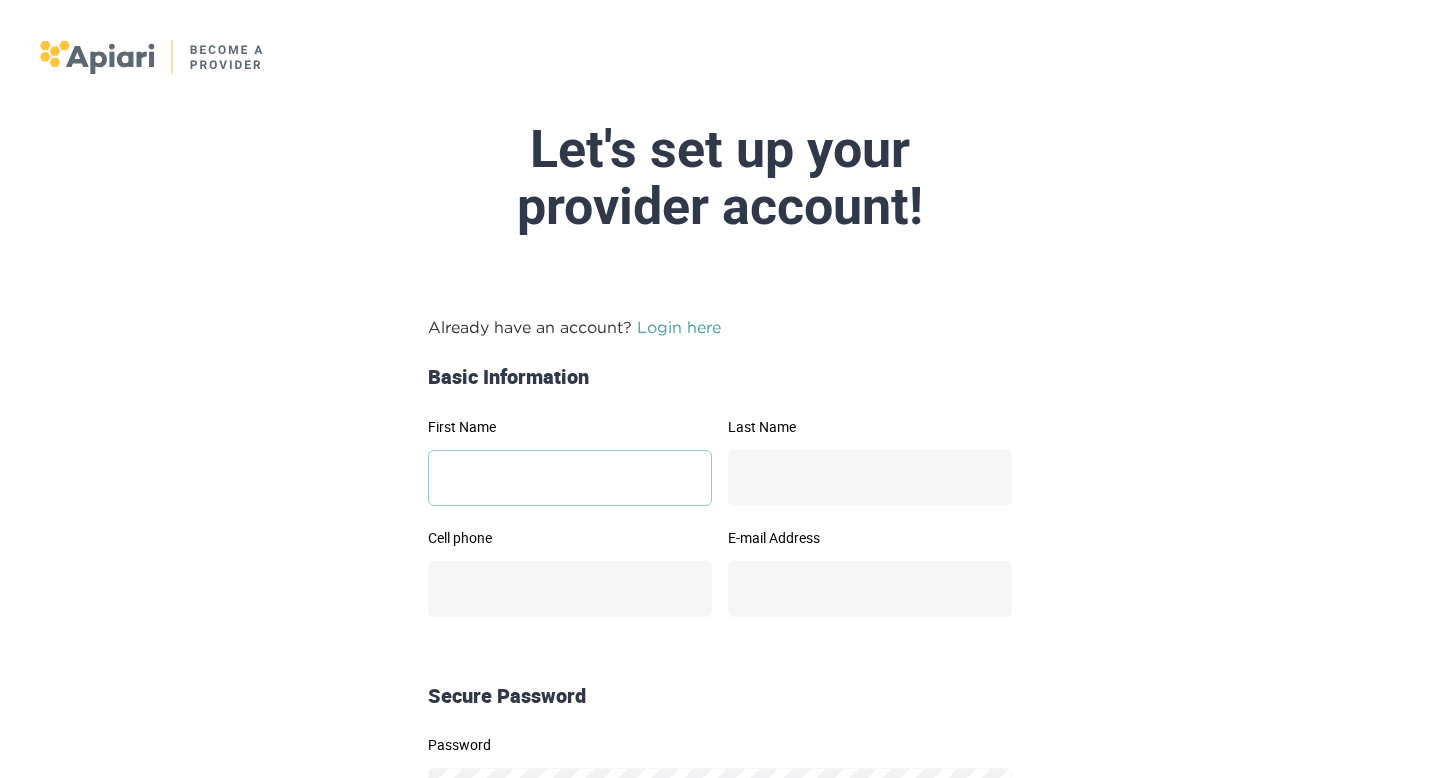 click on "First Name" at bounding box center (570, 478) 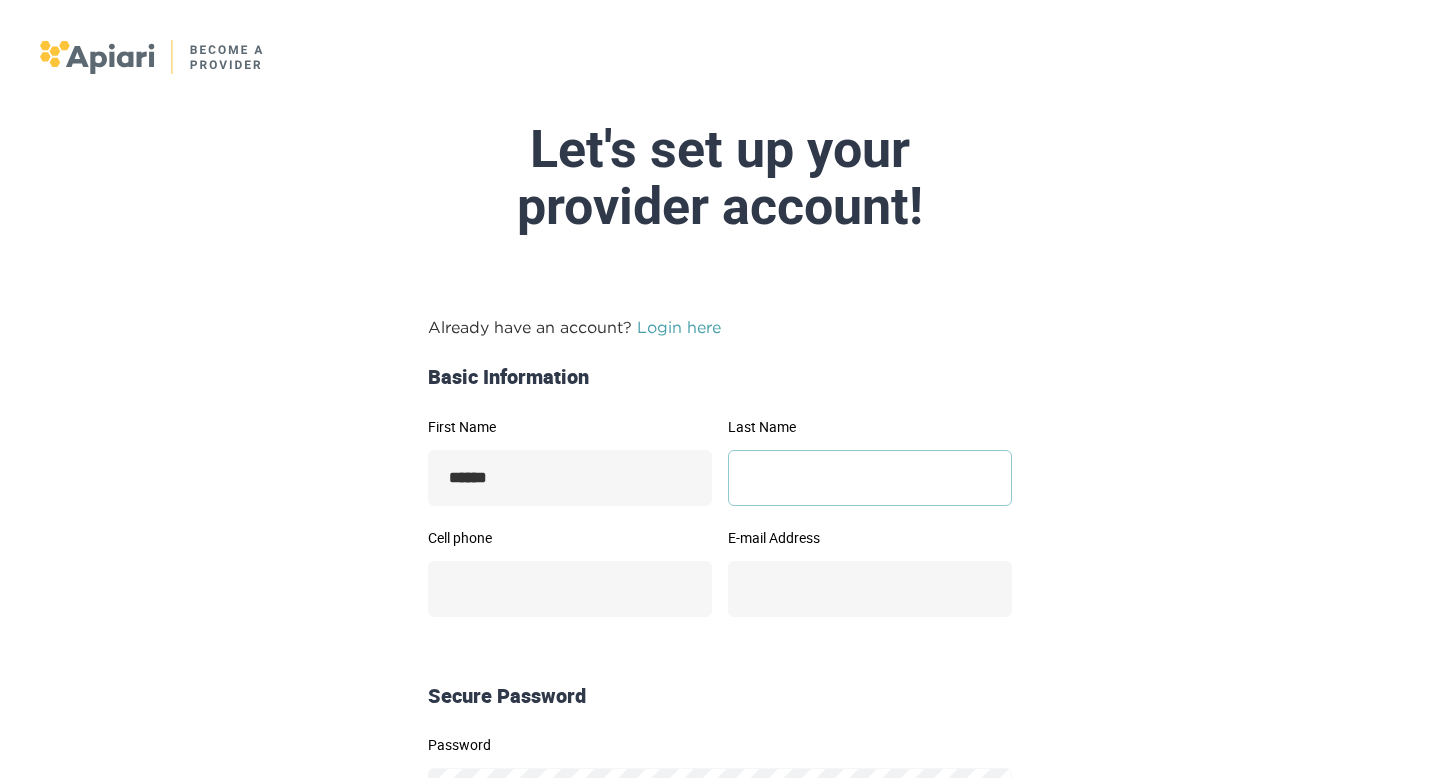 type on "*****" 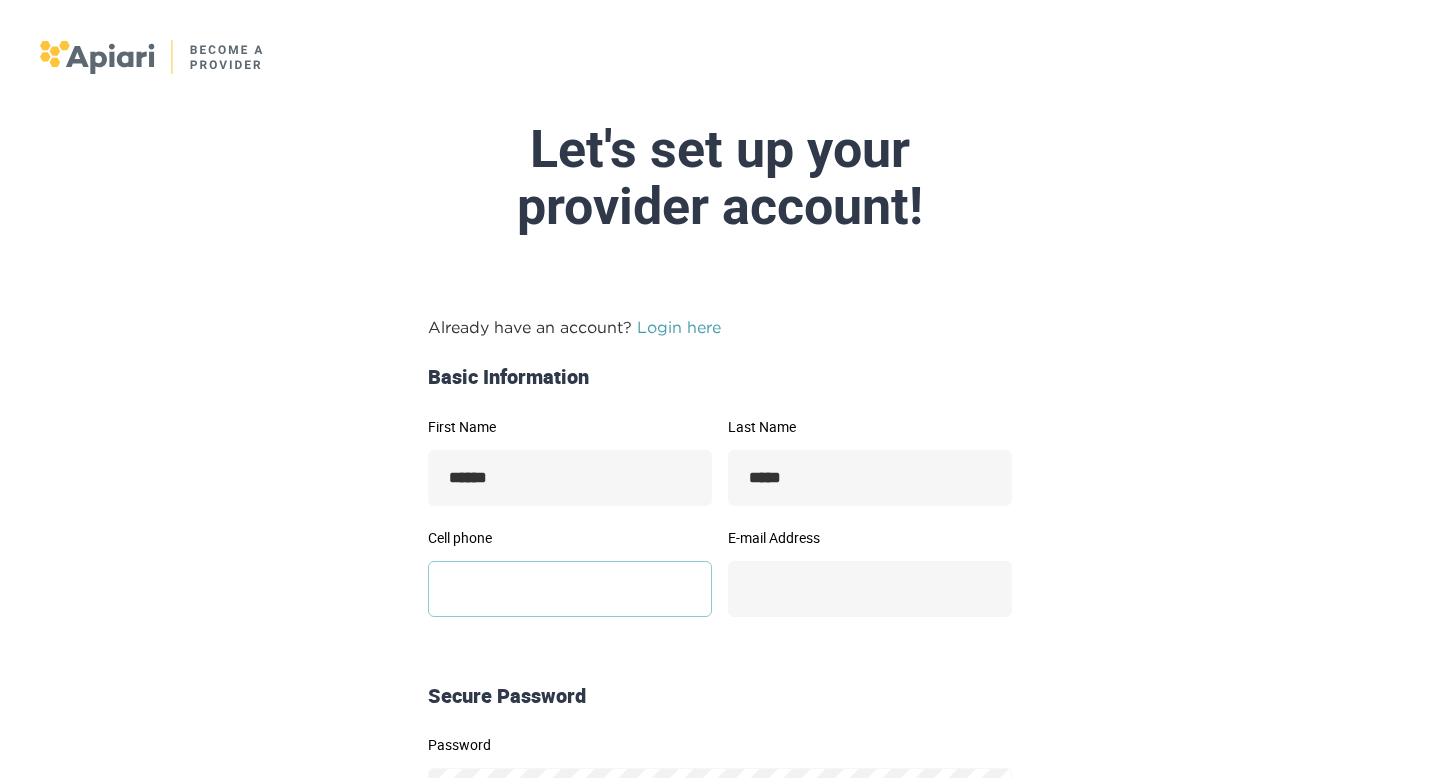 type on "**********" 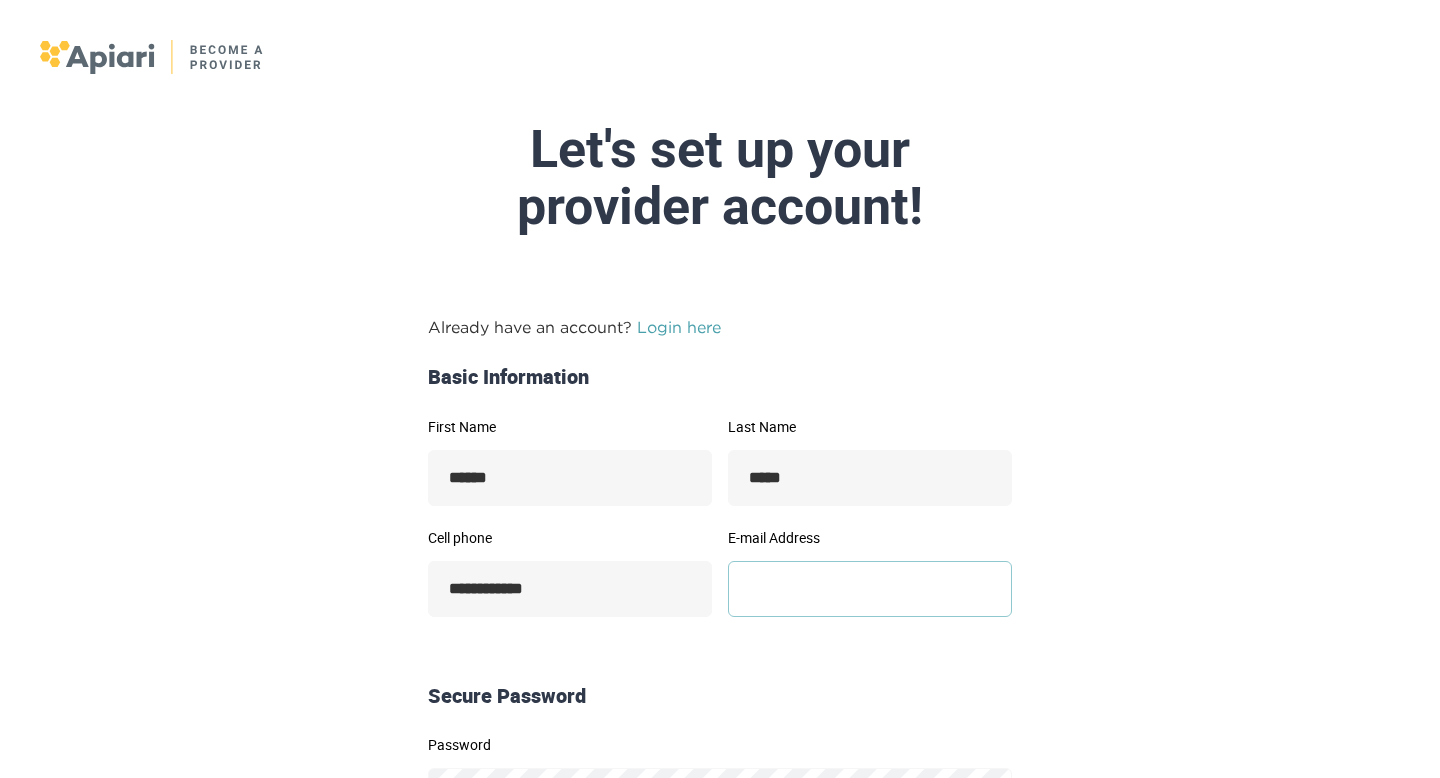 type on "**********" 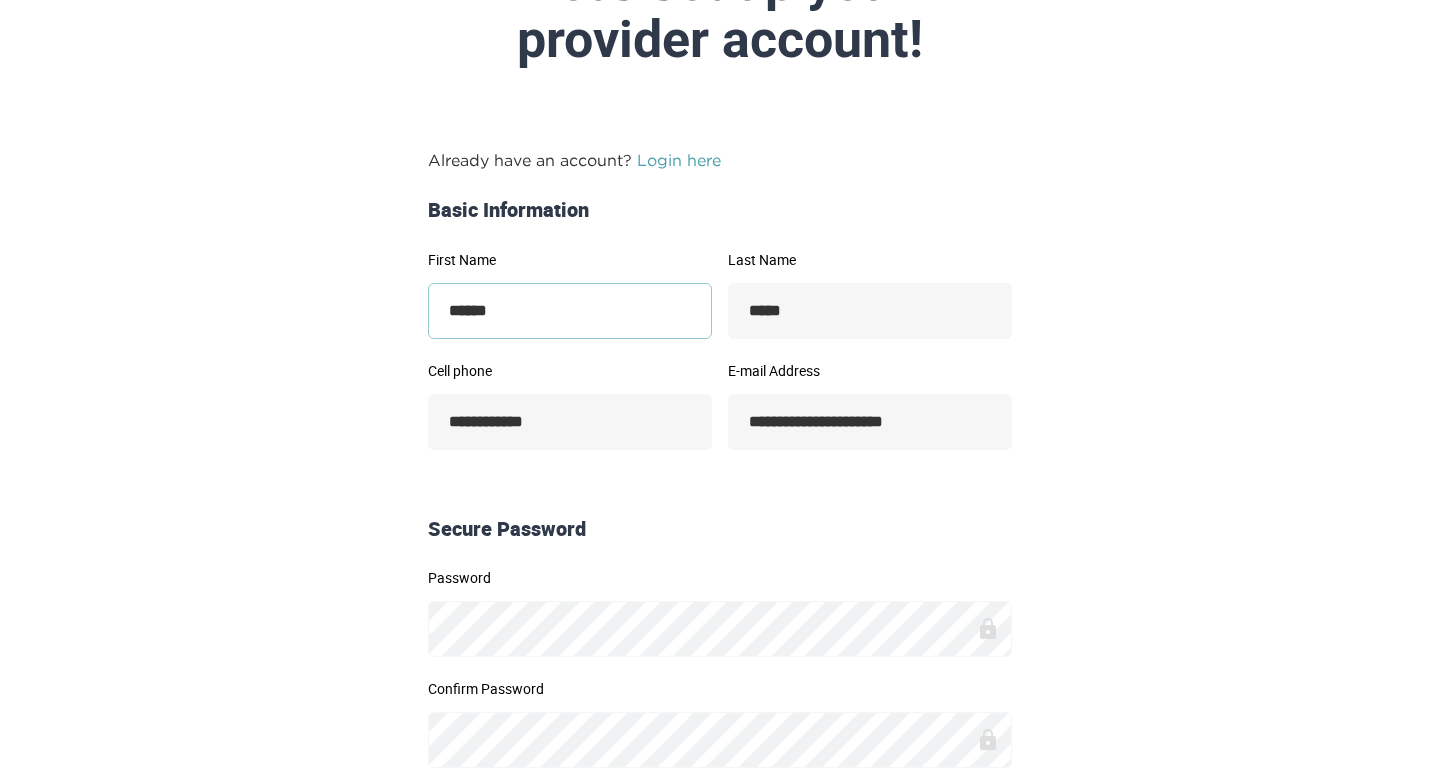 scroll, scrollTop: 197, scrollLeft: 0, axis: vertical 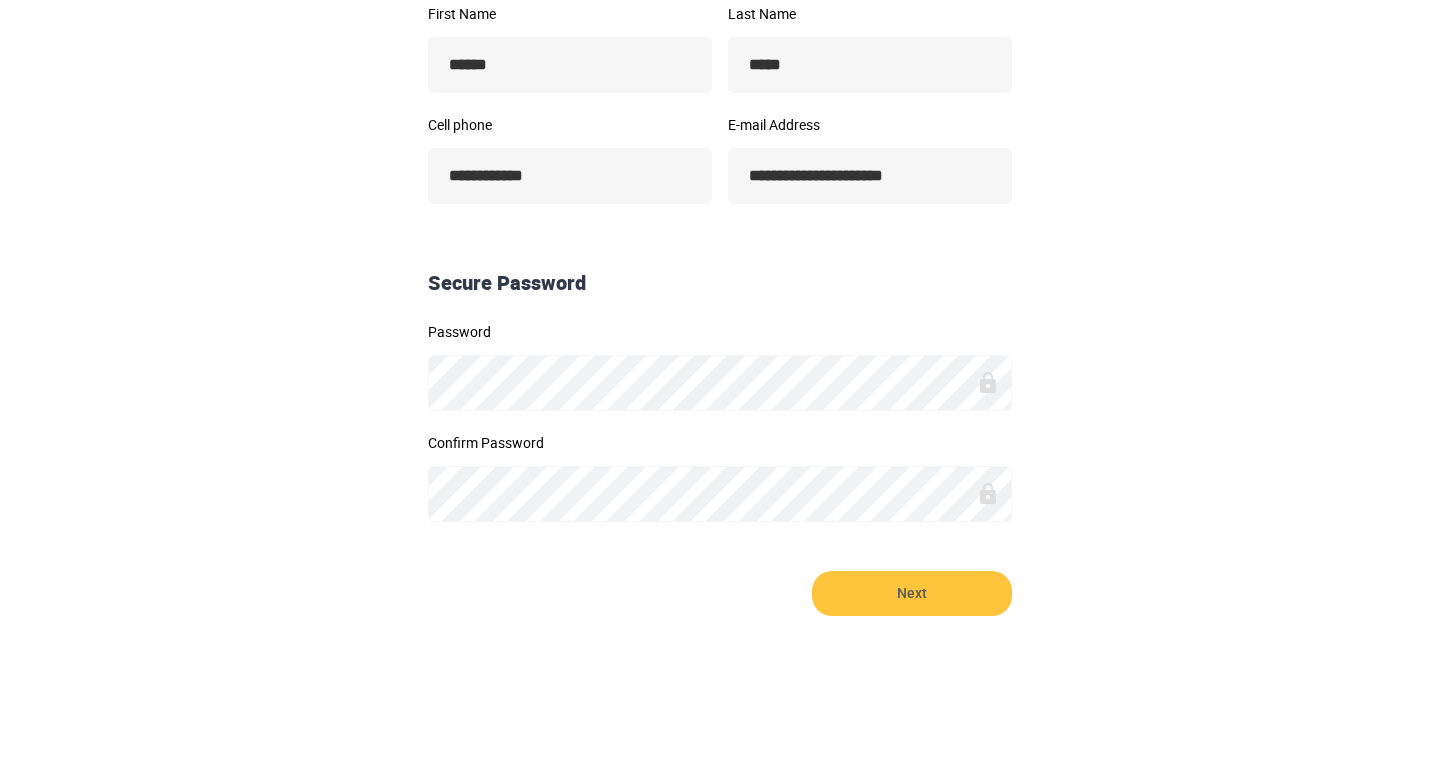 click on "**********" at bounding box center (720, 132) 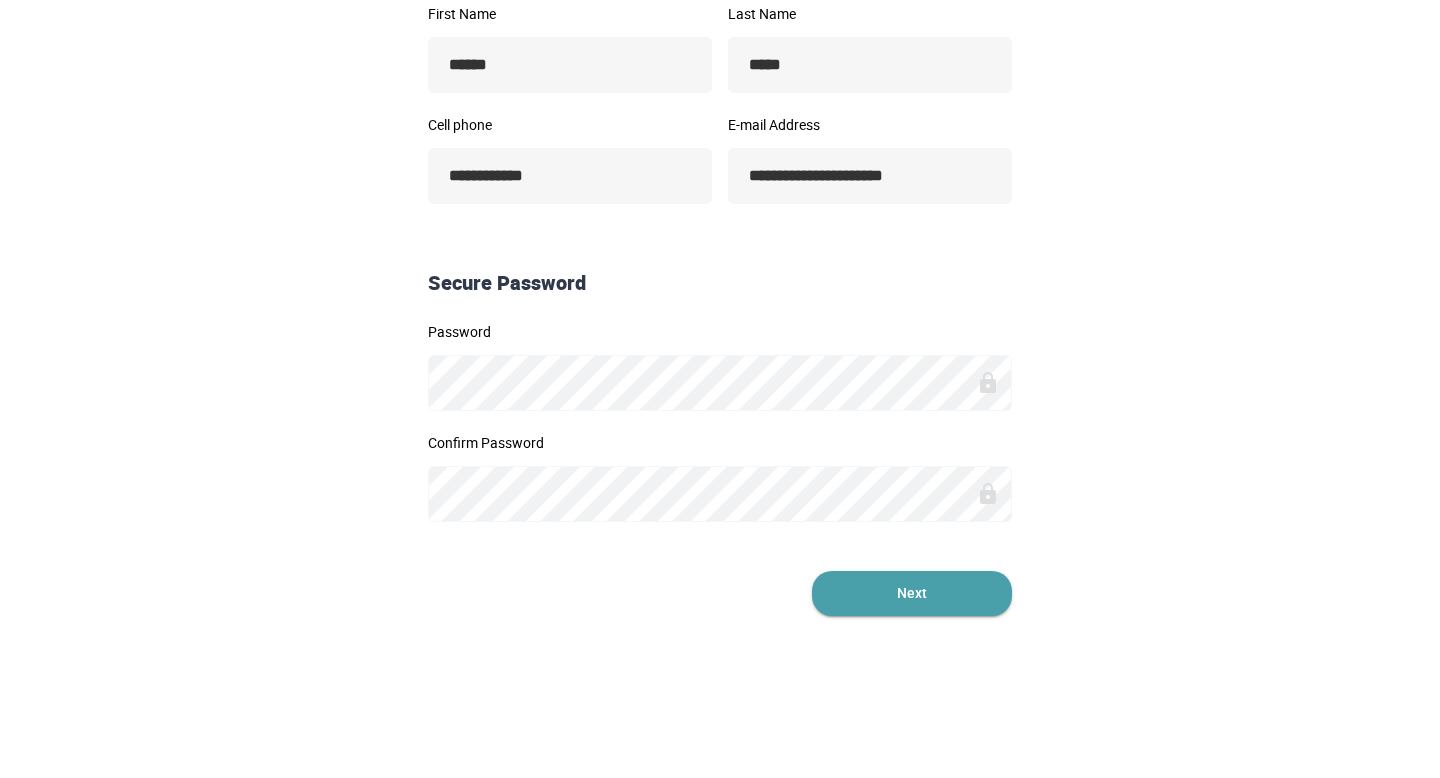click on "Next" at bounding box center (912, 593) 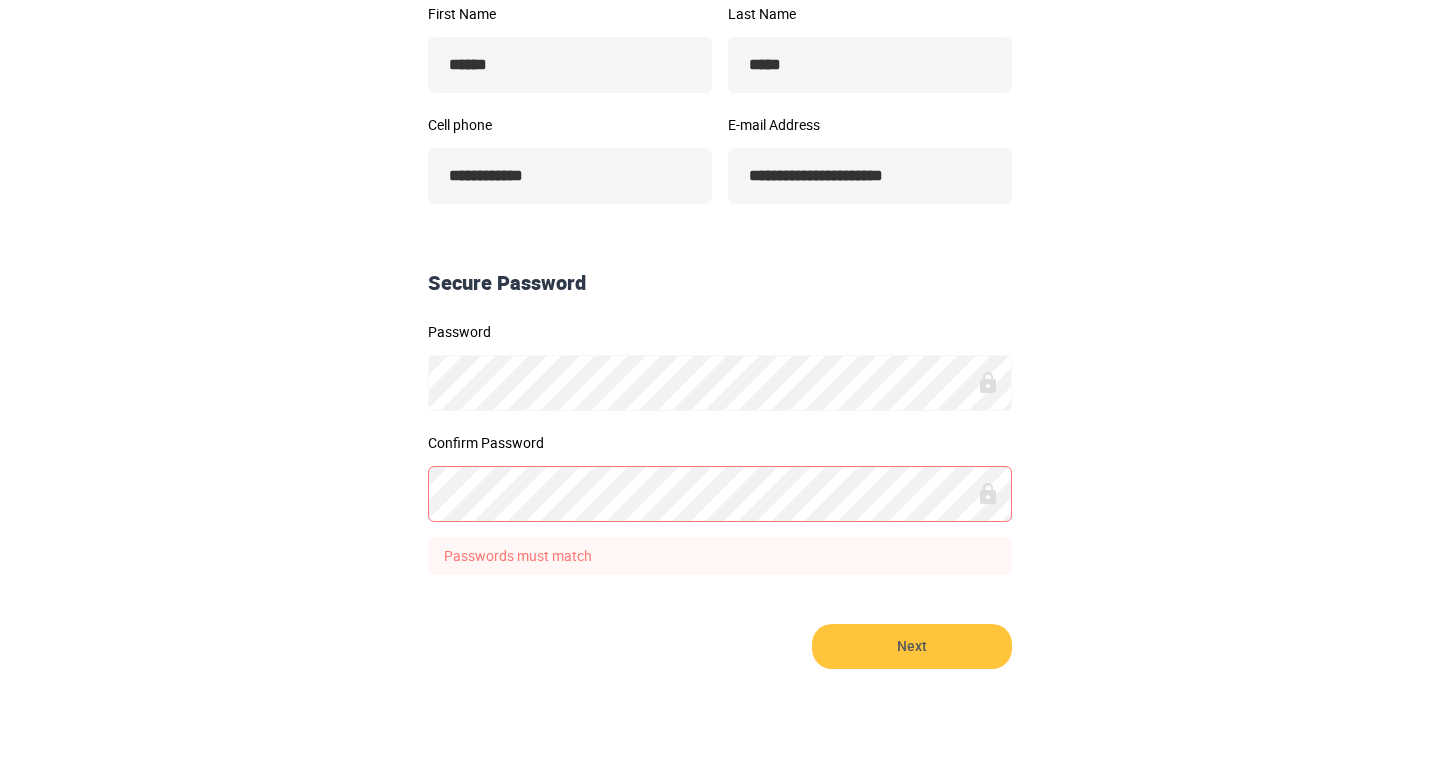 click 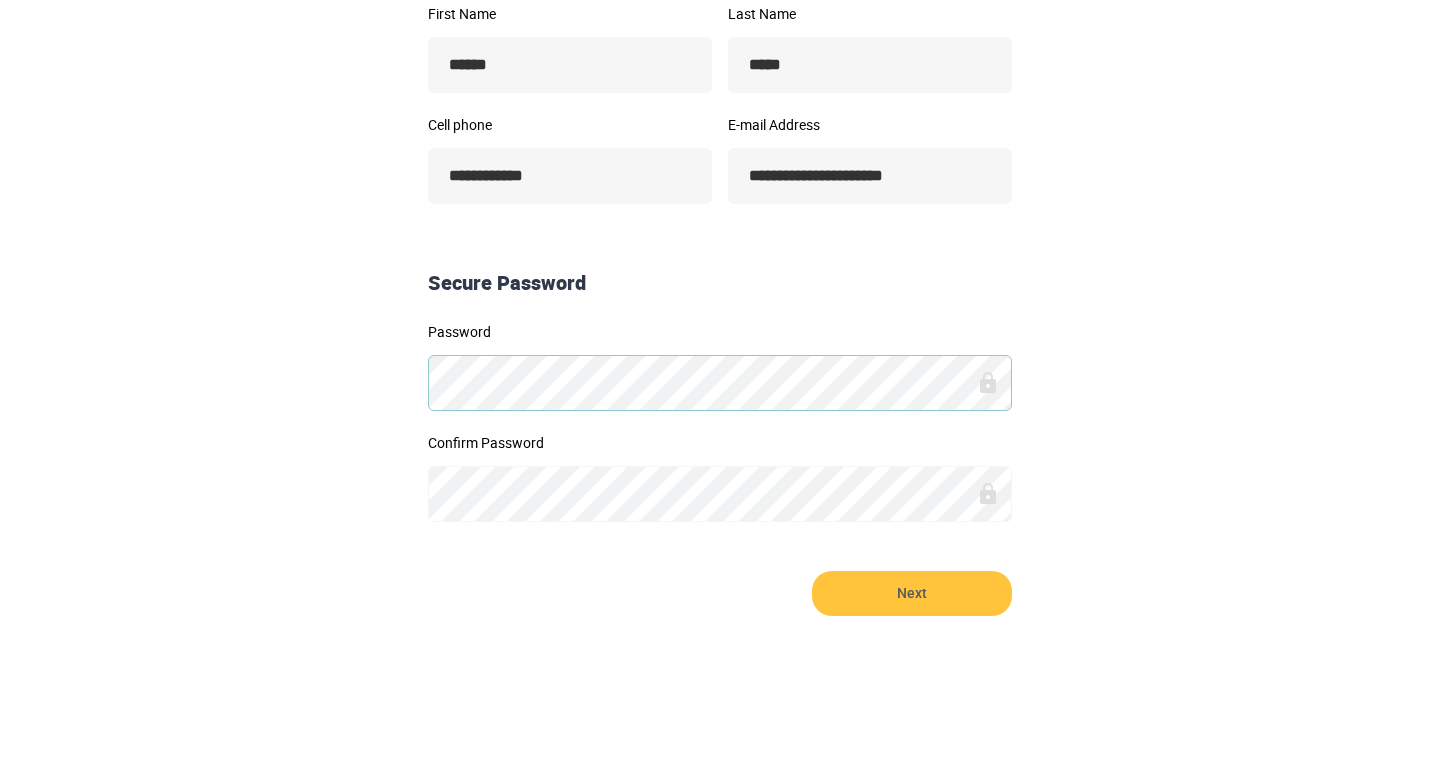 click on "Next" at bounding box center [912, 593] 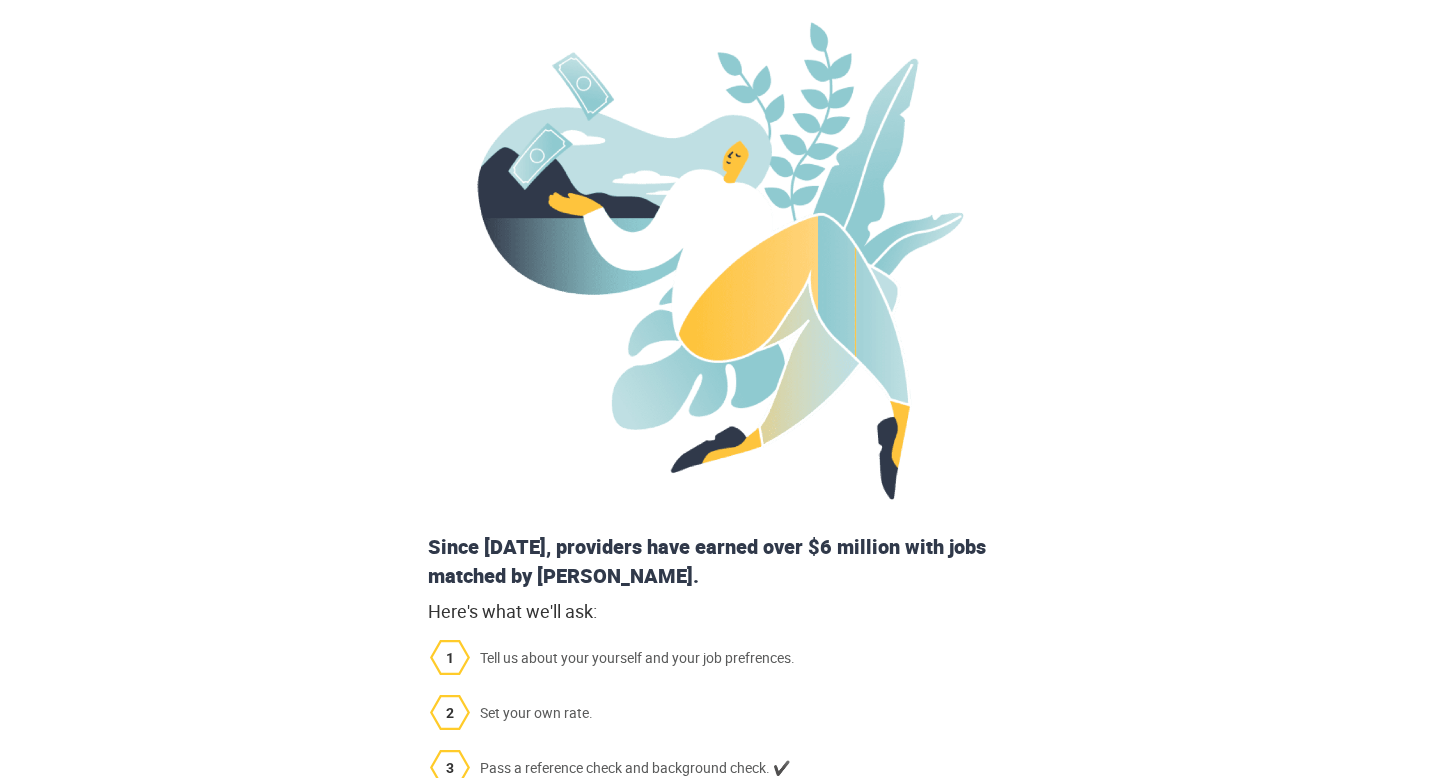scroll, scrollTop: 492, scrollLeft: 0, axis: vertical 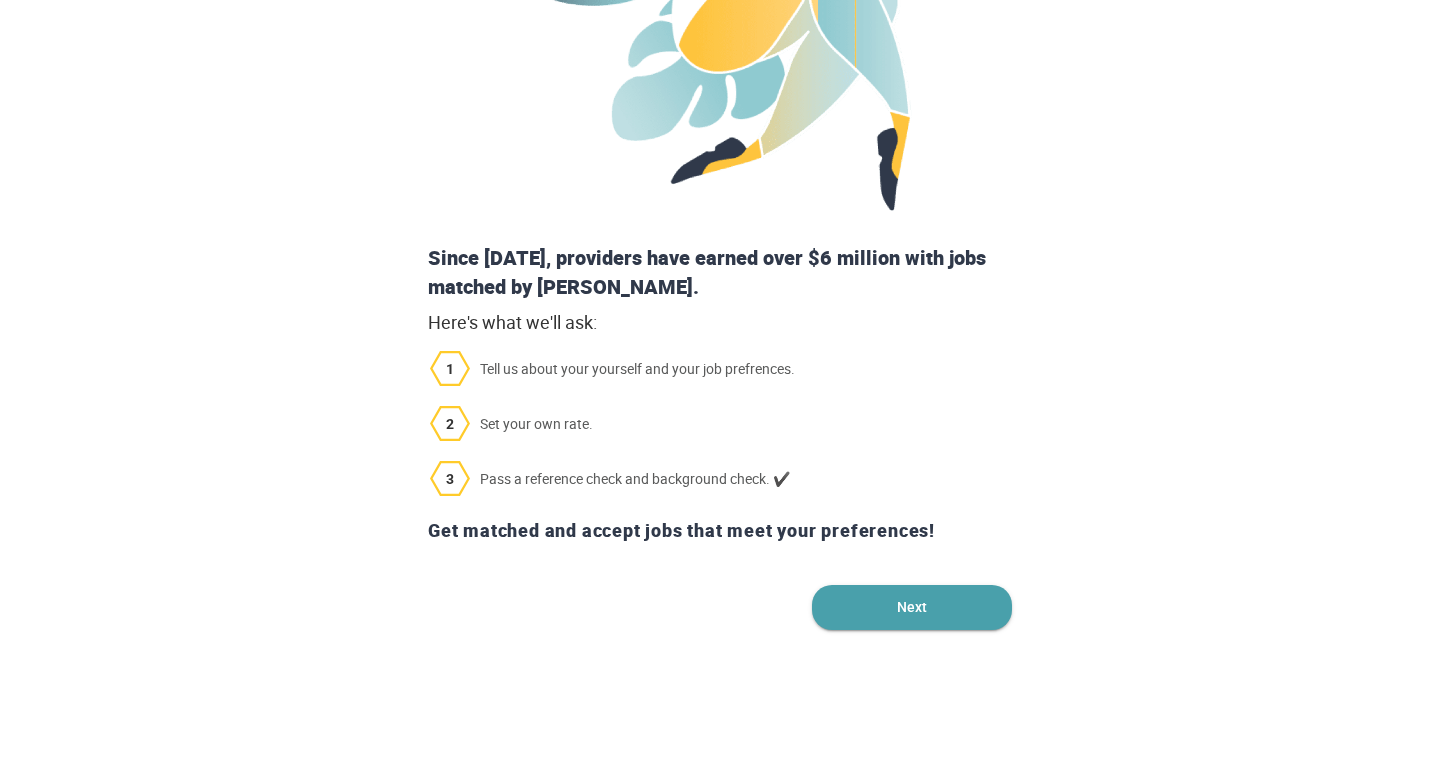 click on "Next" at bounding box center [912, 607] 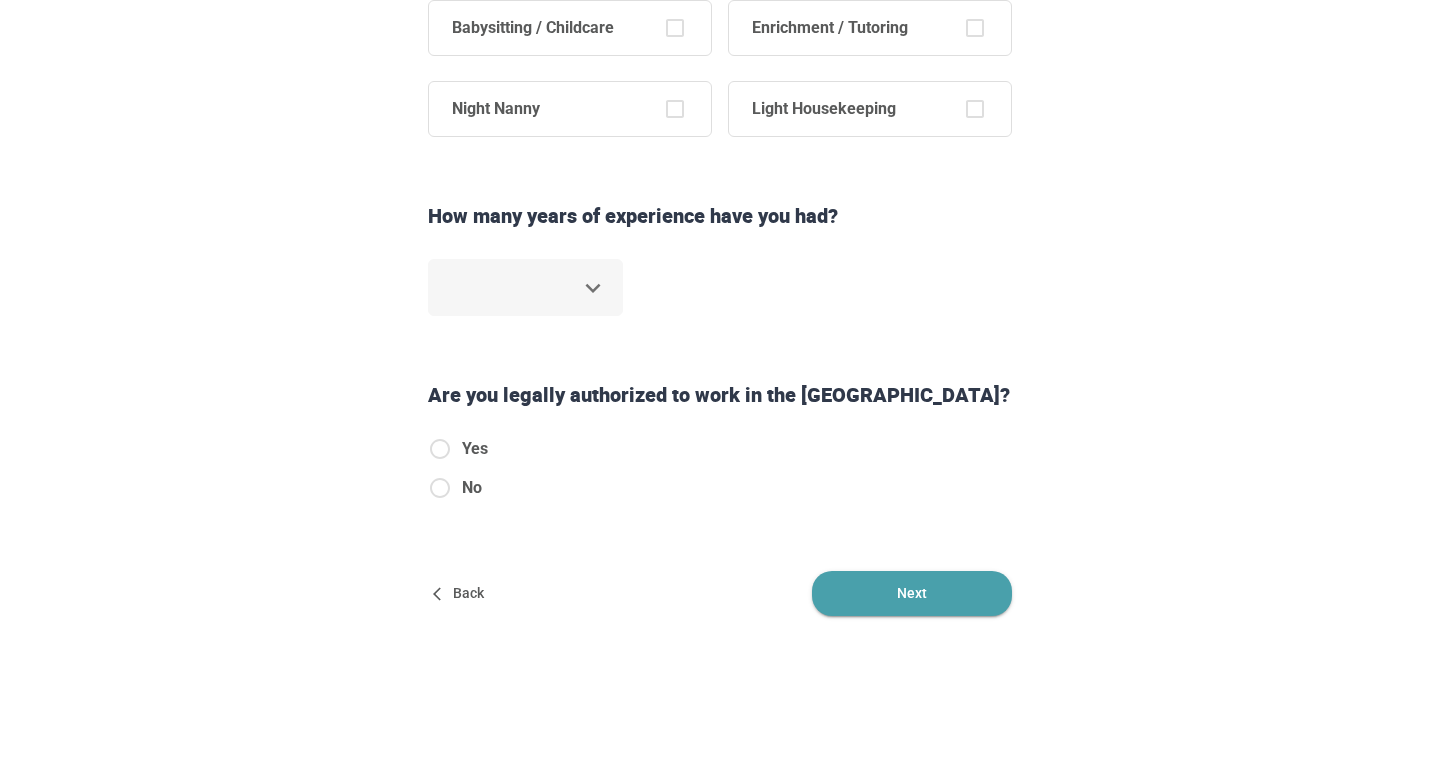 scroll, scrollTop: 0, scrollLeft: 0, axis: both 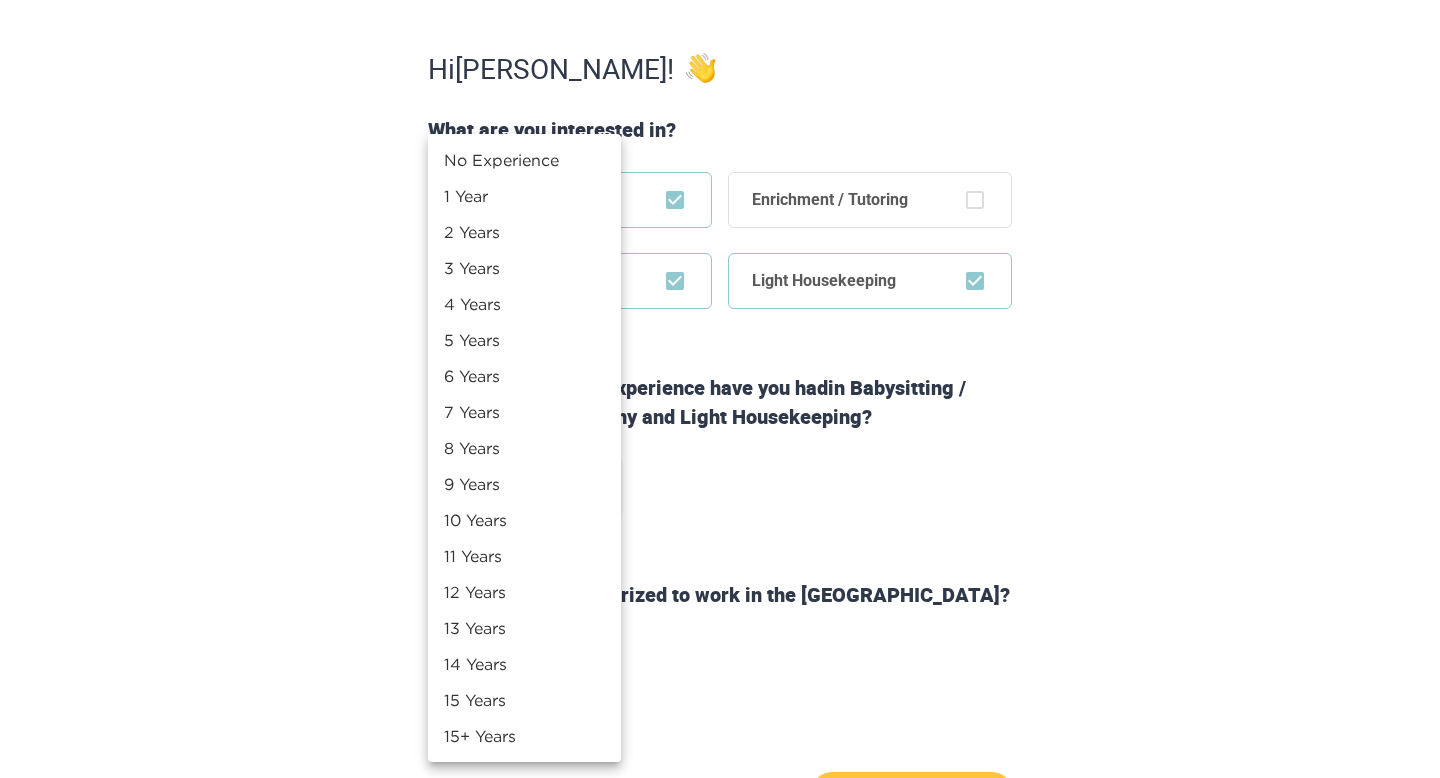 click on "Step  1   of   6 Some simple  stuff first. Hi  [PERSON_NAME] ! What are you interested in? Babysitting / Childcare Enrichment / Tutoring Night Nanny Light Housekeeping How many years of experience have you had  in Babysitting / Childcare, Night Nanny and Light Housekeeping ? ​ Are you legally authorized to work in the [GEOGRAPHIC_DATA]? Yes No Back Next Copyright  2025 [EMAIL_ADDRESS][DOMAIN_NAME] [PHONE_NUMBER] Jobs Signup Terms of service Privacy The Sweet Life No Experience 1 Year 2 Years 3 Years 4 Years 5 Years 6 Years 7 Years 8 Years 9 Years 10 Years 11 Years 12 Years 13 Years 14 Years 15 Years 15+ Years" at bounding box center (720, 72) 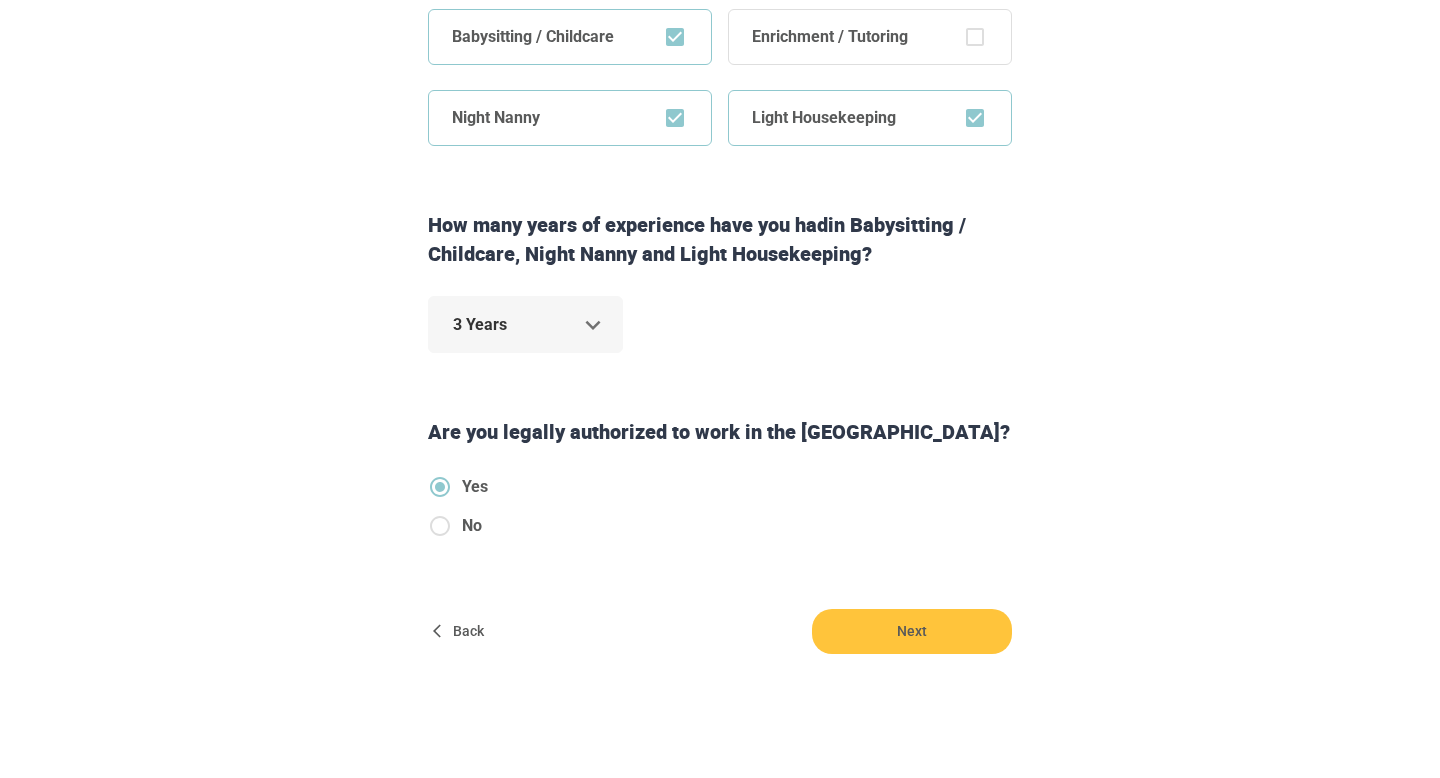 scroll, scrollTop: 518, scrollLeft: 0, axis: vertical 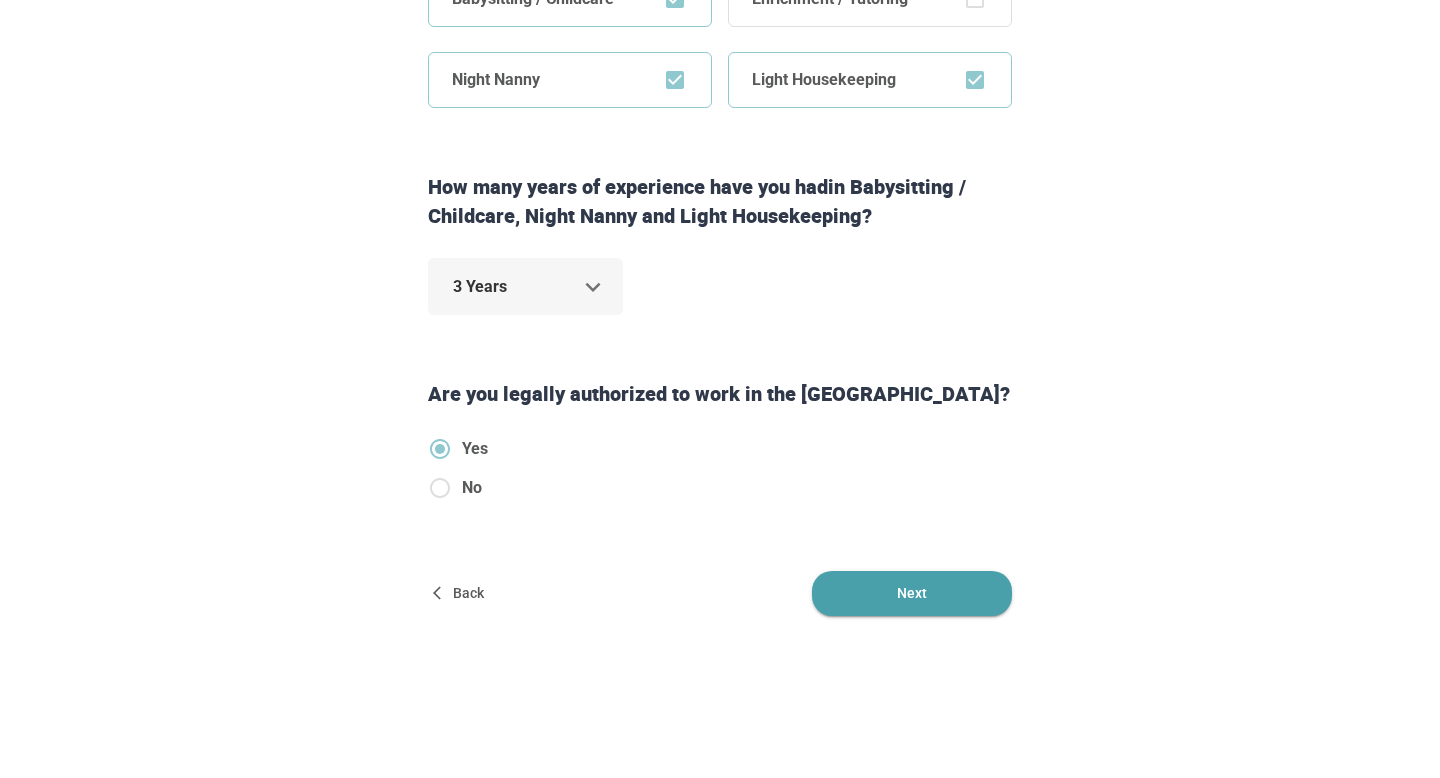 click on "Next" at bounding box center [912, 593] 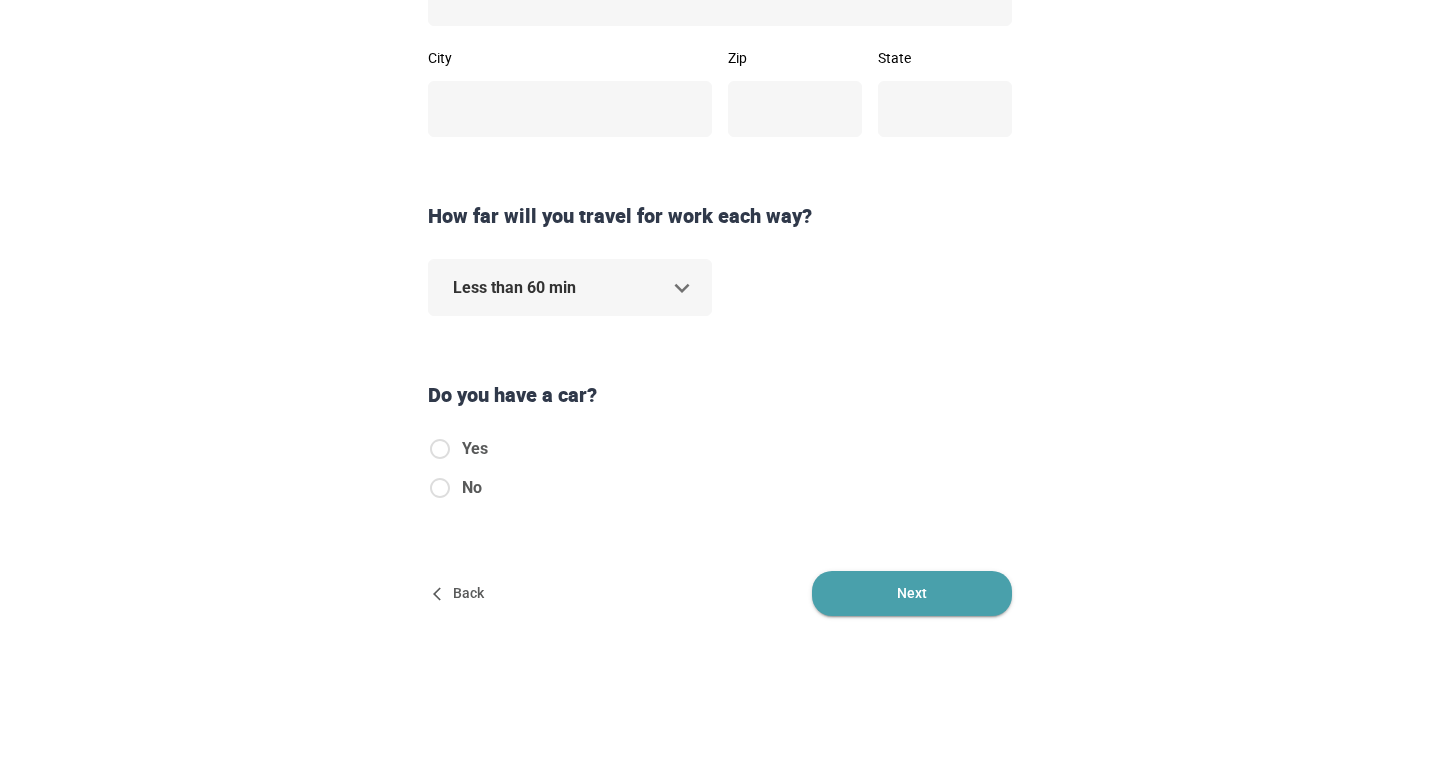 scroll, scrollTop: 0, scrollLeft: 0, axis: both 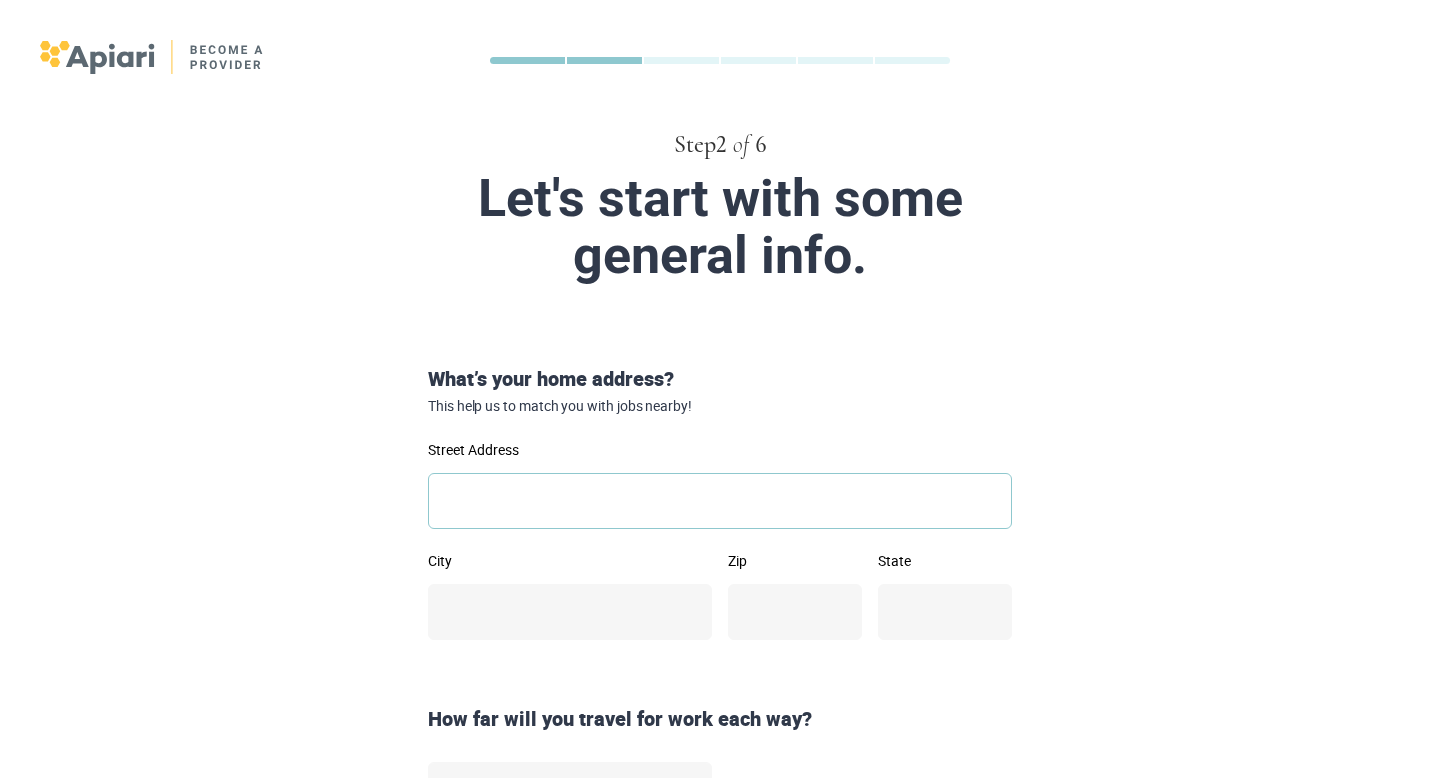 click on "Street Address" at bounding box center [720, 501] 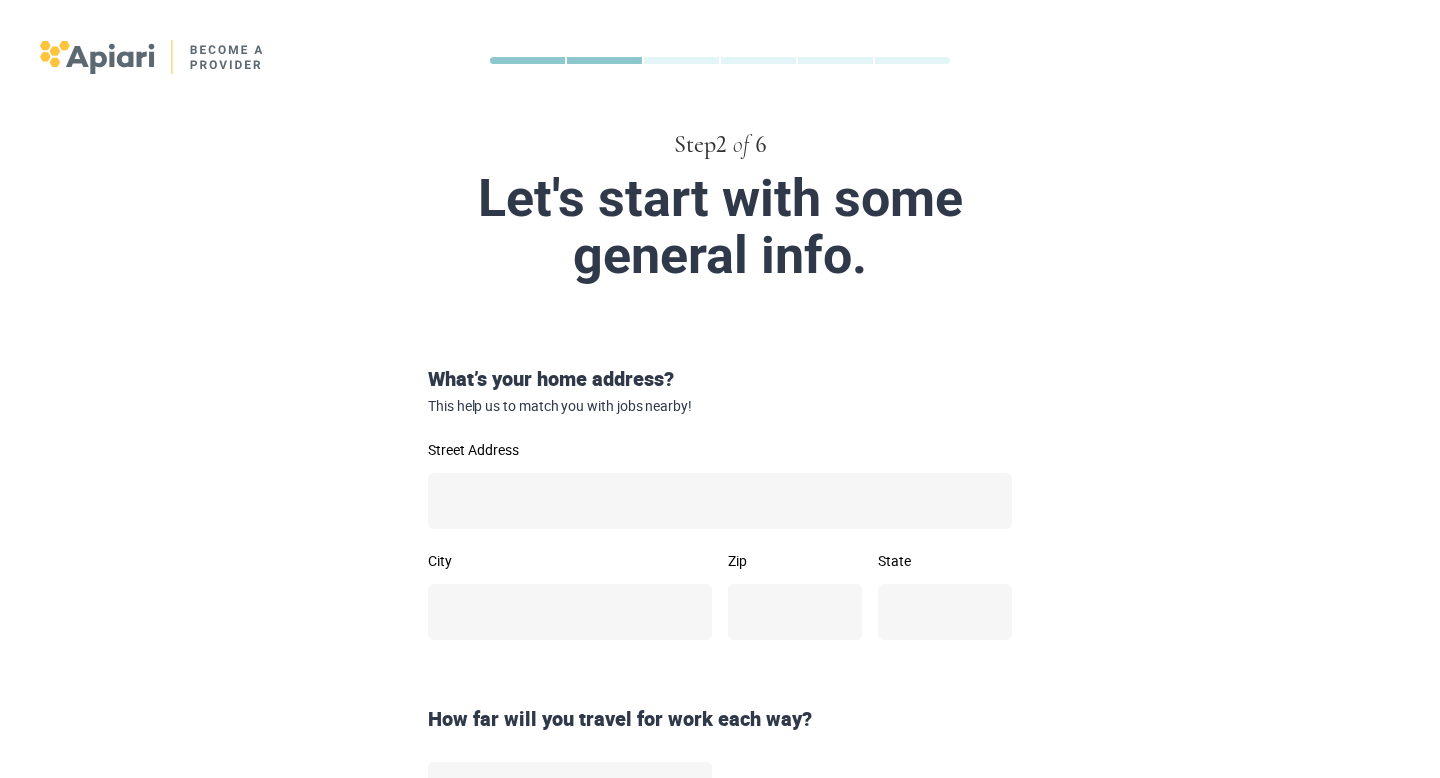 click on "Step  2   of   6 Let's start with some  general info. What’s your home address? This help us to match you with jobs nearby! Street Address City Zip State How far will you travel for work each way? Less than 60 min ** Do you have a car? Yes No Back Next" at bounding box center (720, 588) 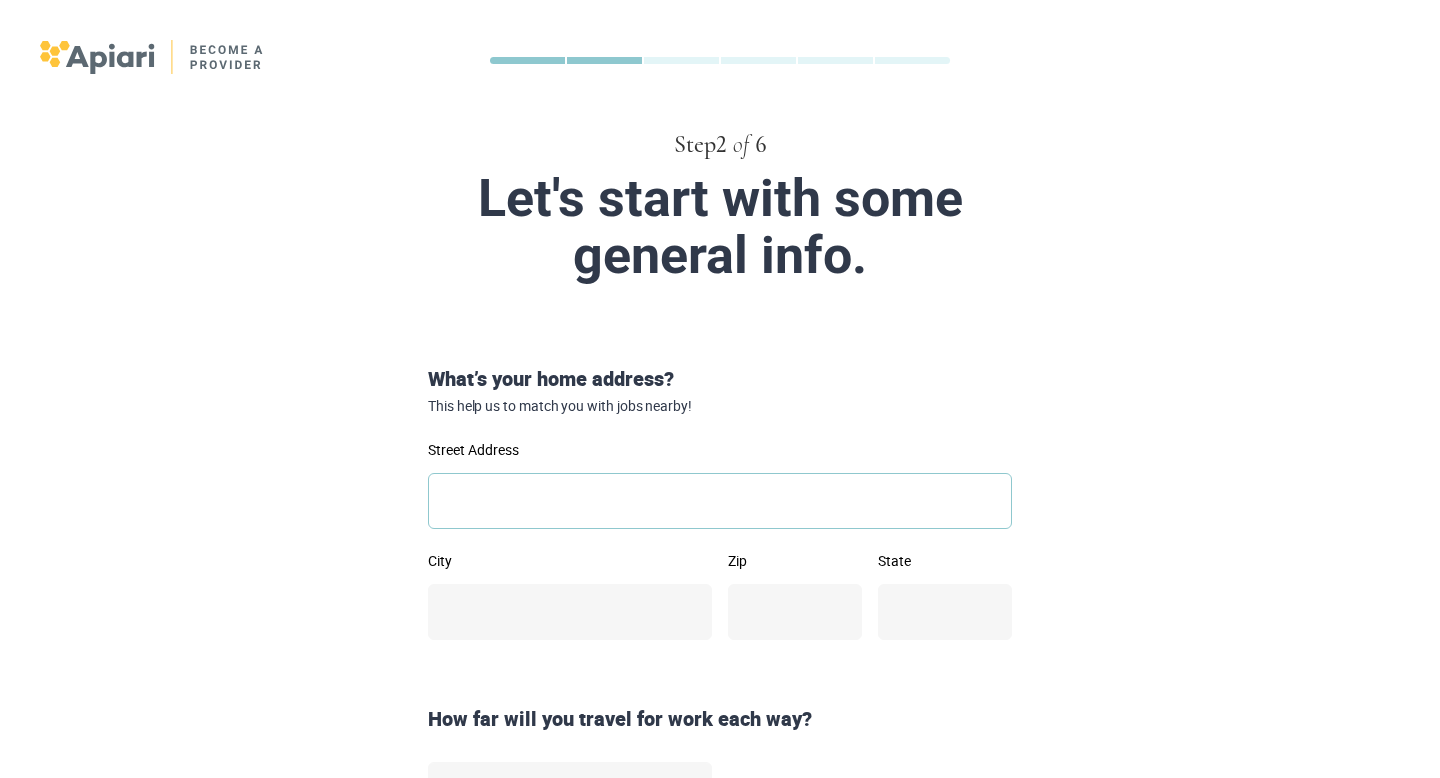 click on "Street Address" at bounding box center [720, 501] 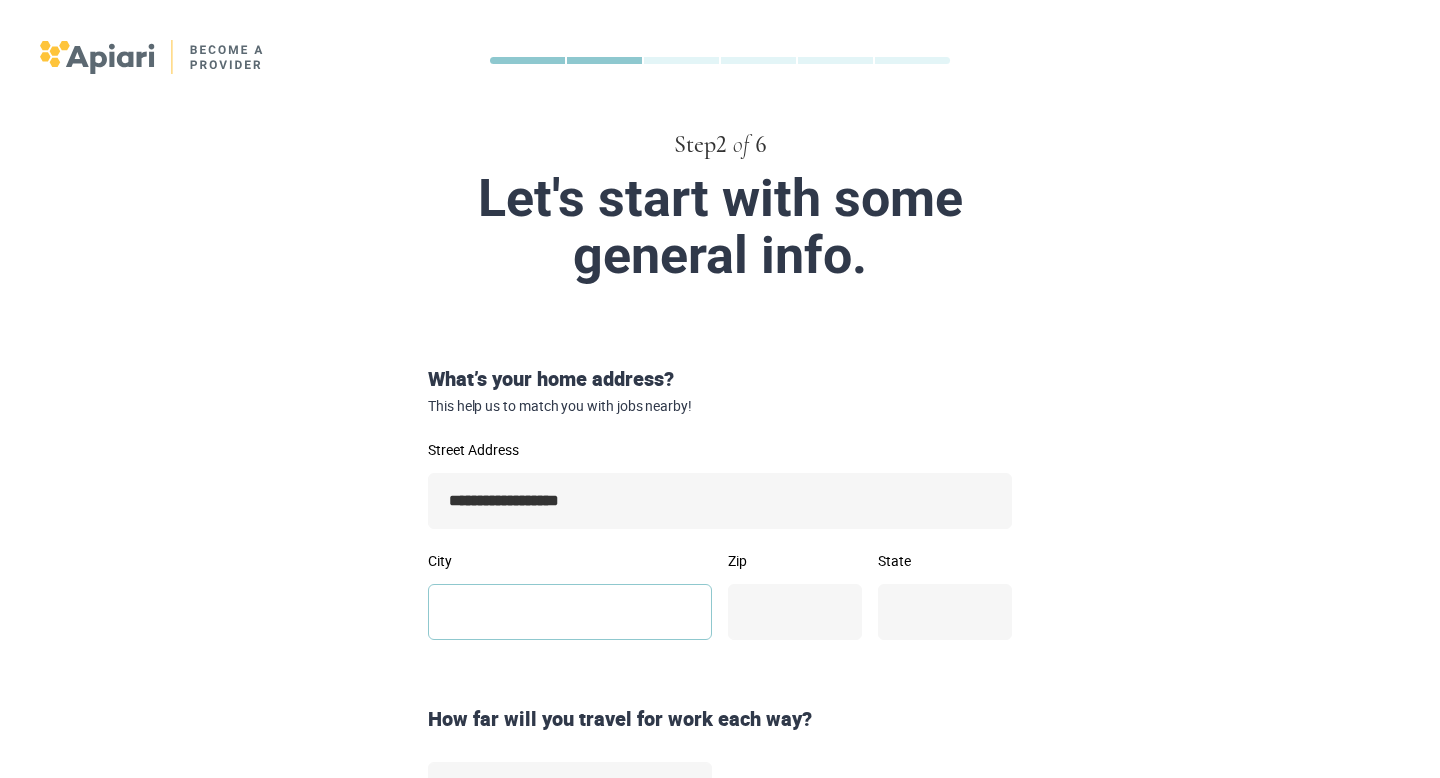 type on "******" 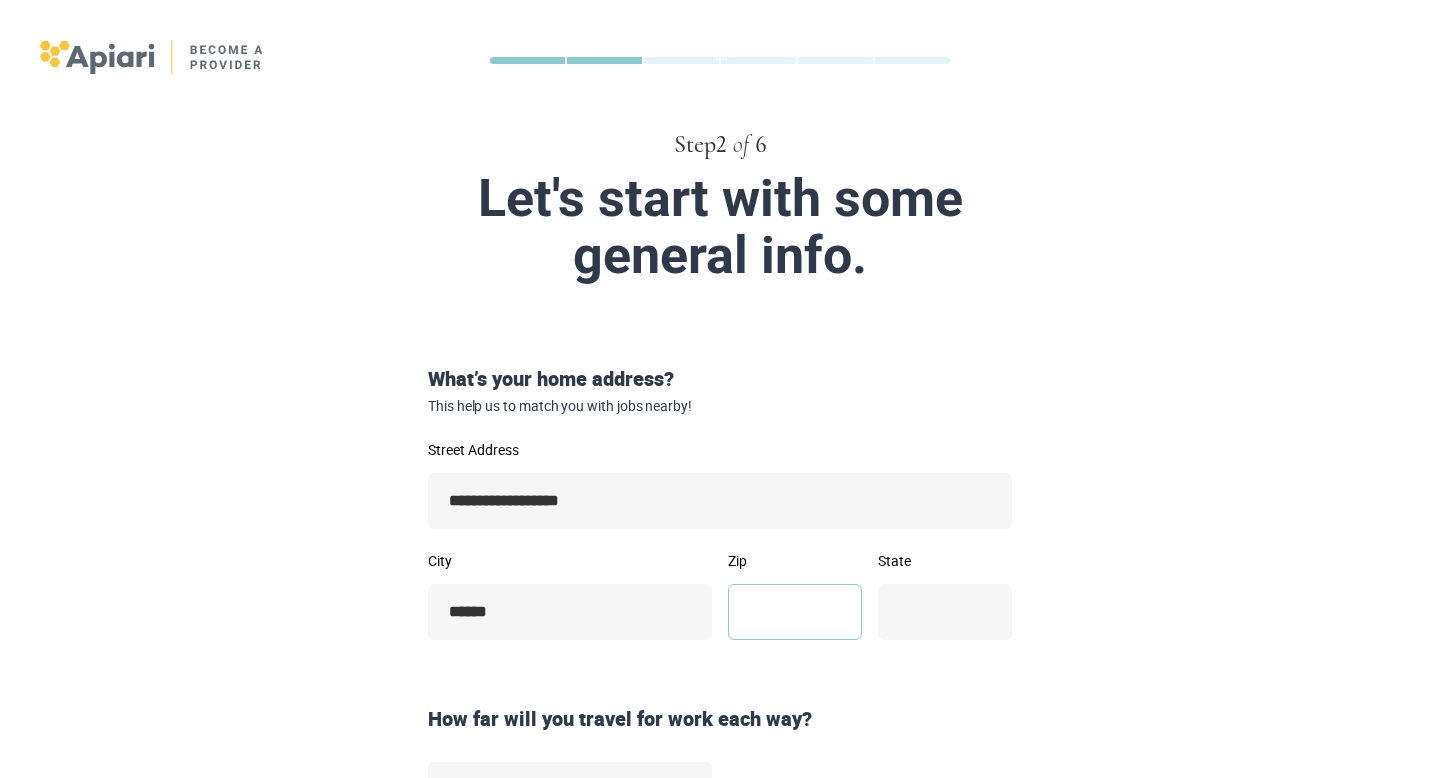 type on "*****" 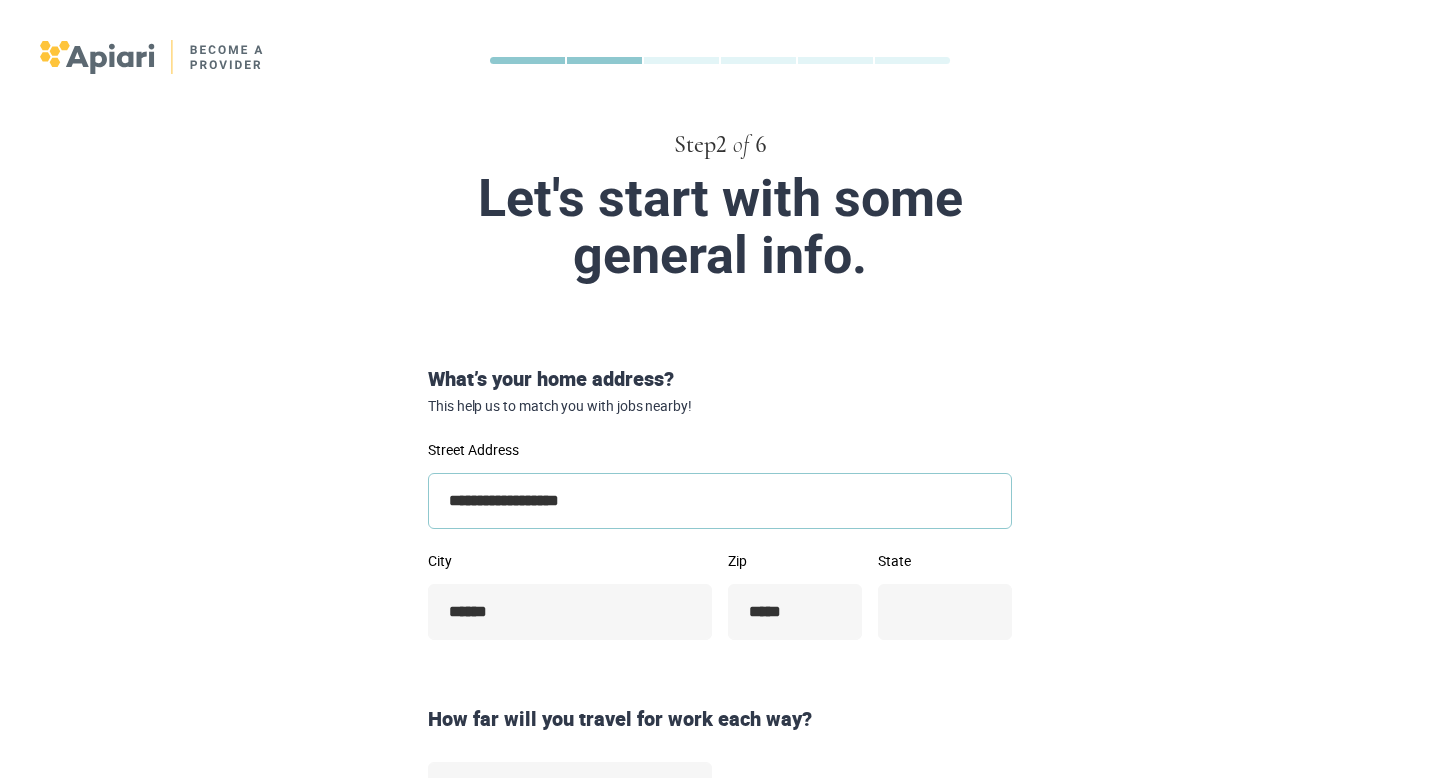 type on "**" 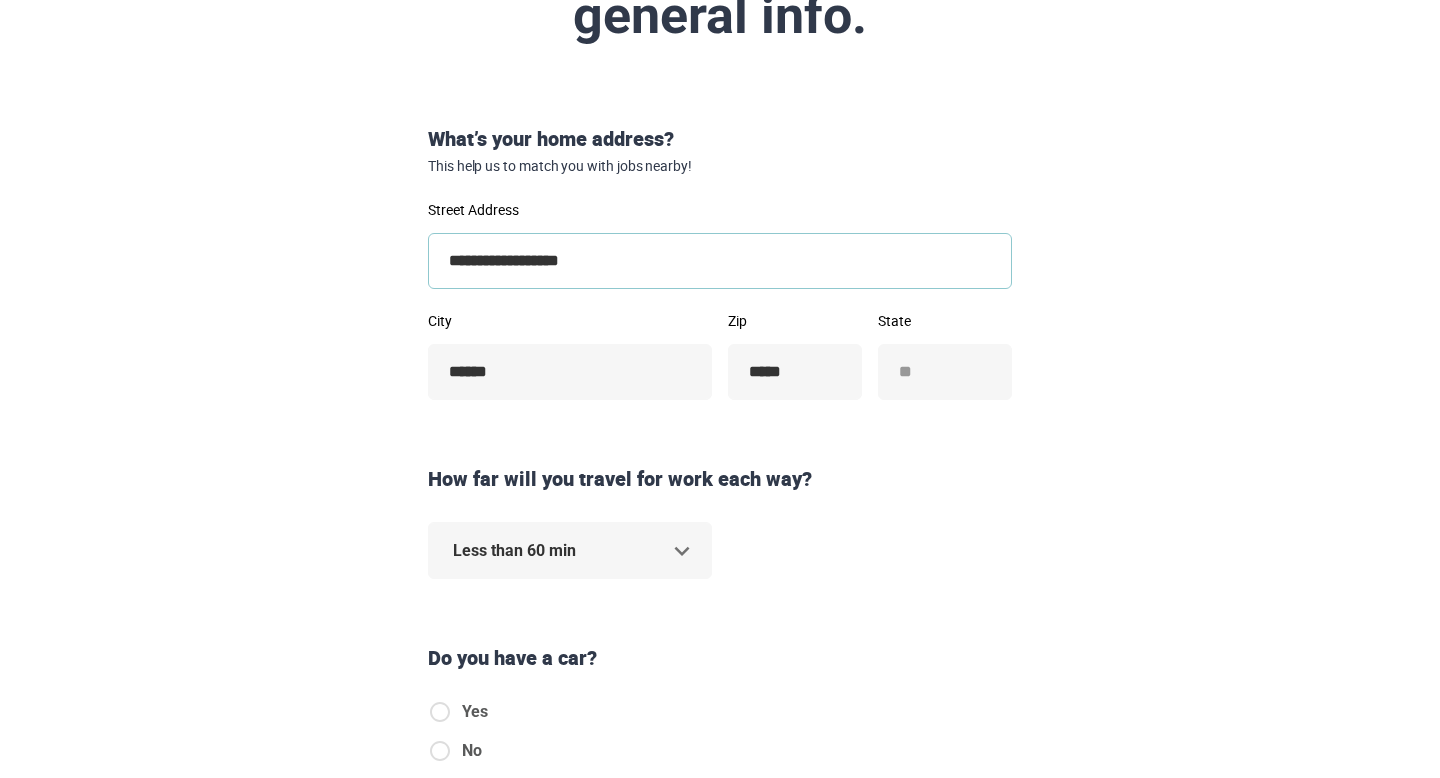 scroll, scrollTop: 250, scrollLeft: 0, axis: vertical 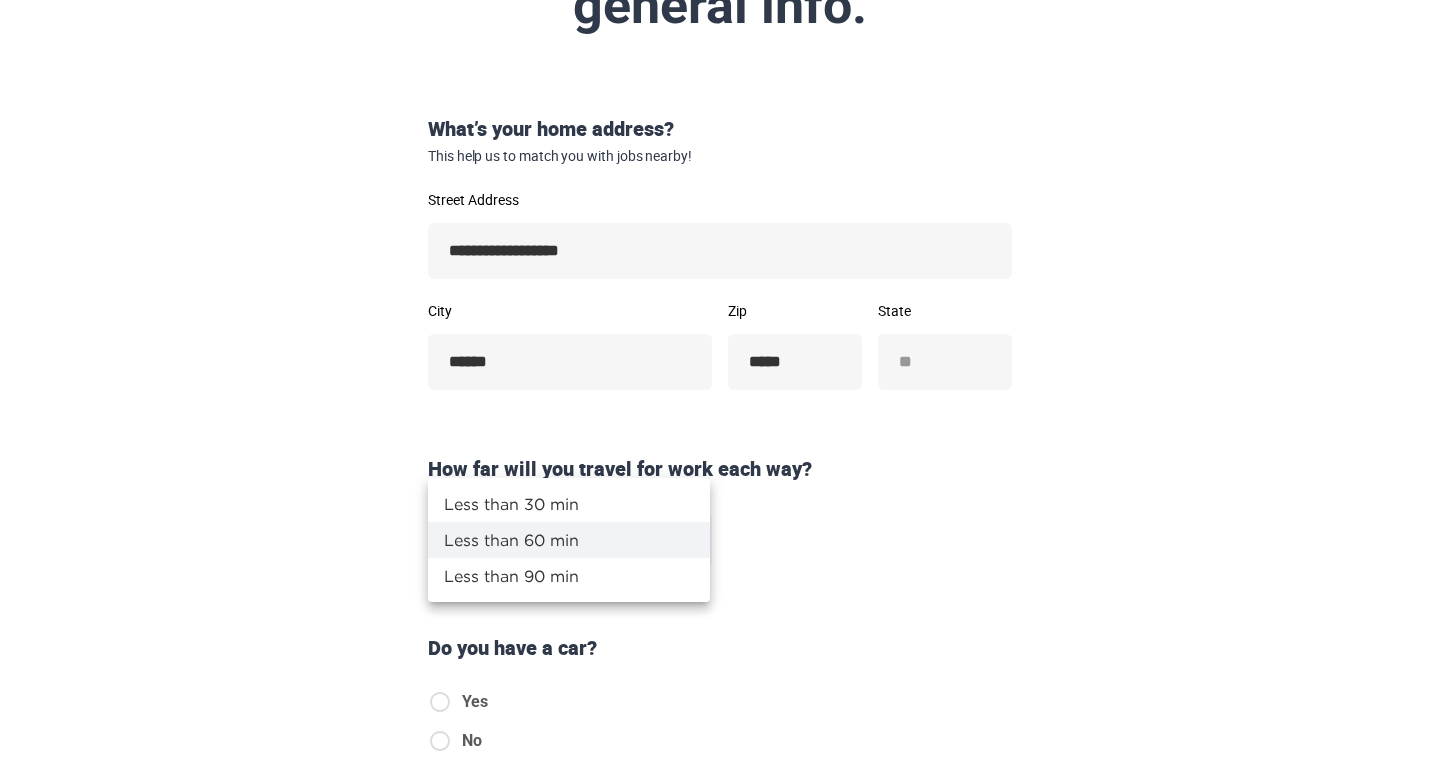 click on "**********" at bounding box center [720, 139] 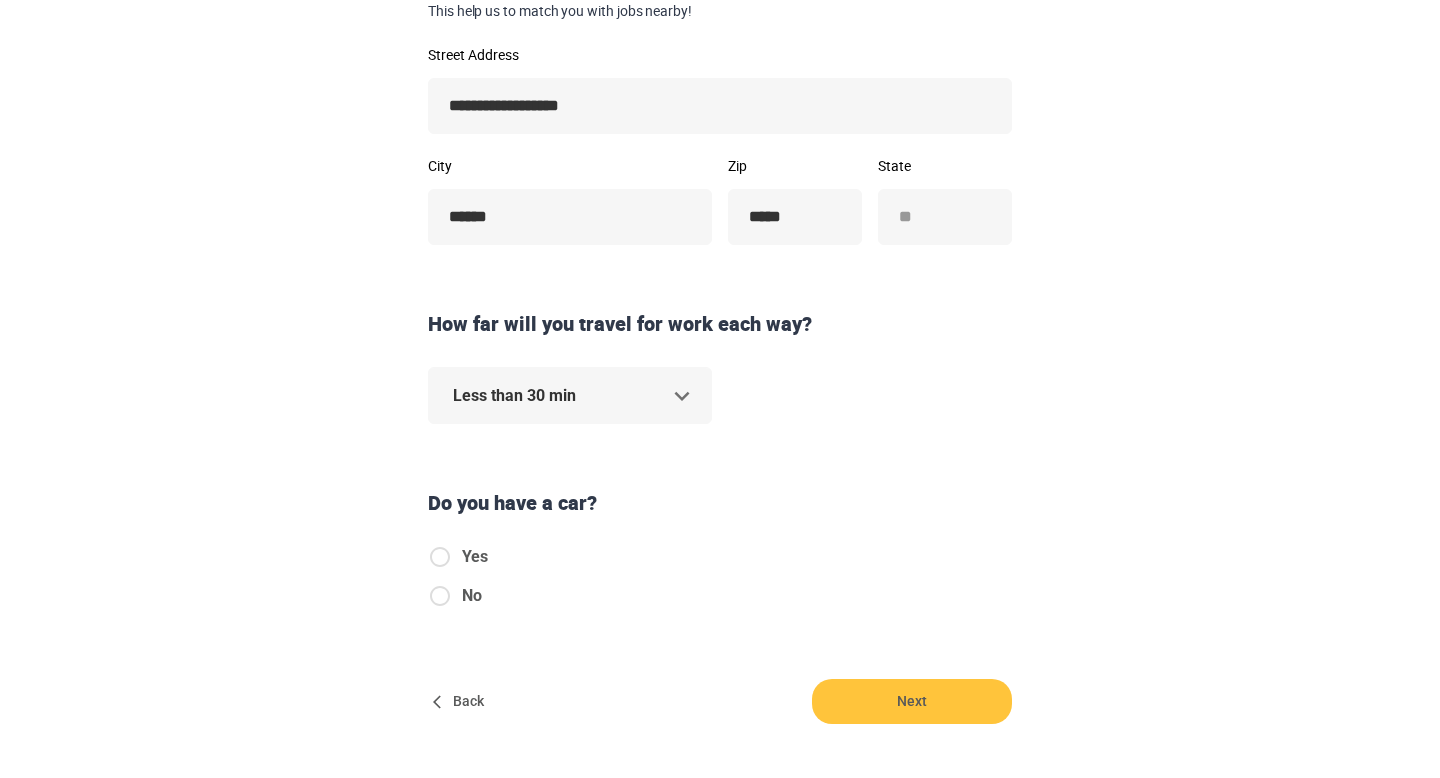 scroll, scrollTop: 446, scrollLeft: 0, axis: vertical 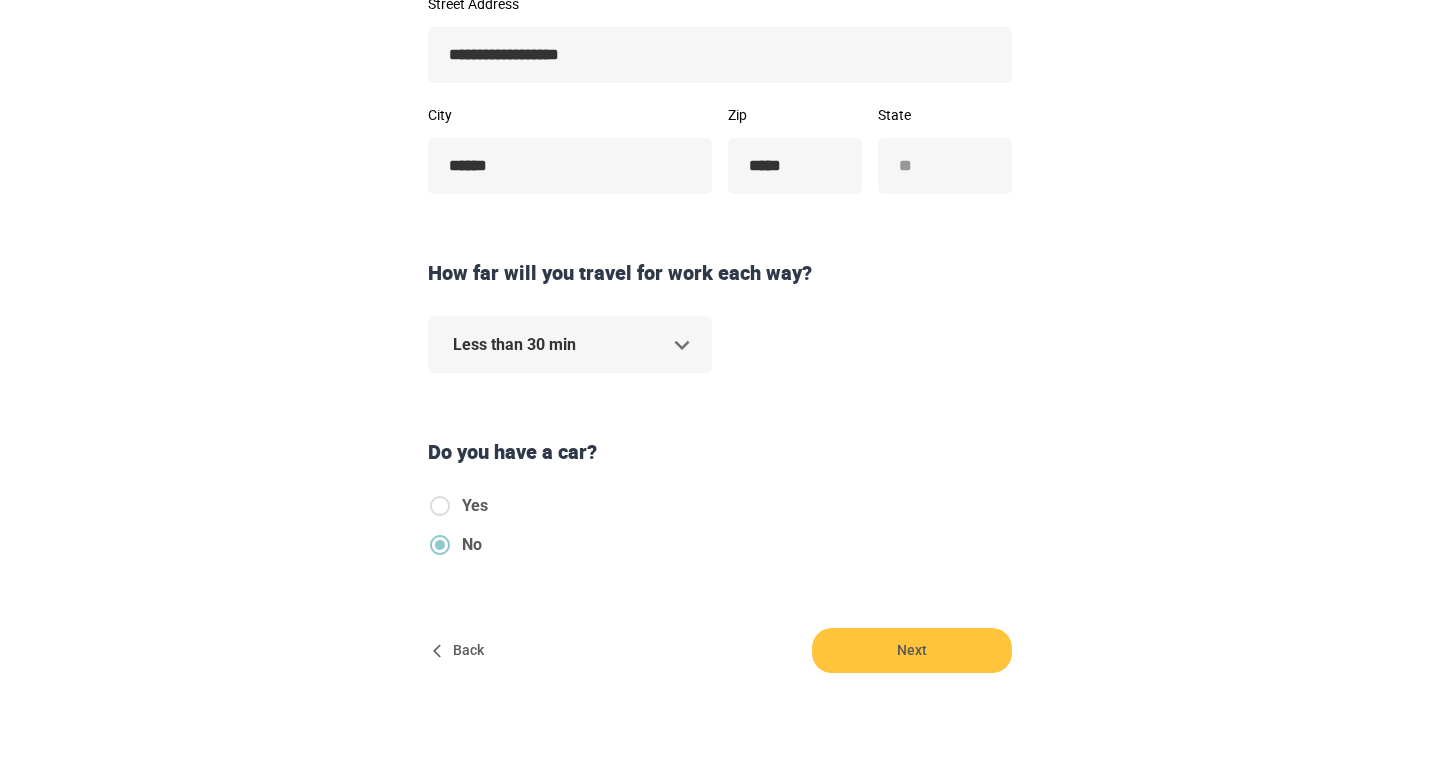 click on "**********" at bounding box center (720, 296) 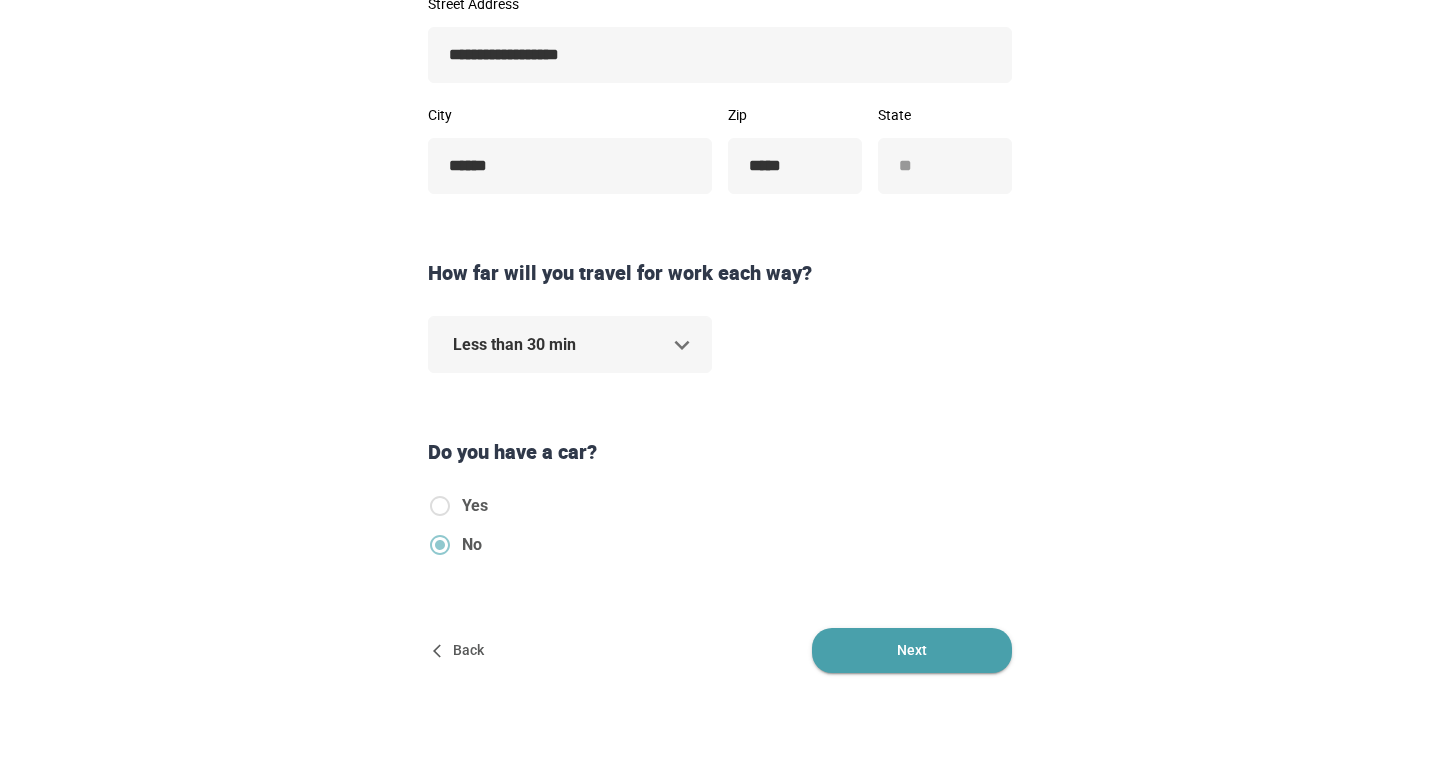 click on "Next" at bounding box center (912, 650) 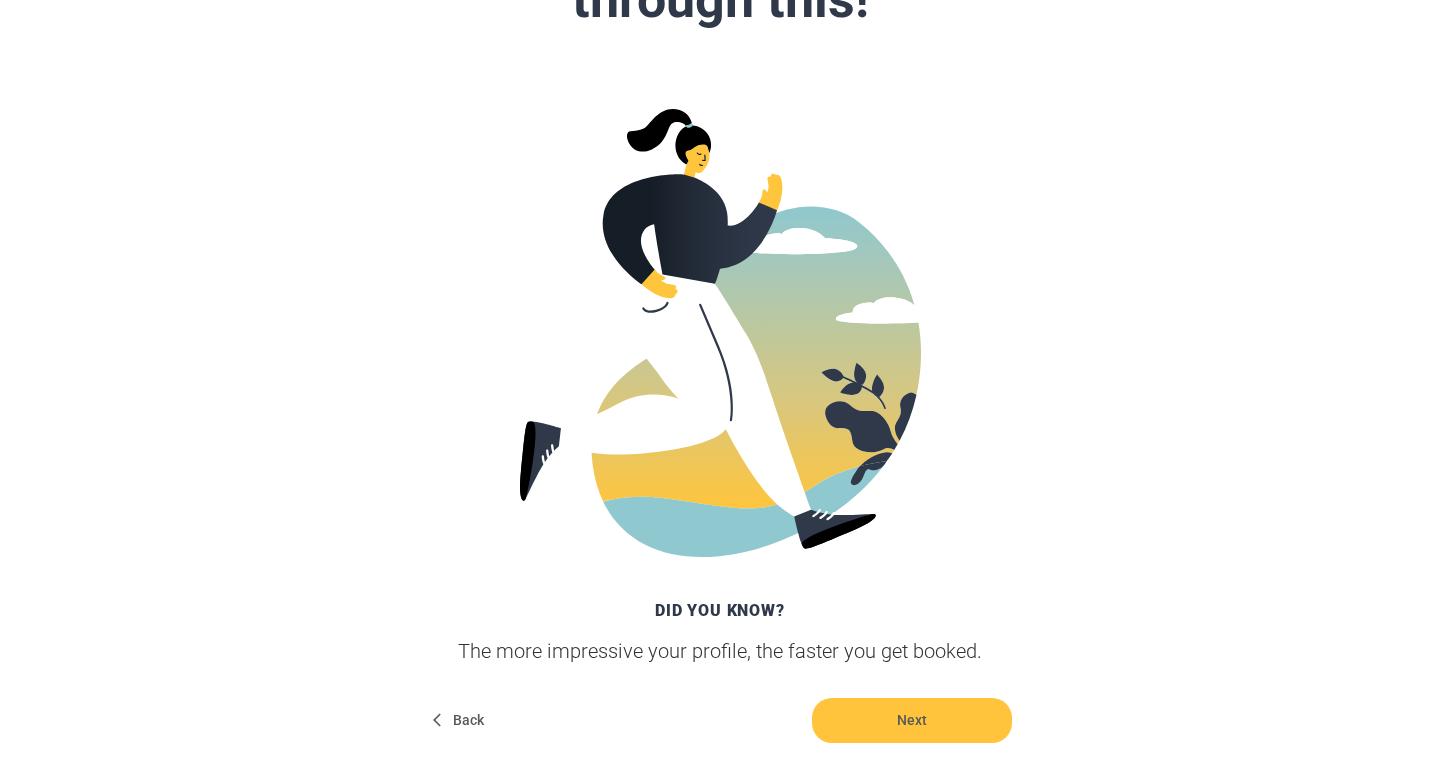 scroll, scrollTop: 382, scrollLeft: 0, axis: vertical 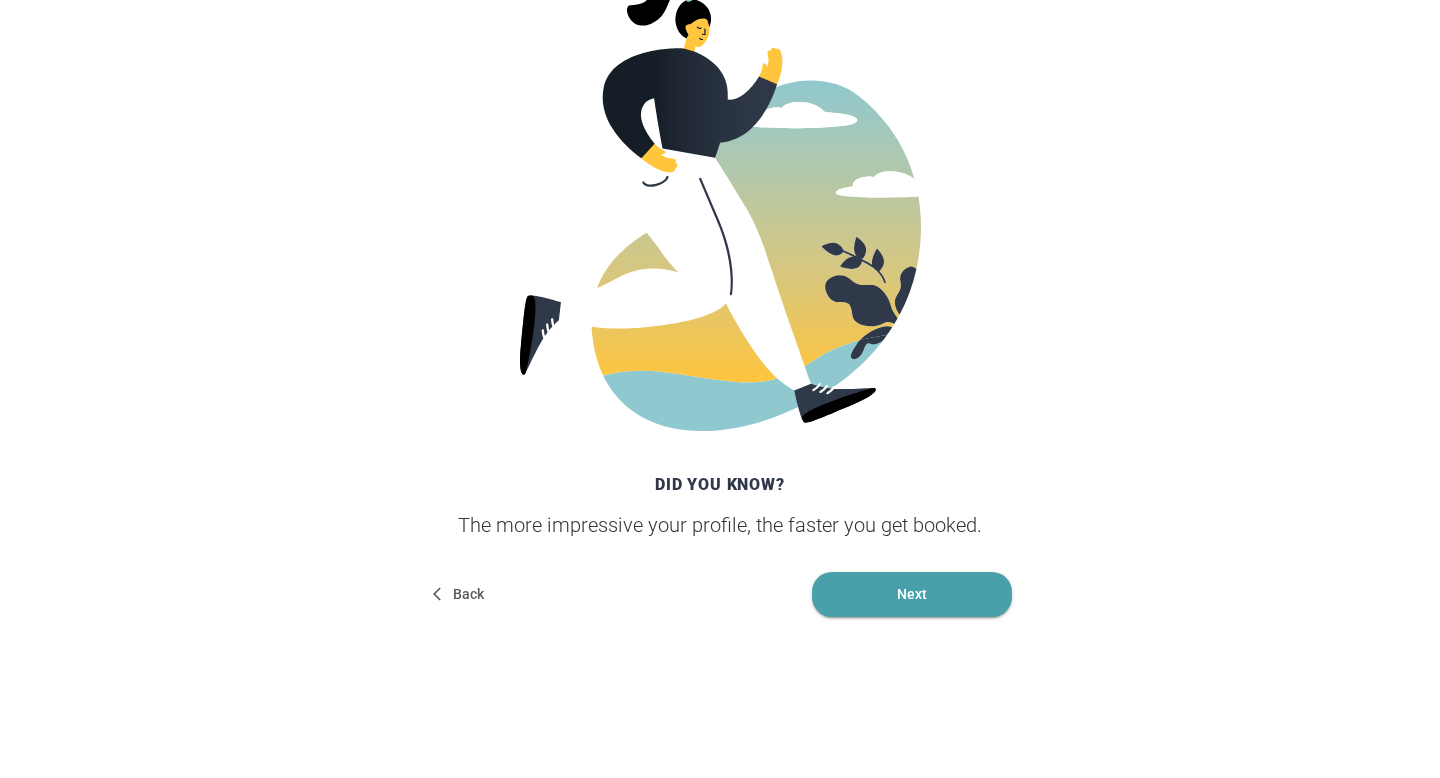click on "Next" at bounding box center (912, 594) 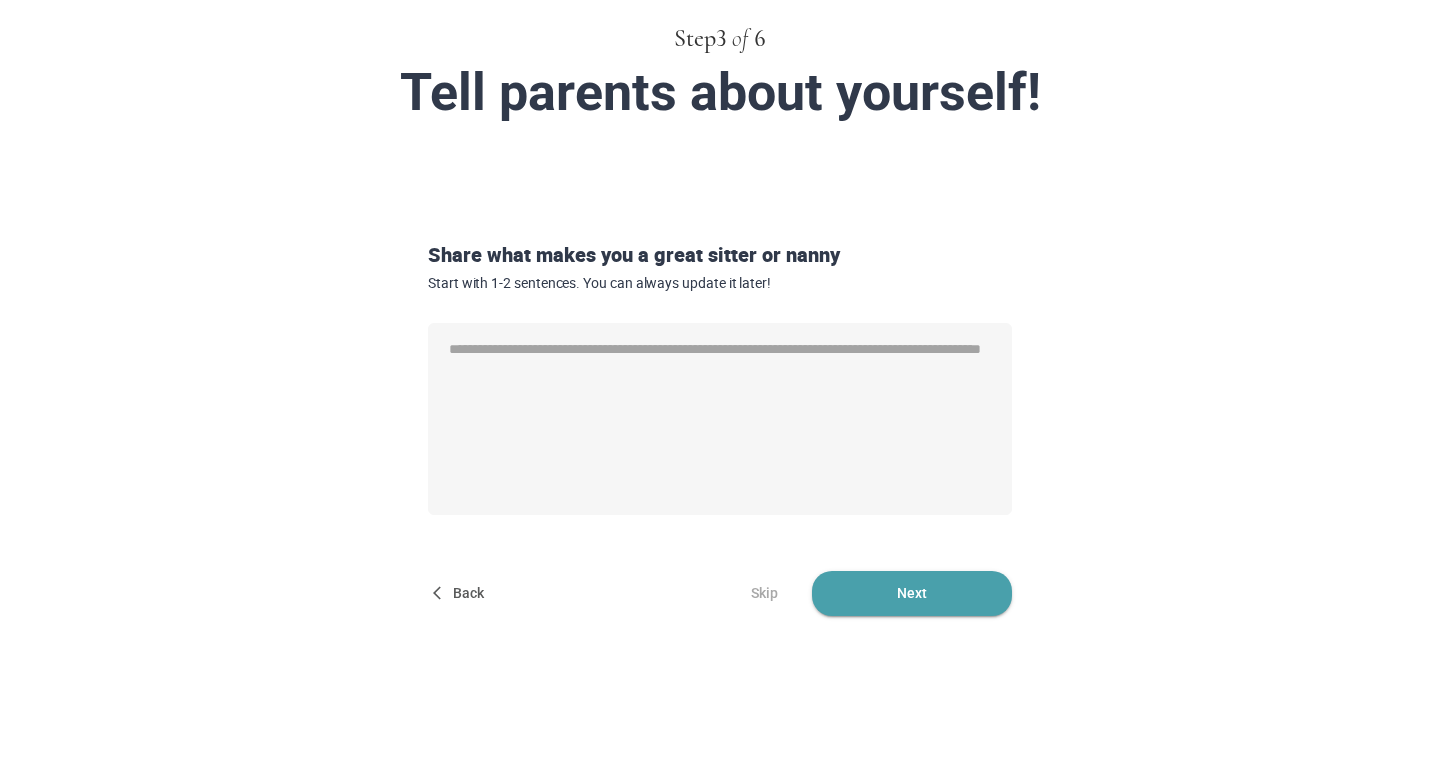 scroll, scrollTop: 0, scrollLeft: 0, axis: both 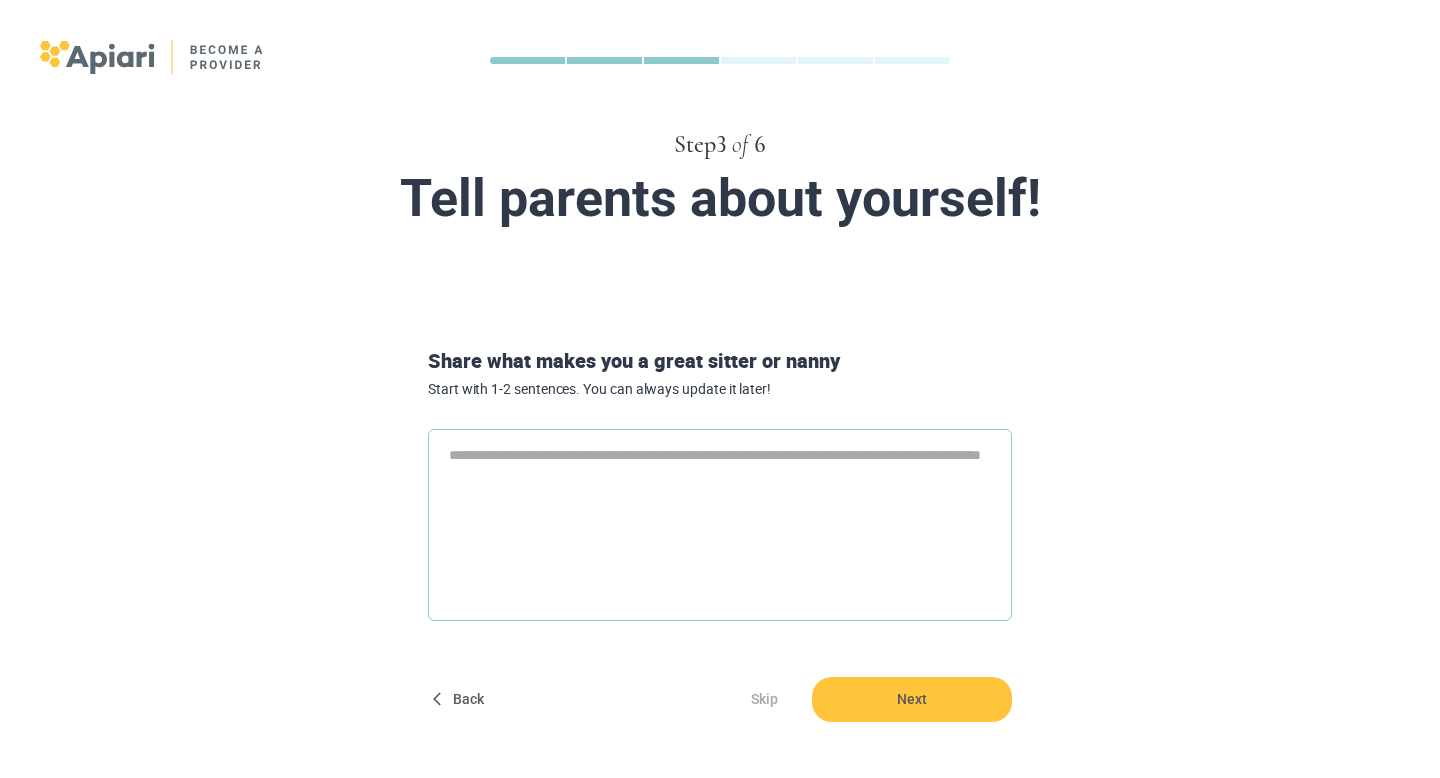 type on "*" 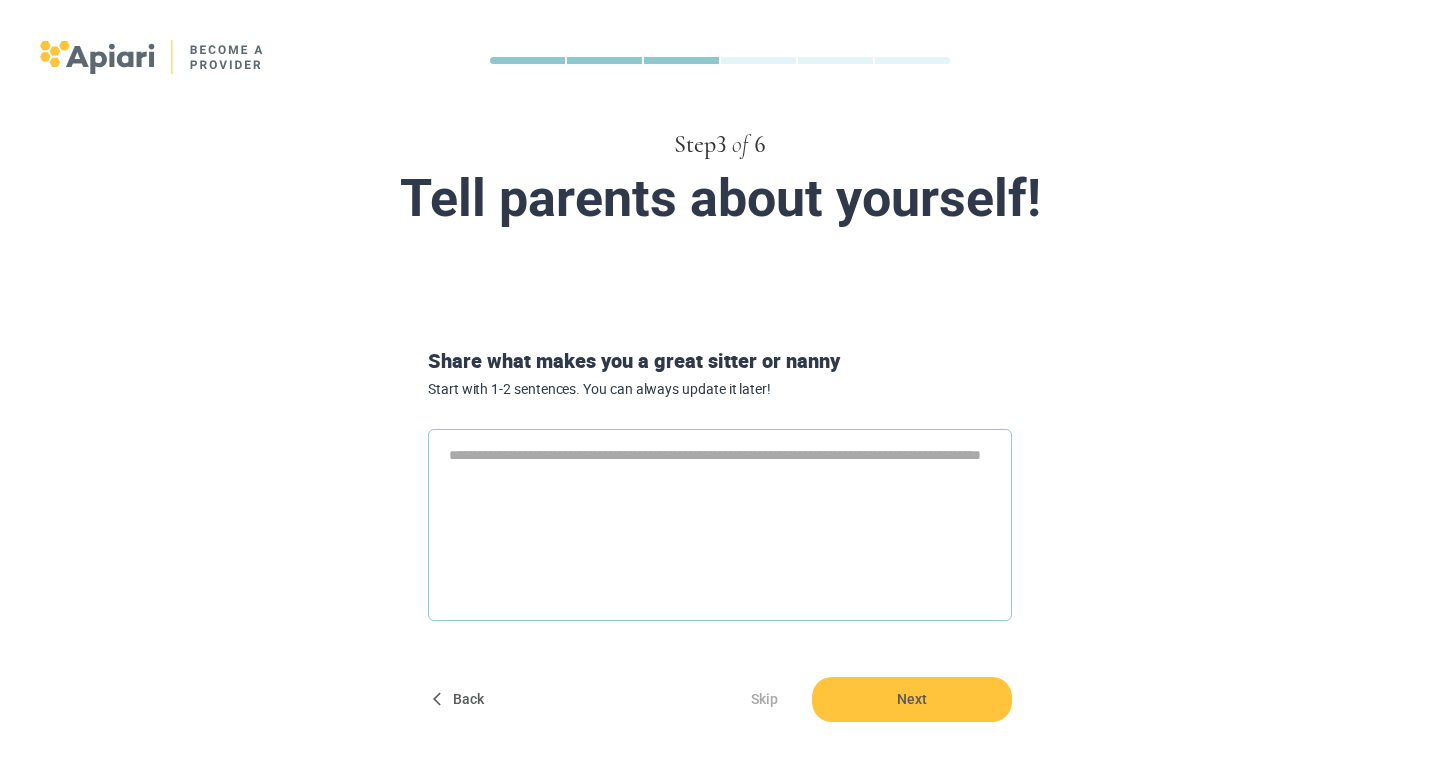 click at bounding box center [720, 525] 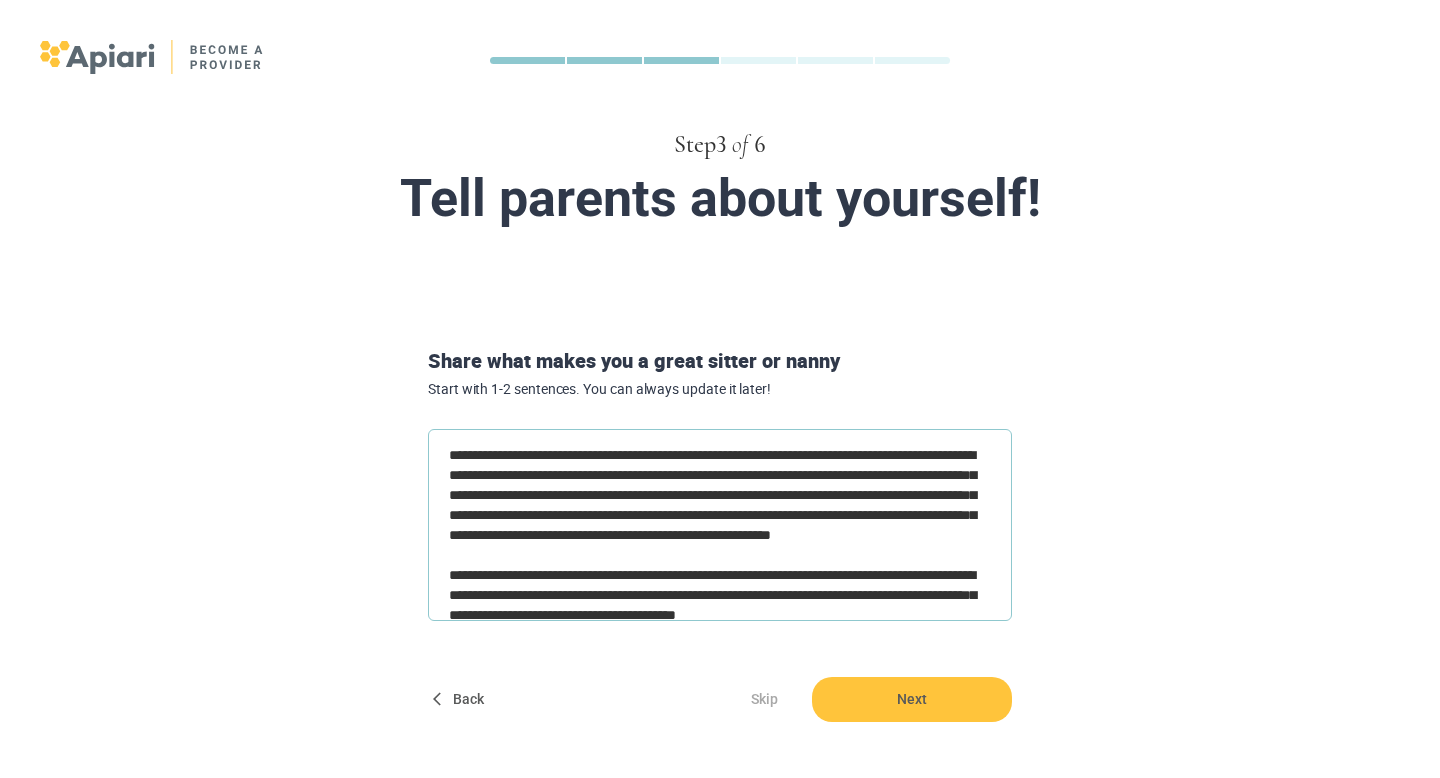scroll, scrollTop: 143, scrollLeft: 0, axis: vertical 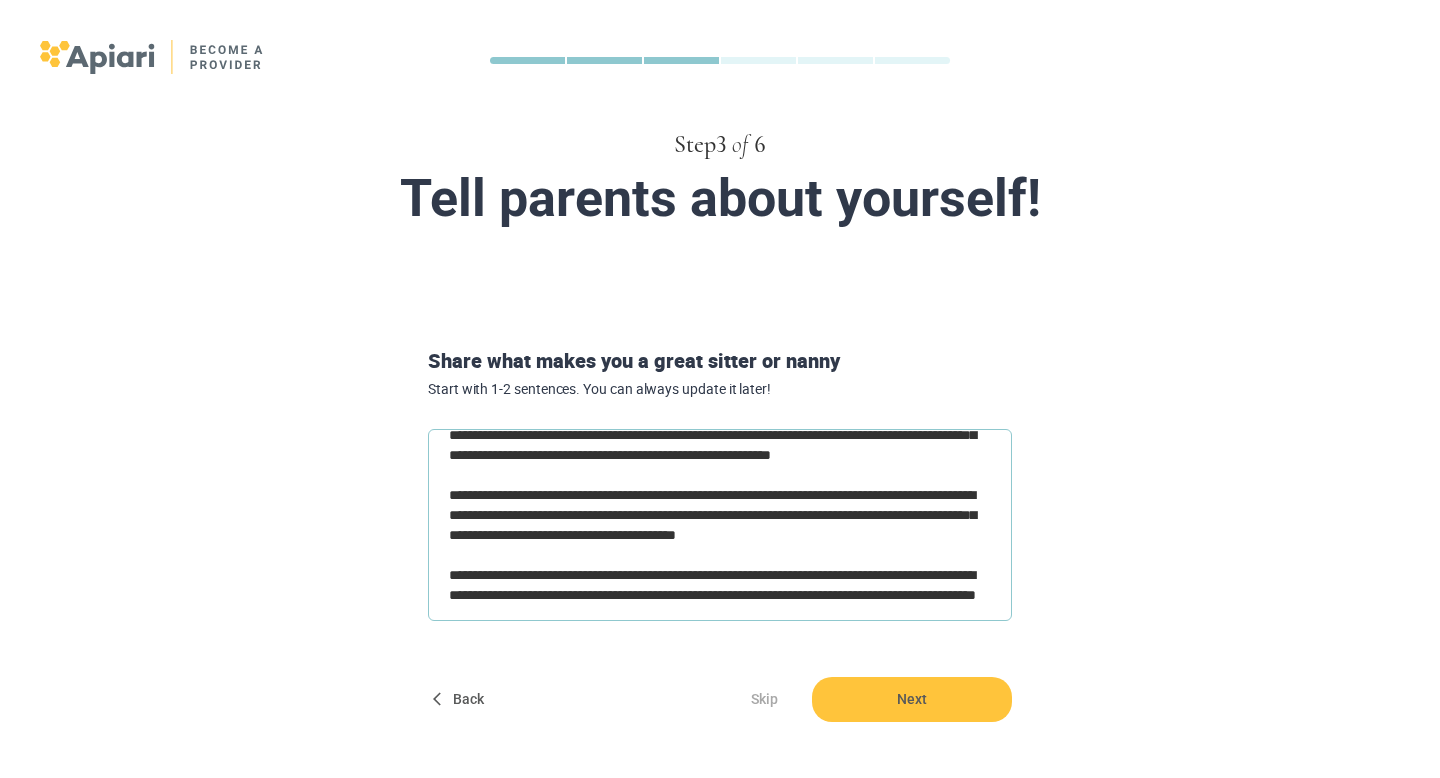 type on "**********" 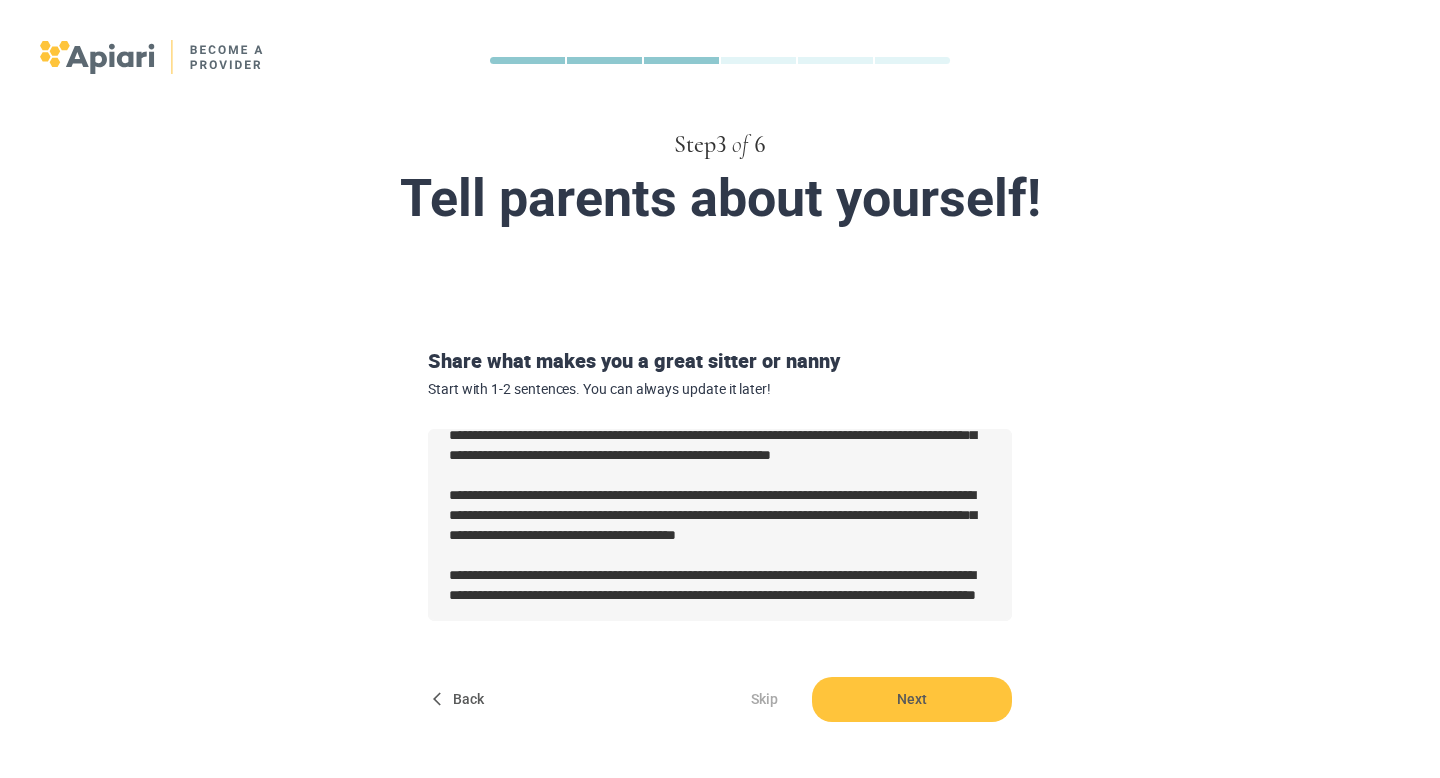 click on "Share what makes you a great sitter or nanny Start with 1-2 sentences. You can always update it later!   * Back Skip Next" at bounding box center [720, 514] 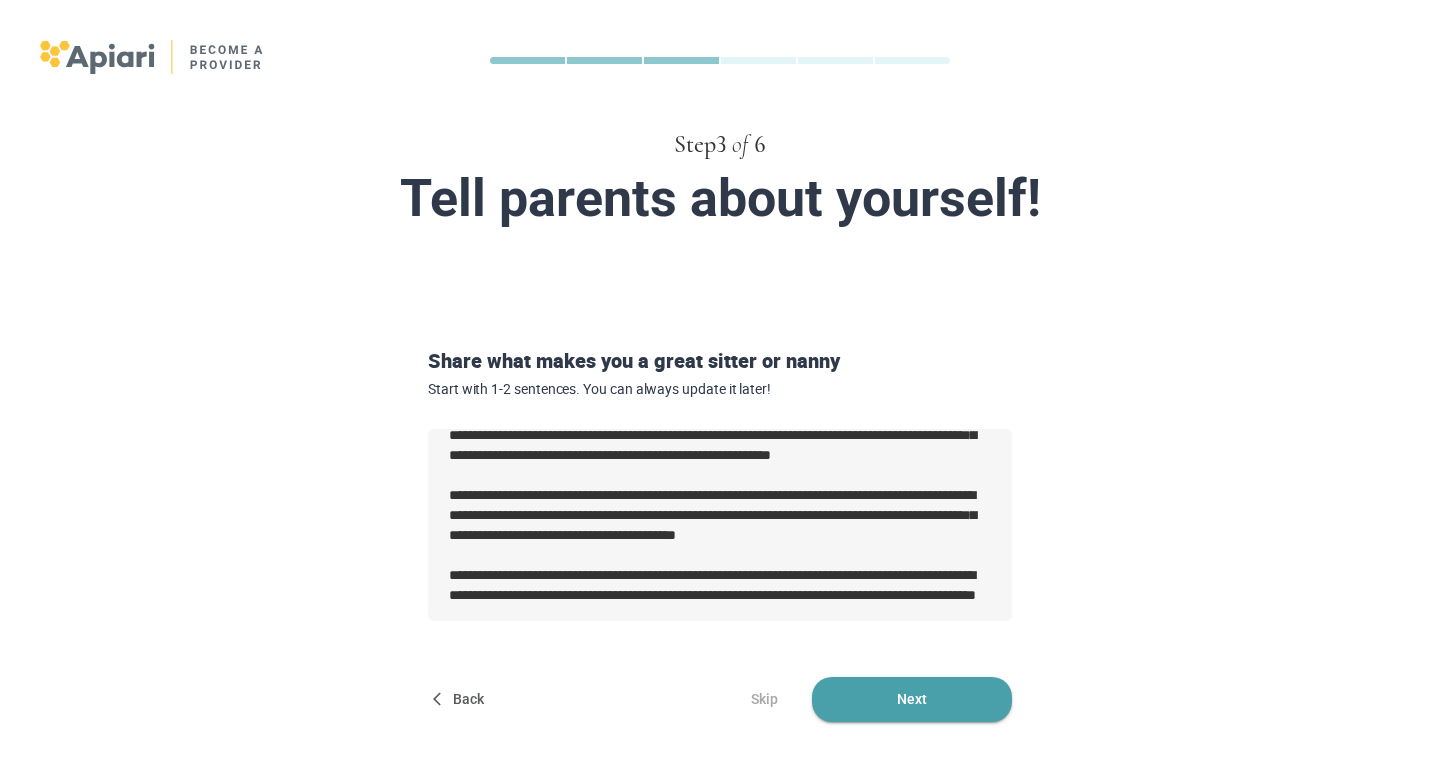 click on "Next" at bounding box center [912, 699] 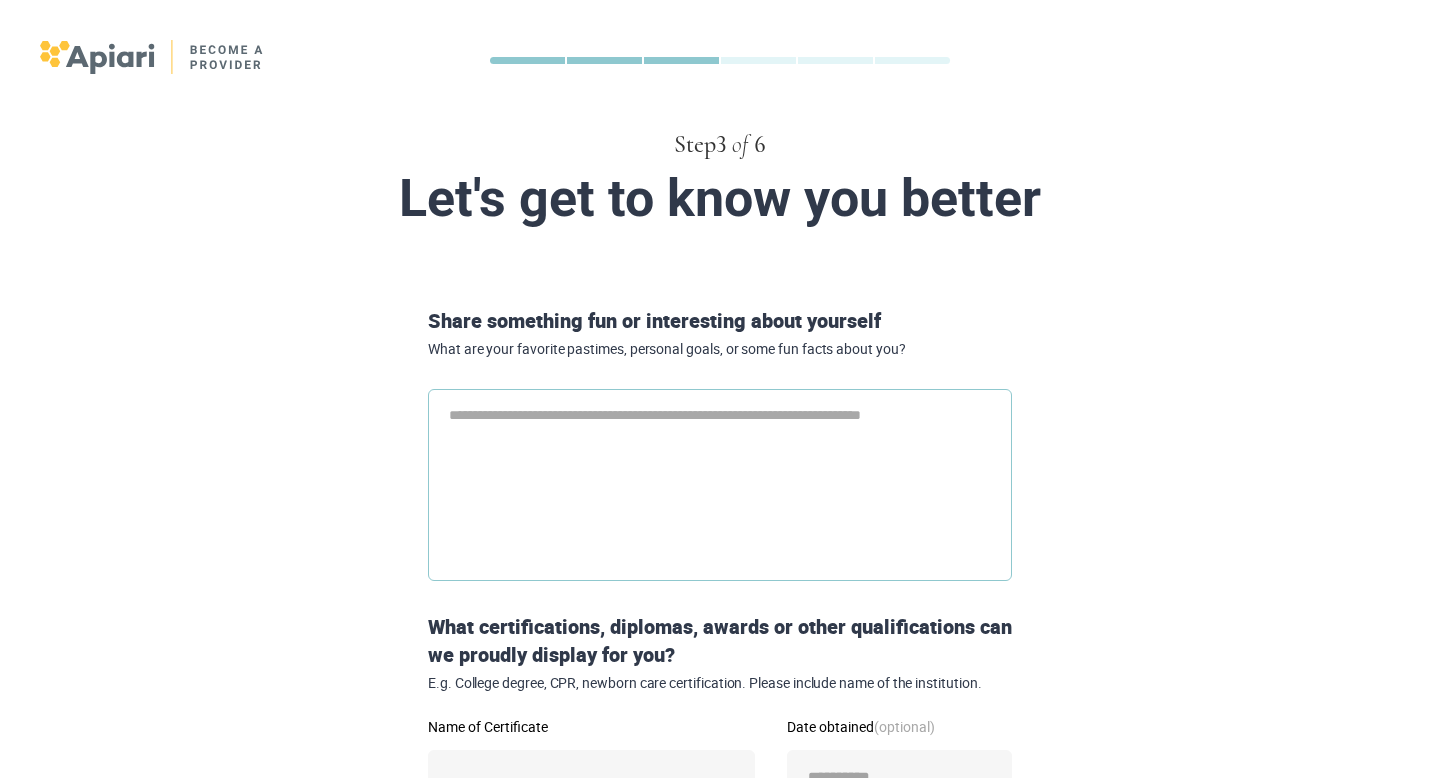 type on "*" 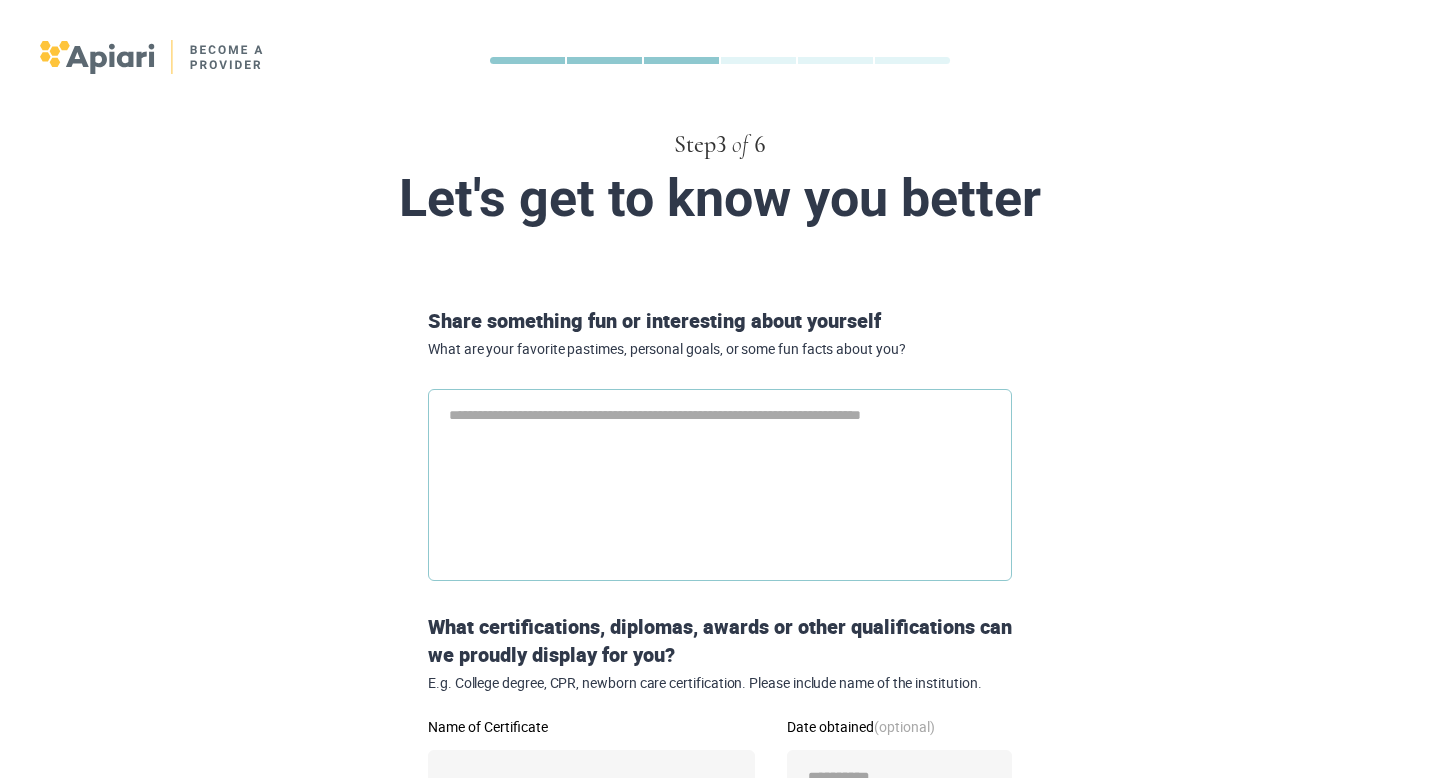 click at bounding box center [720, 485] 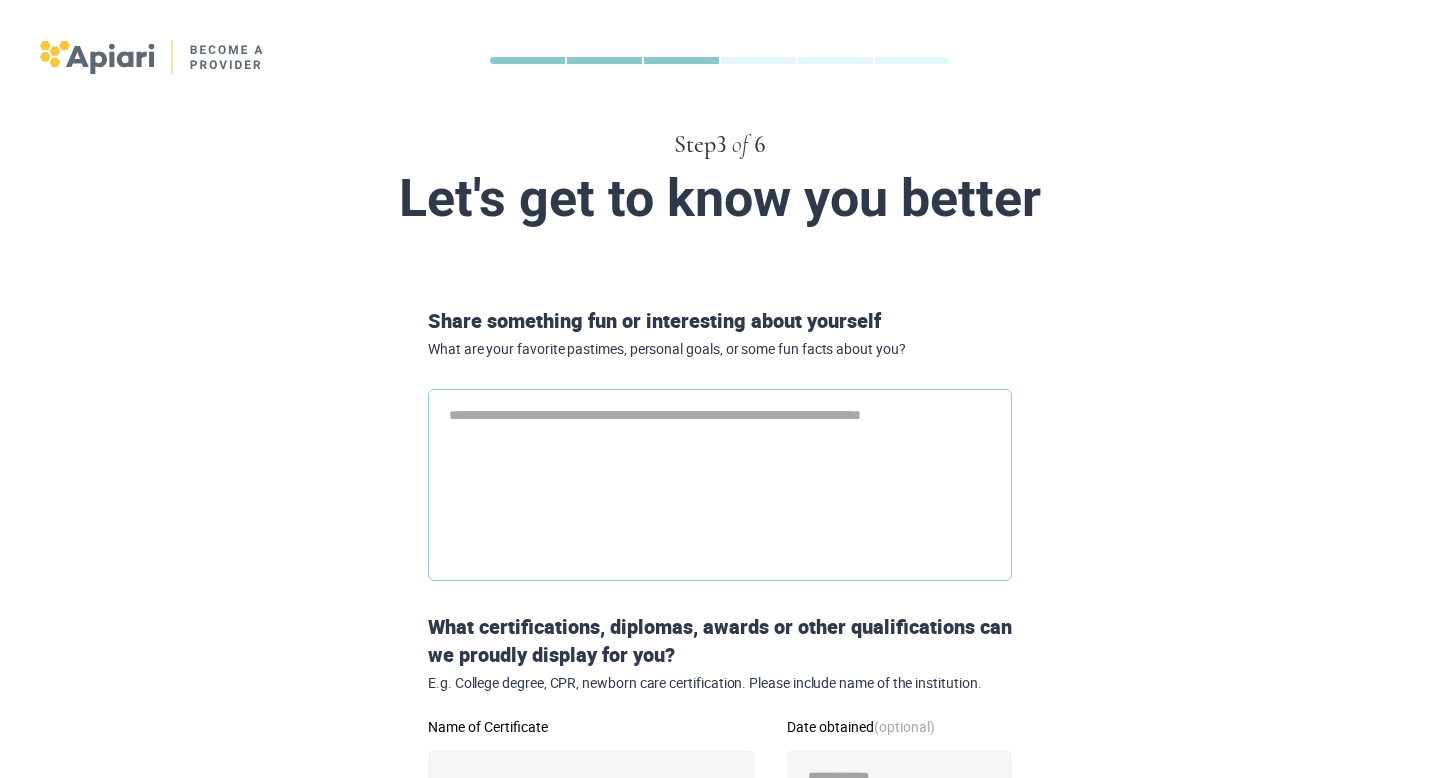 type on "*" 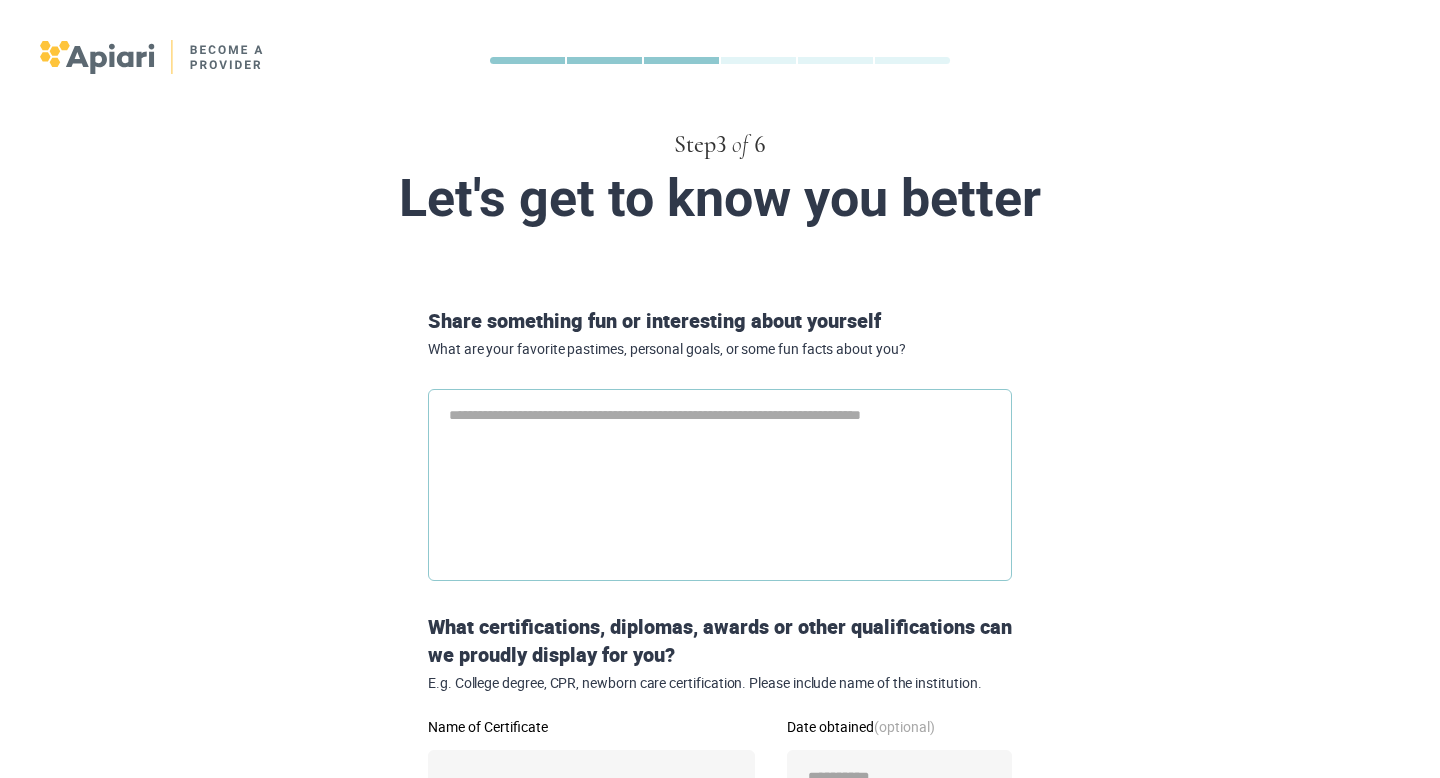 type on "*" 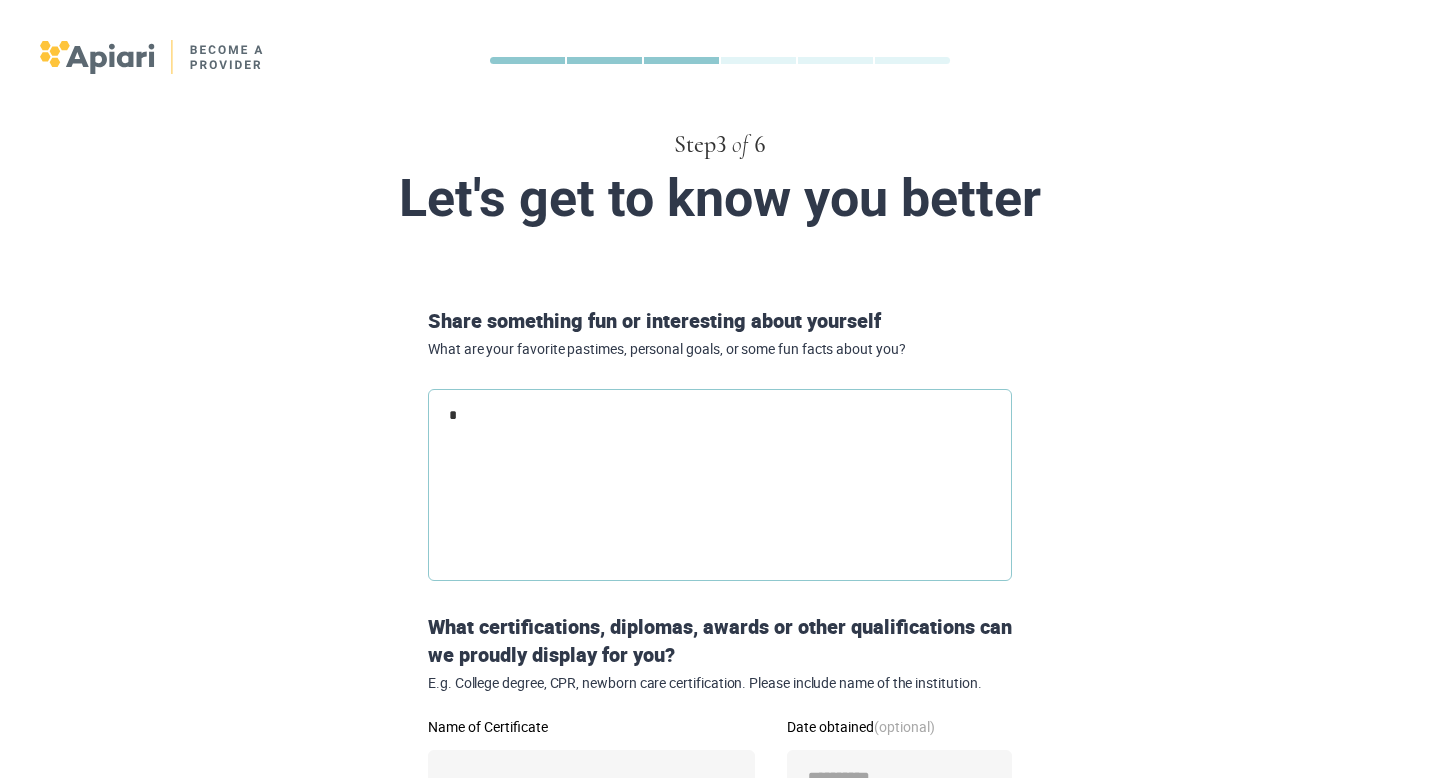 type on "*" 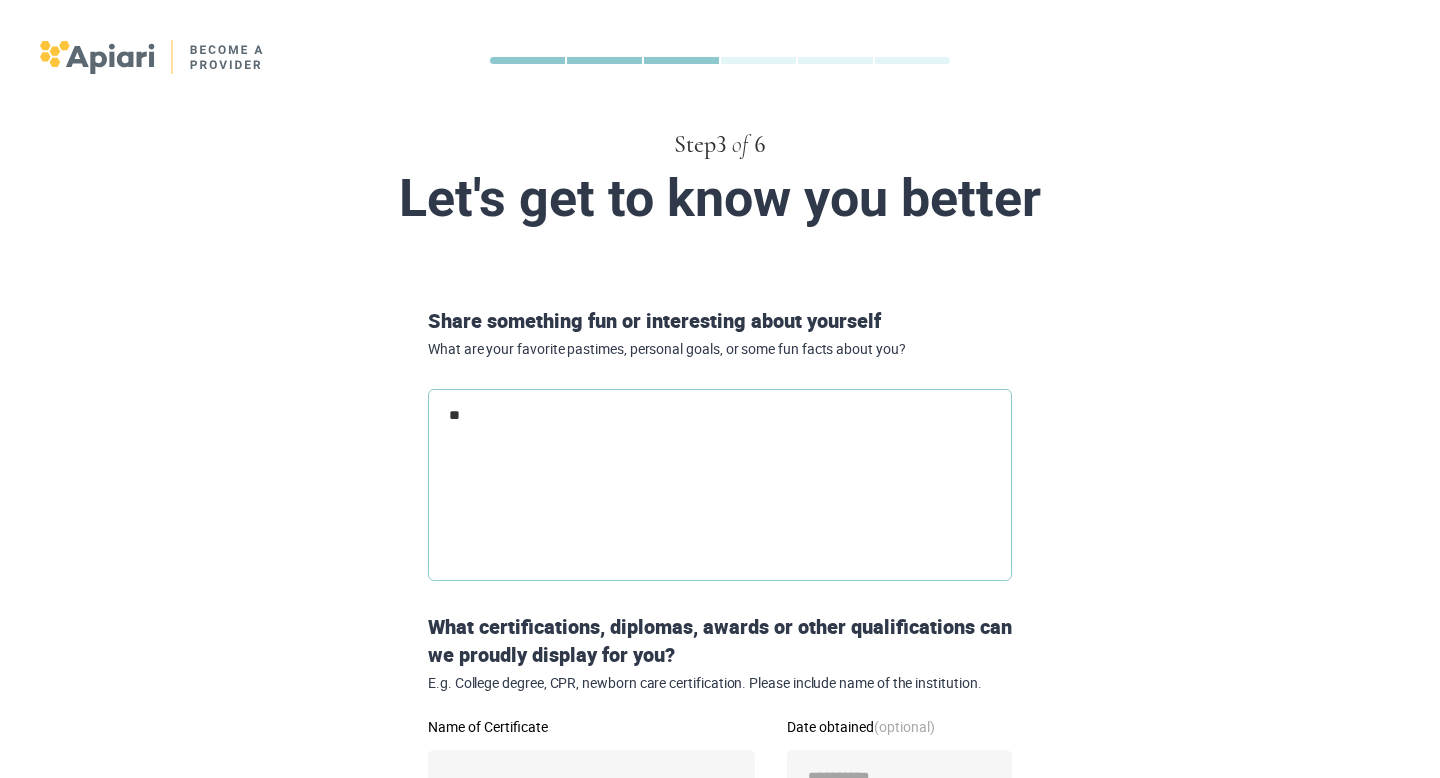 type on "***" 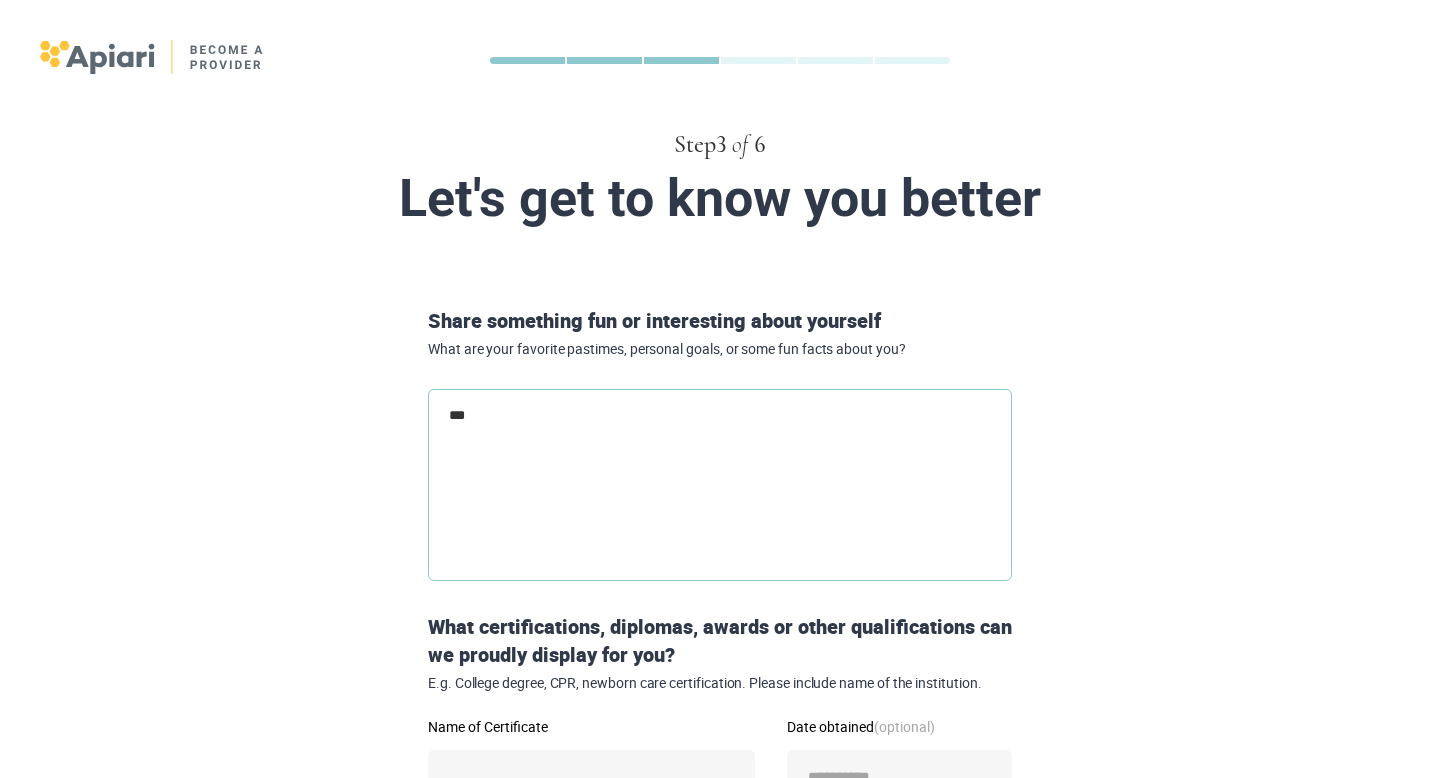 type on "****" 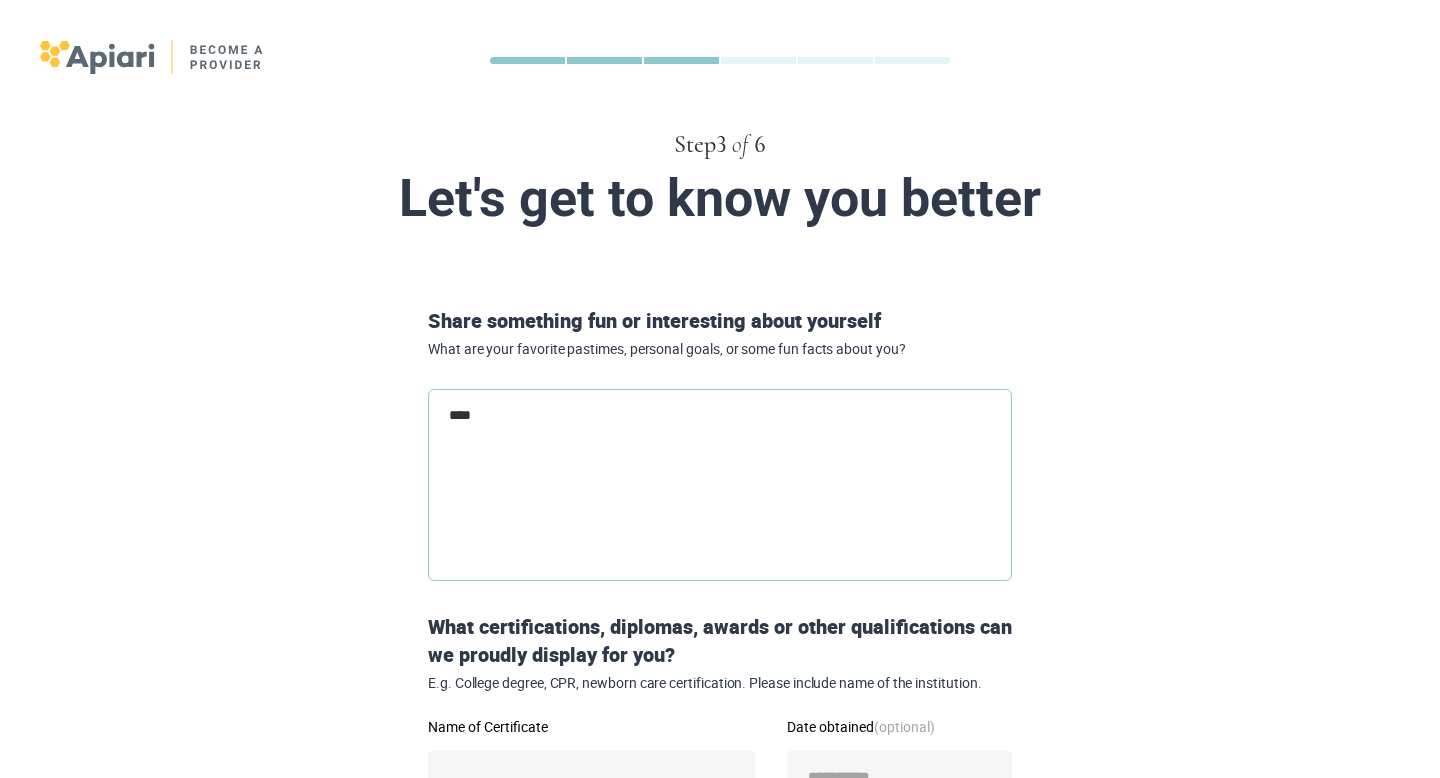 type on "*****" 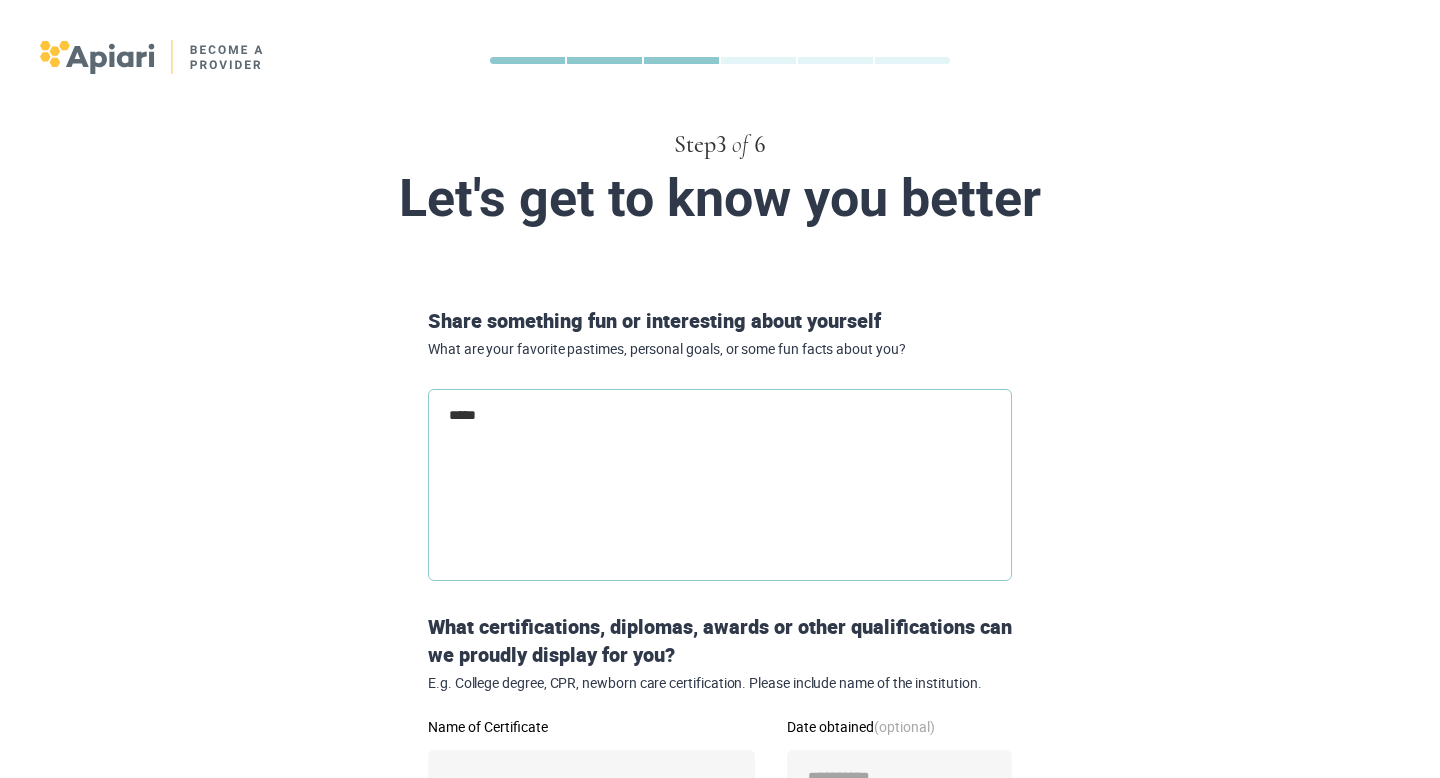 type on "******" 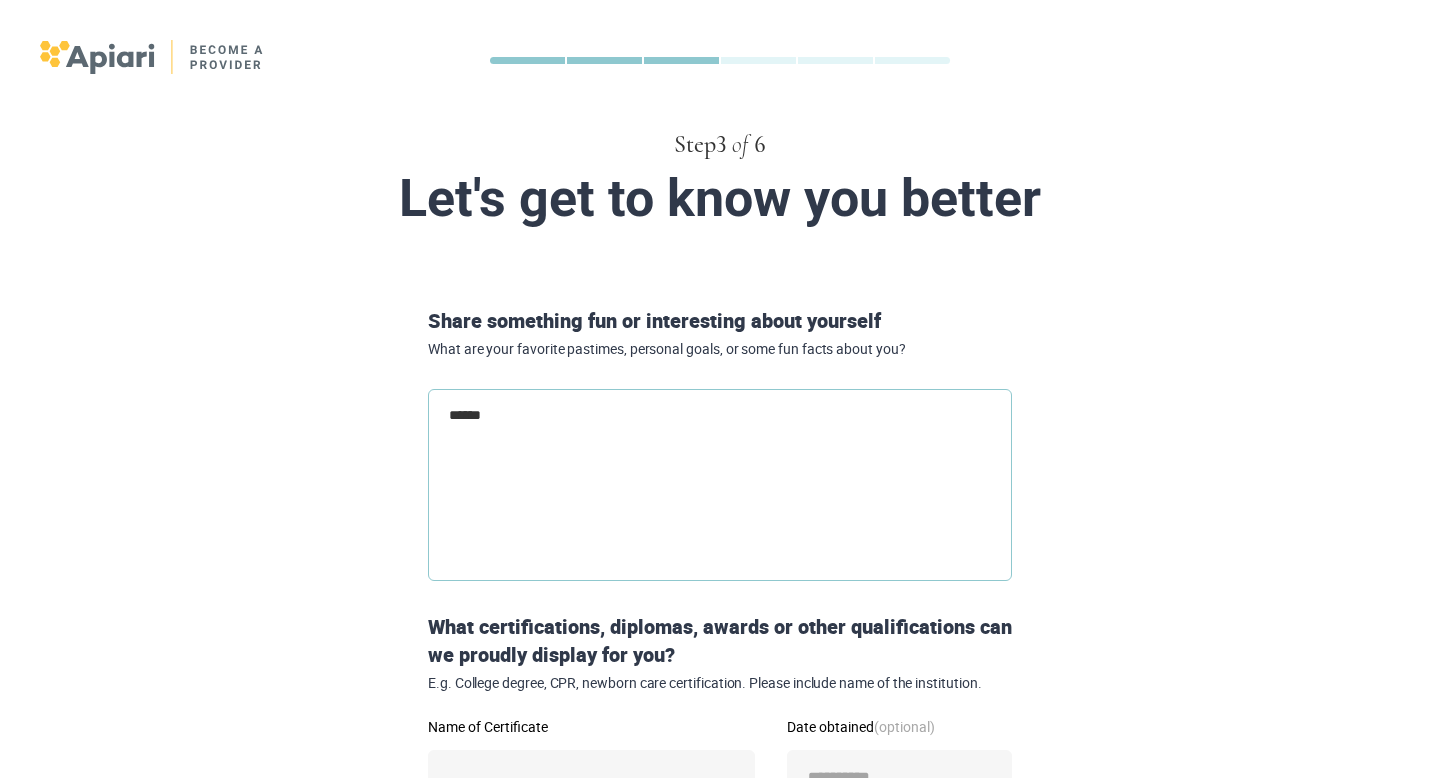 type on "******" 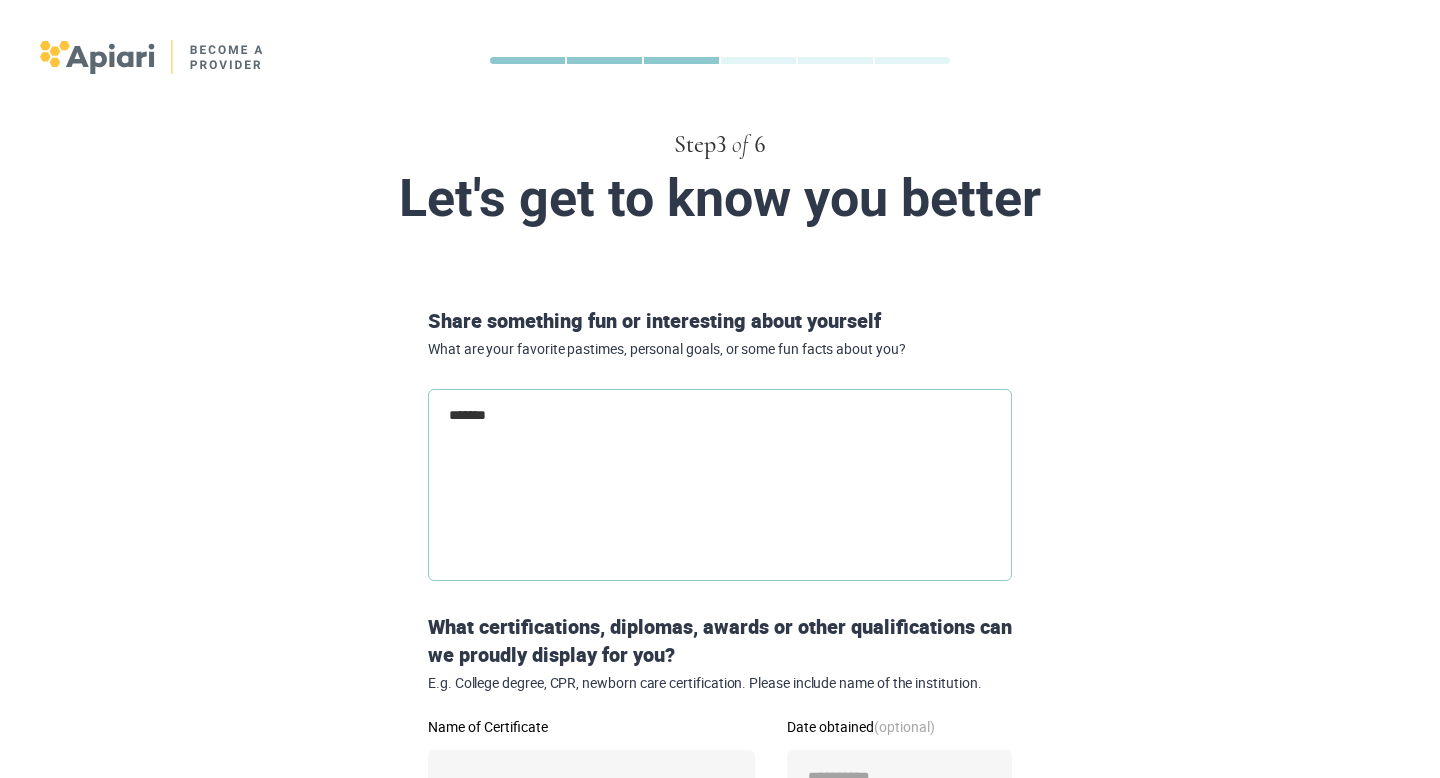 type on "********" 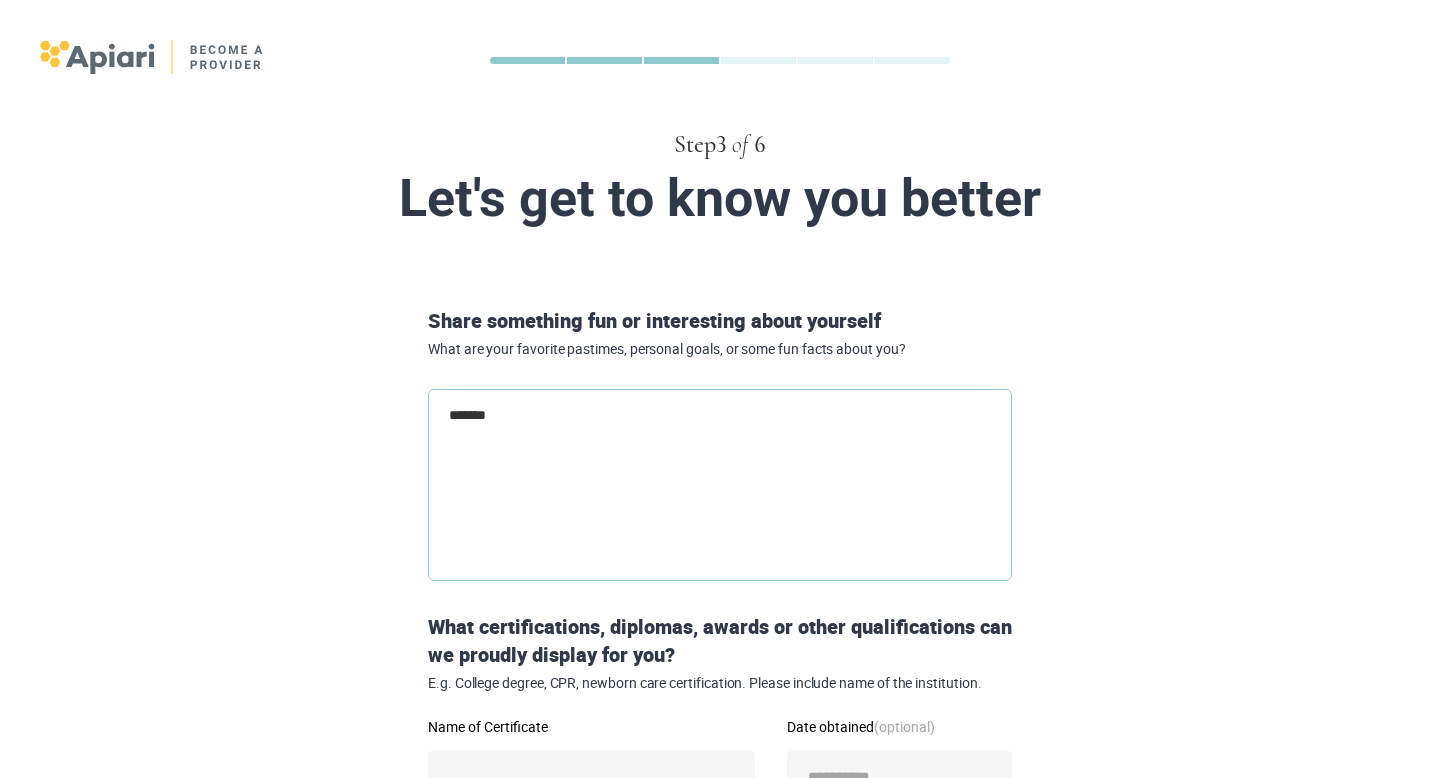type on "*" 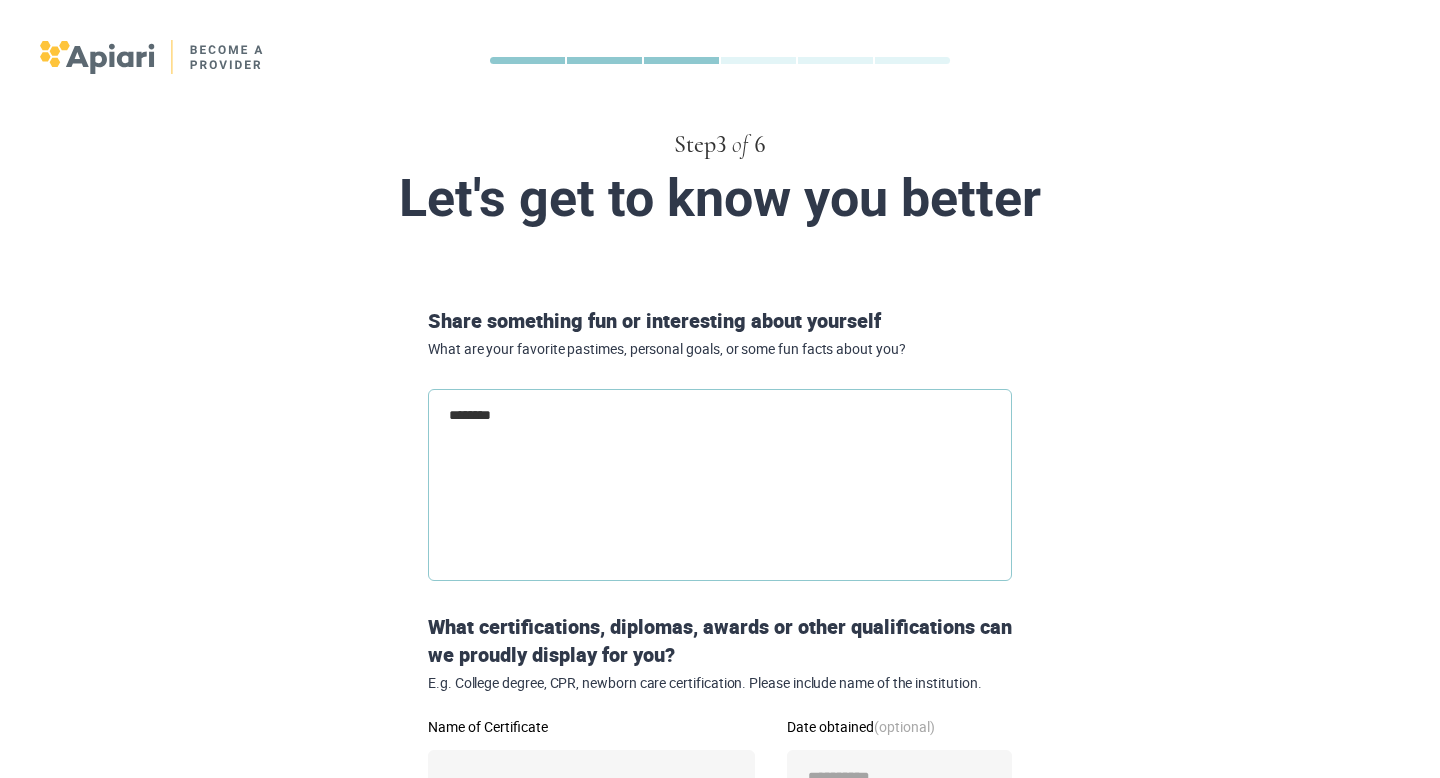 type on "*********" 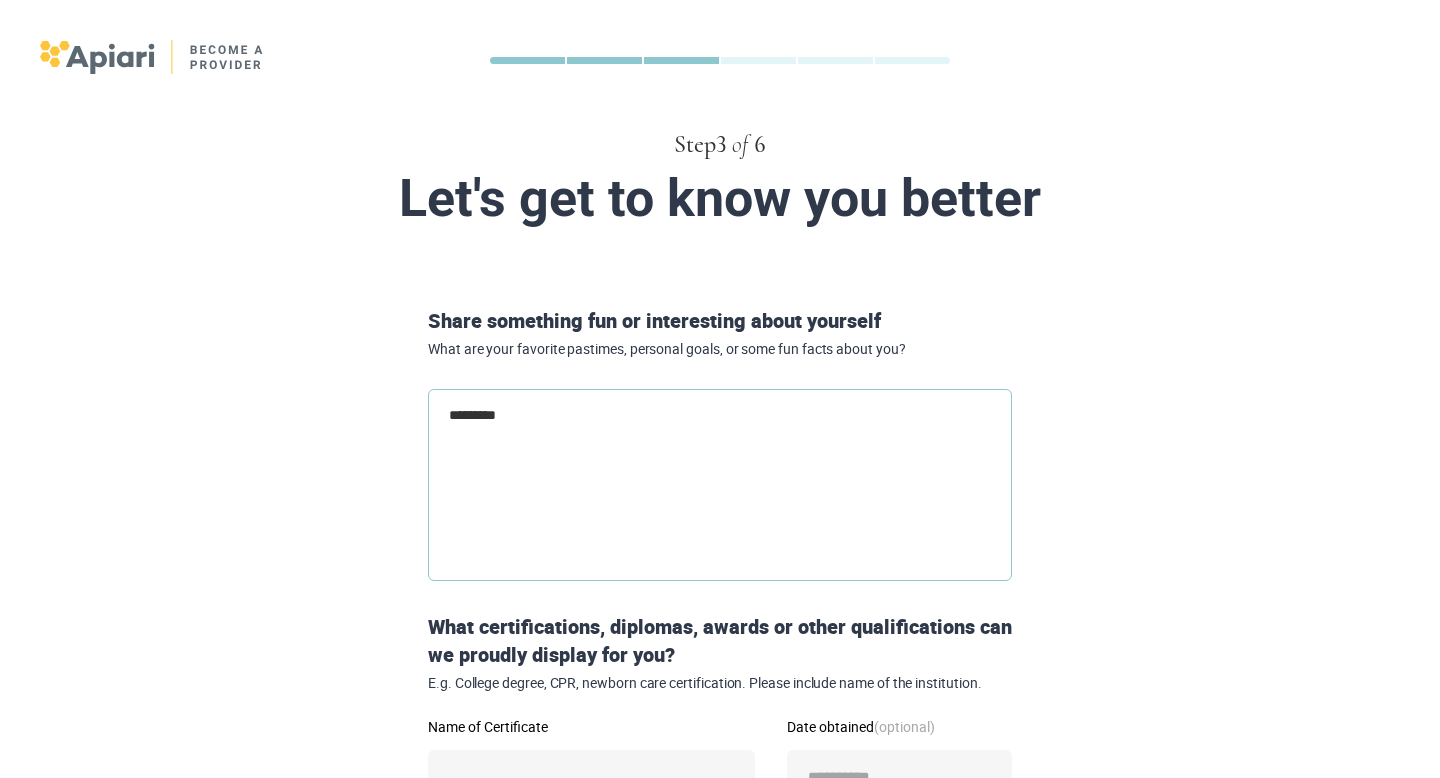 type on "*********" 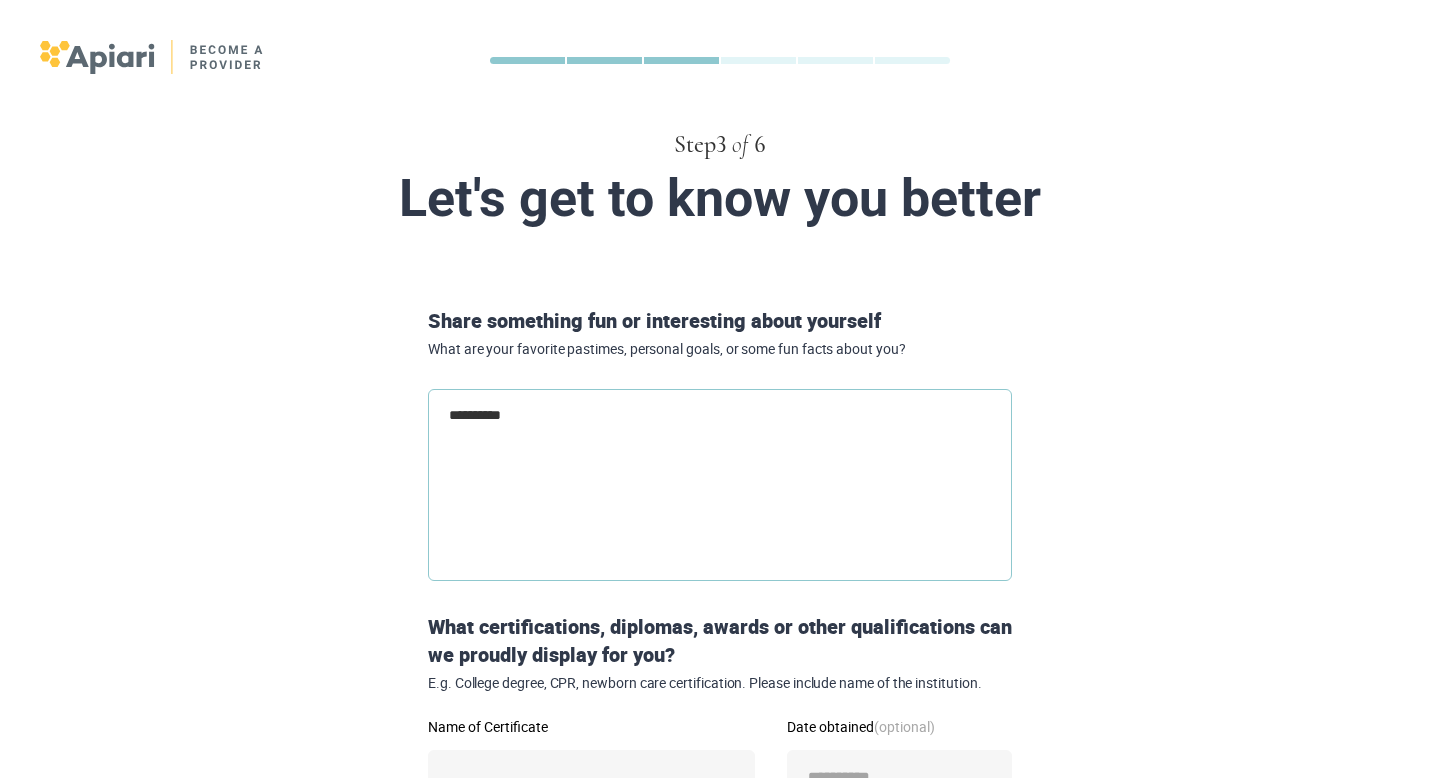 type on "**********" 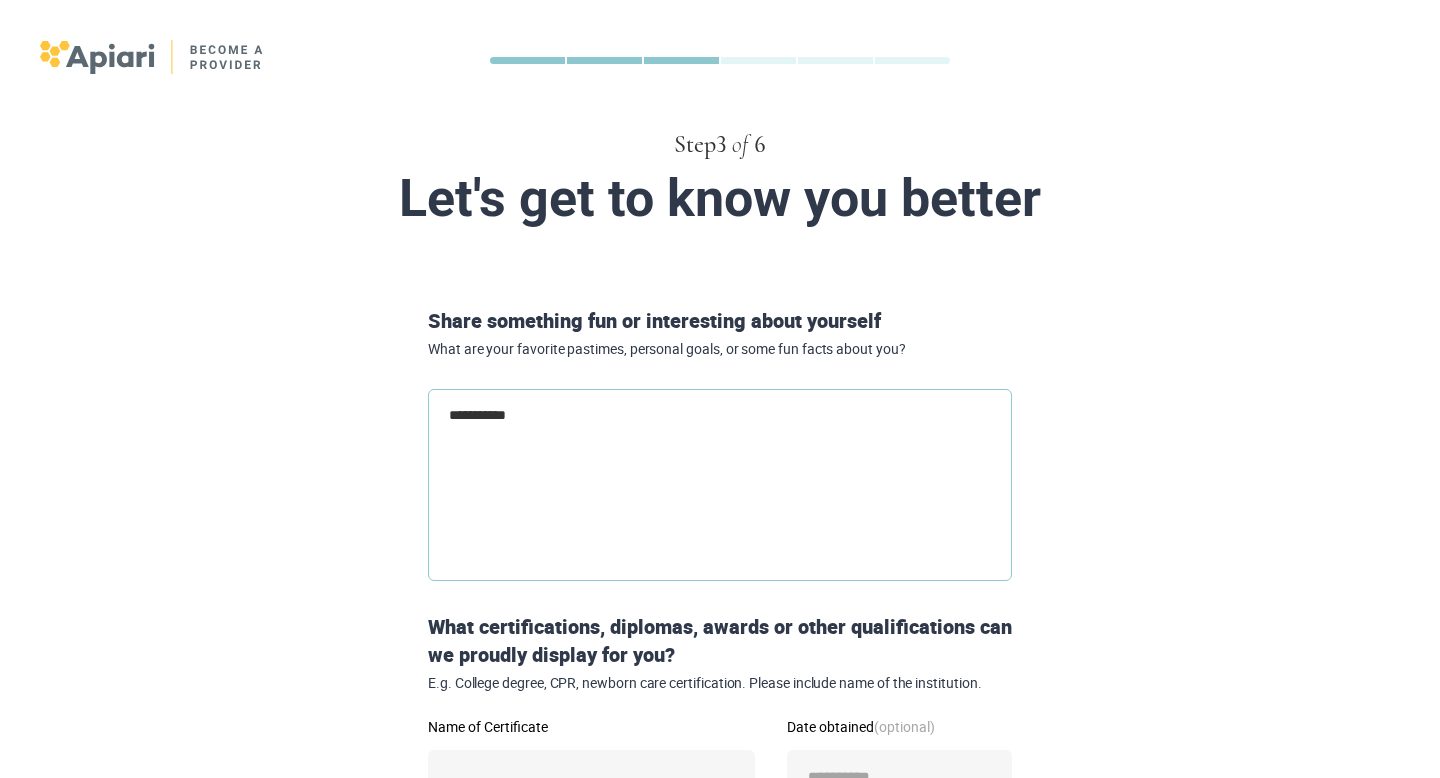 type on "**********" 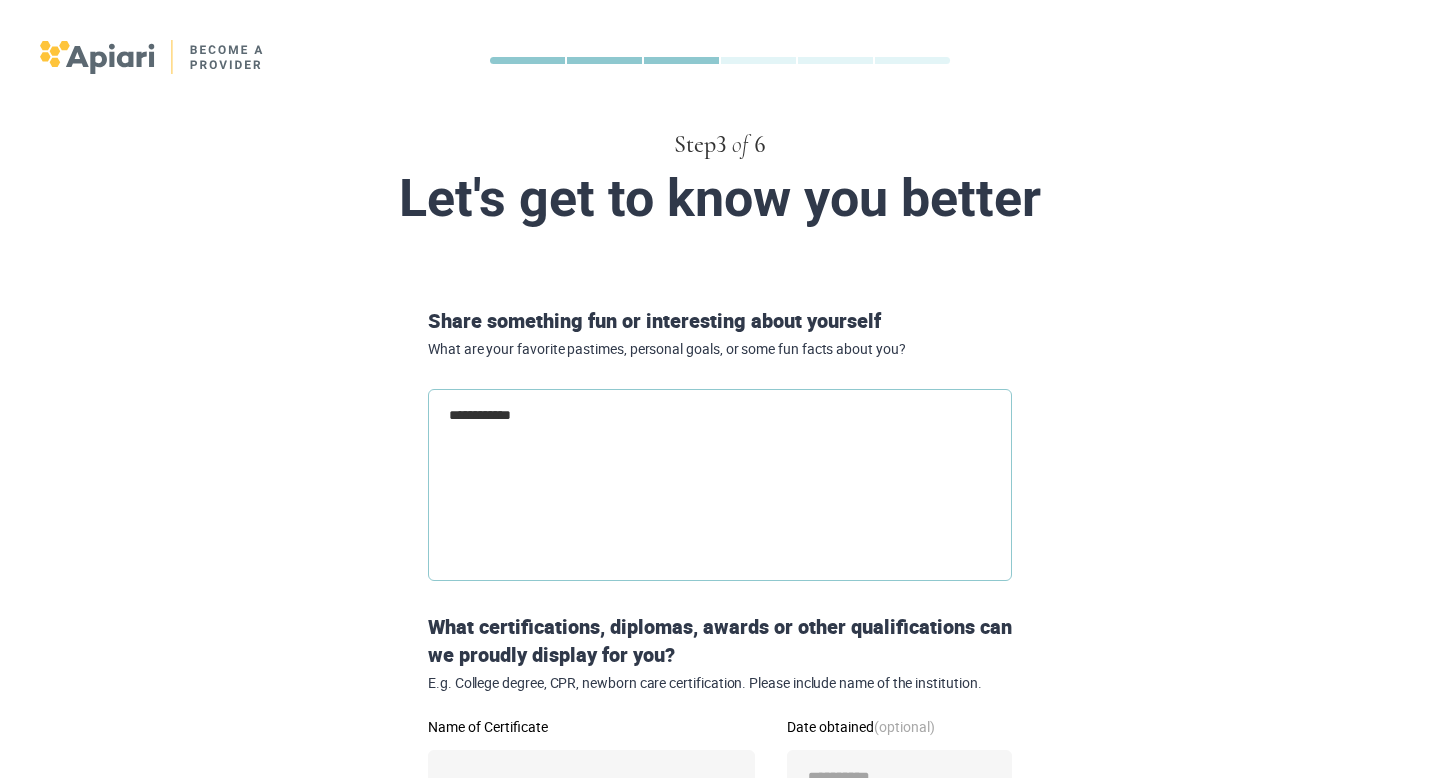 type on "*" 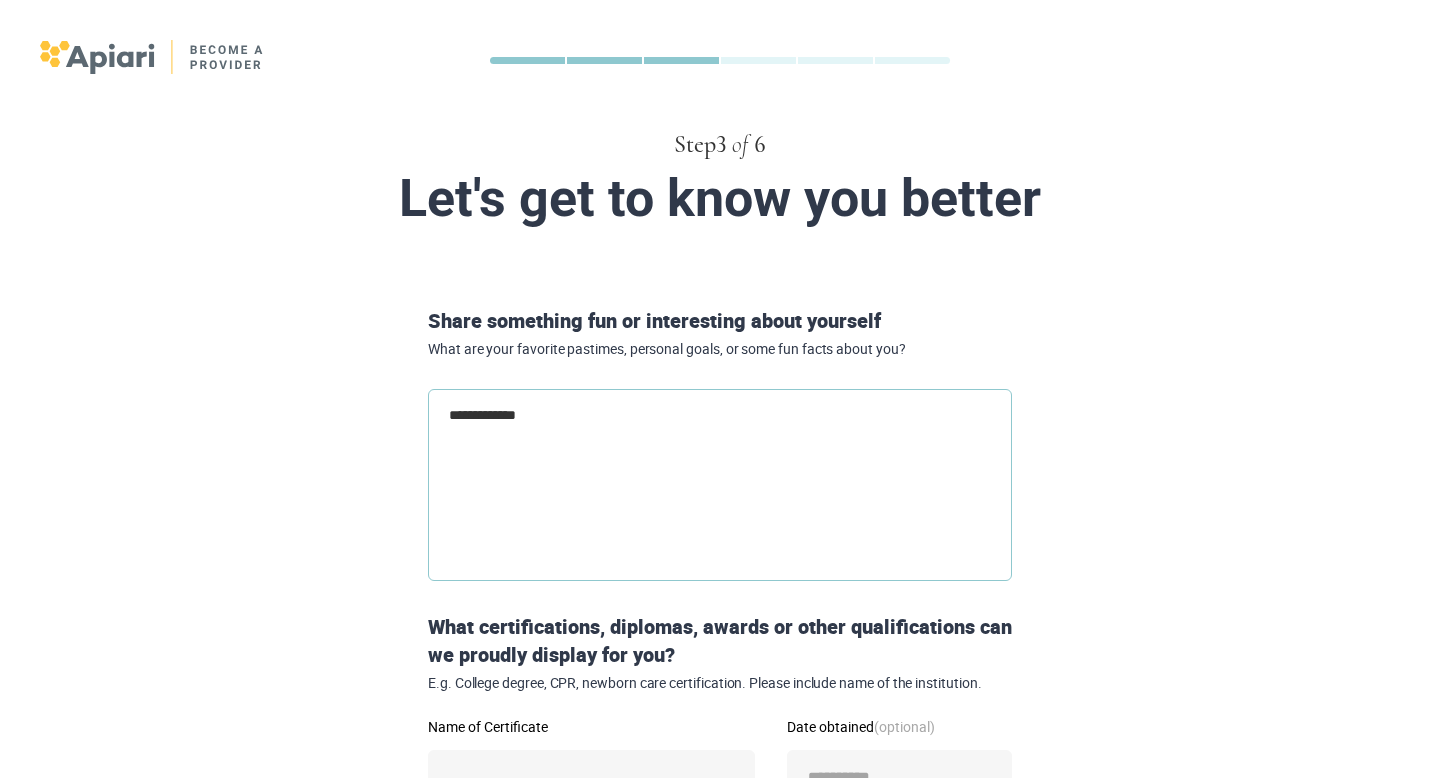type on "**********" 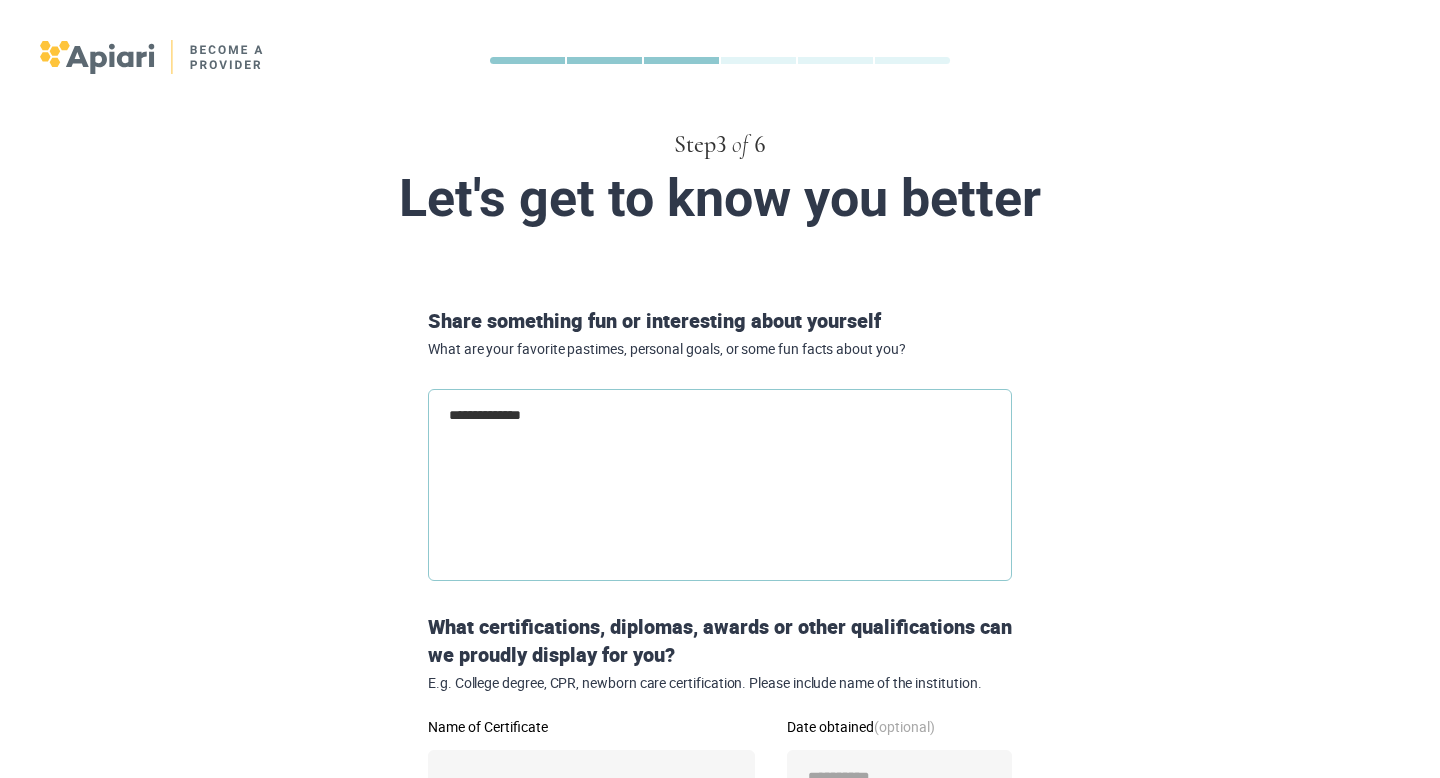 type on "**********" 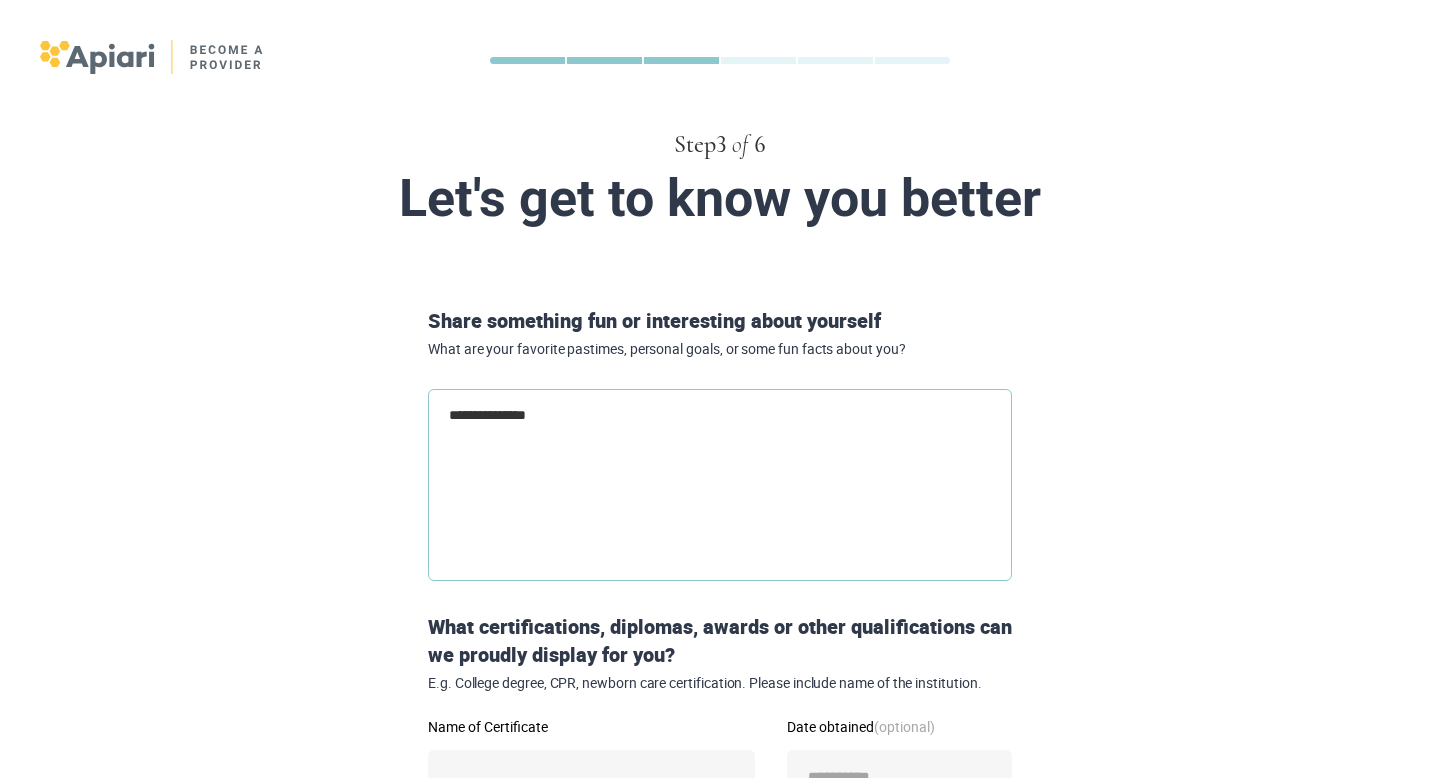 type on "*" 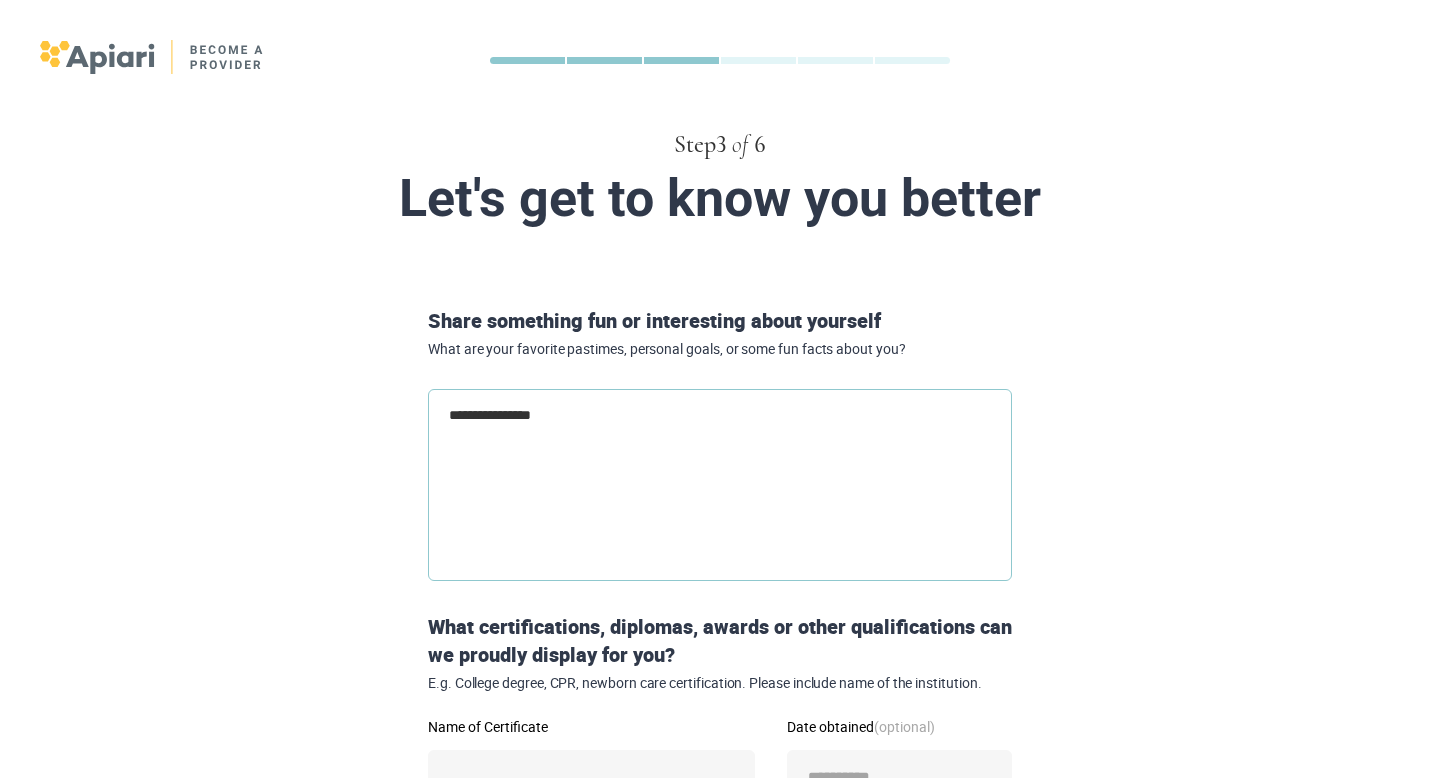 type on "**********" 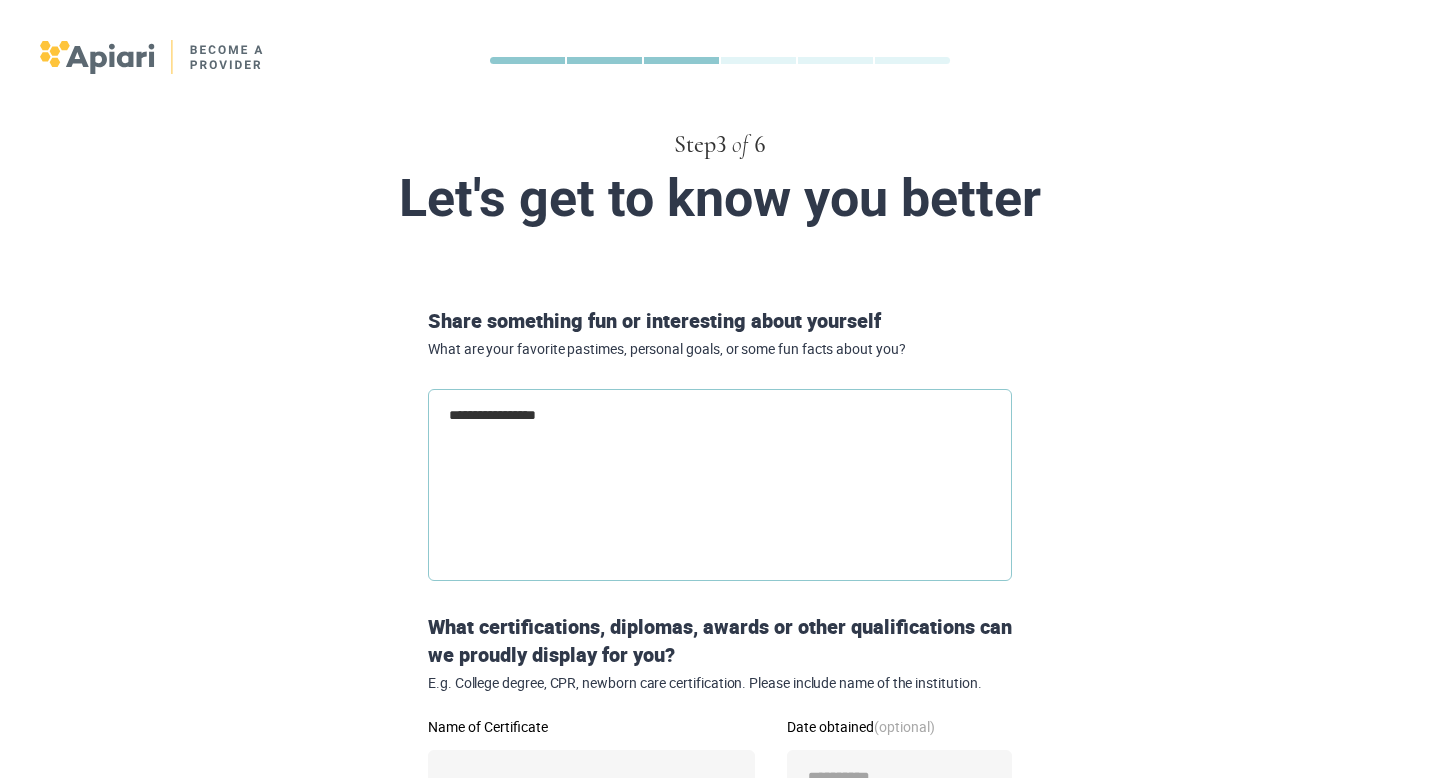 type on "**********" 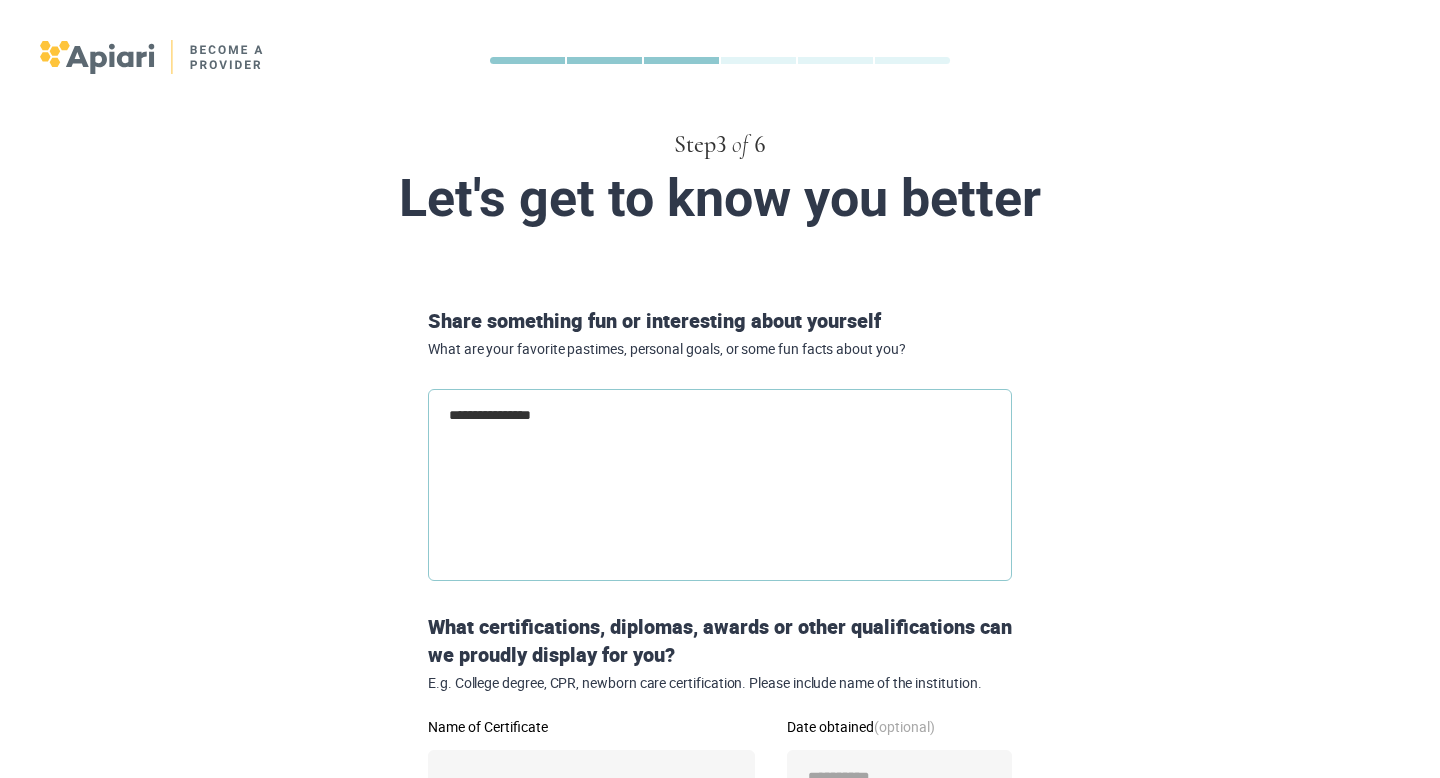 type on "**********" 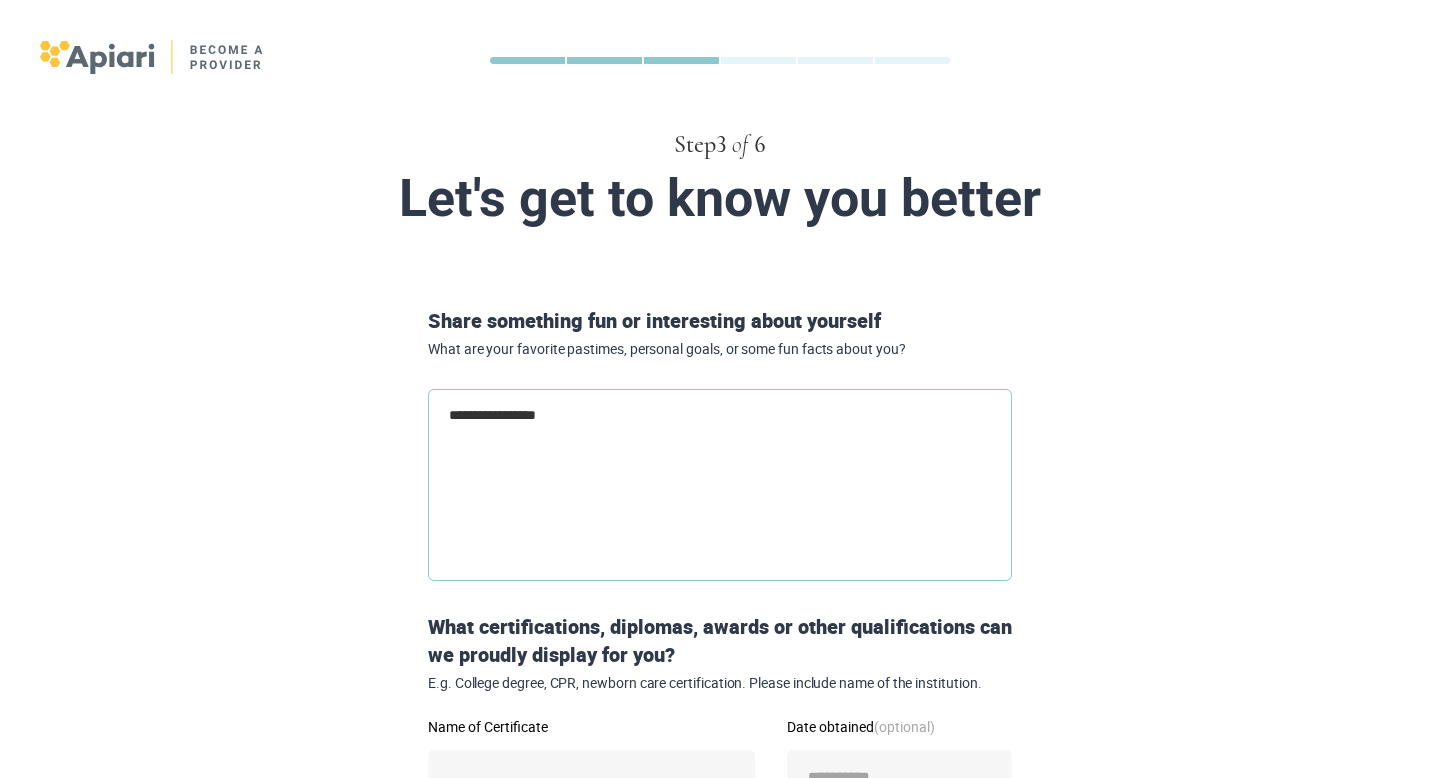 type on "**********" 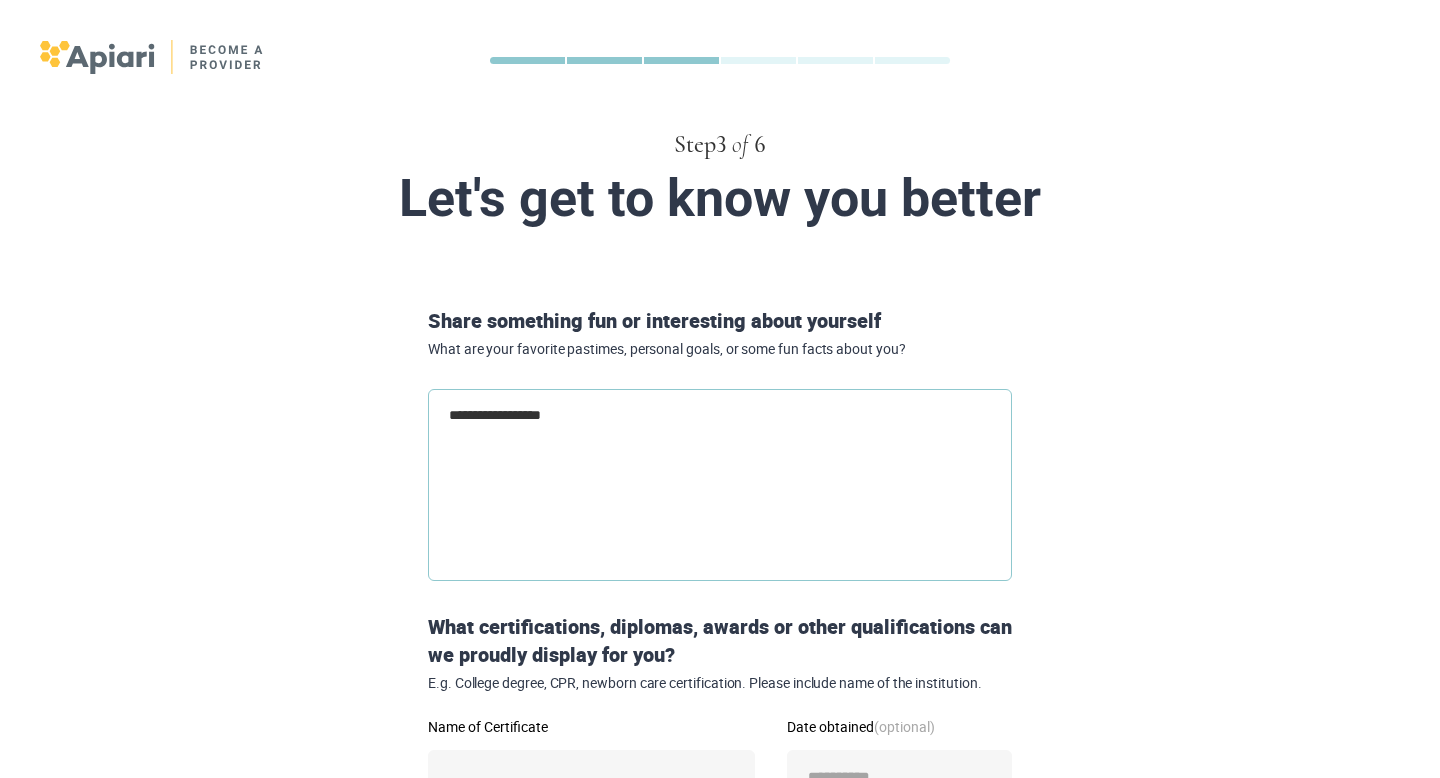 type on "**********" 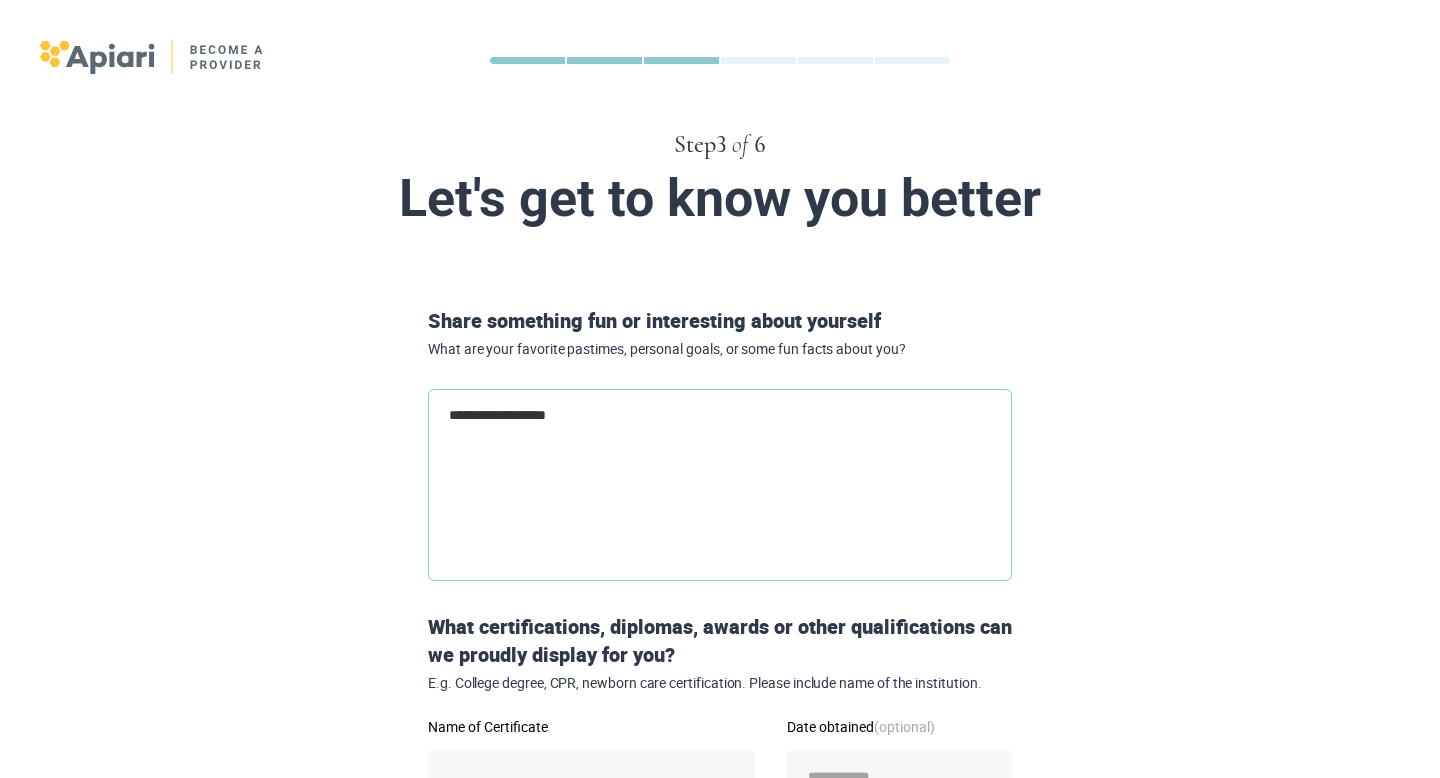 type on "*" 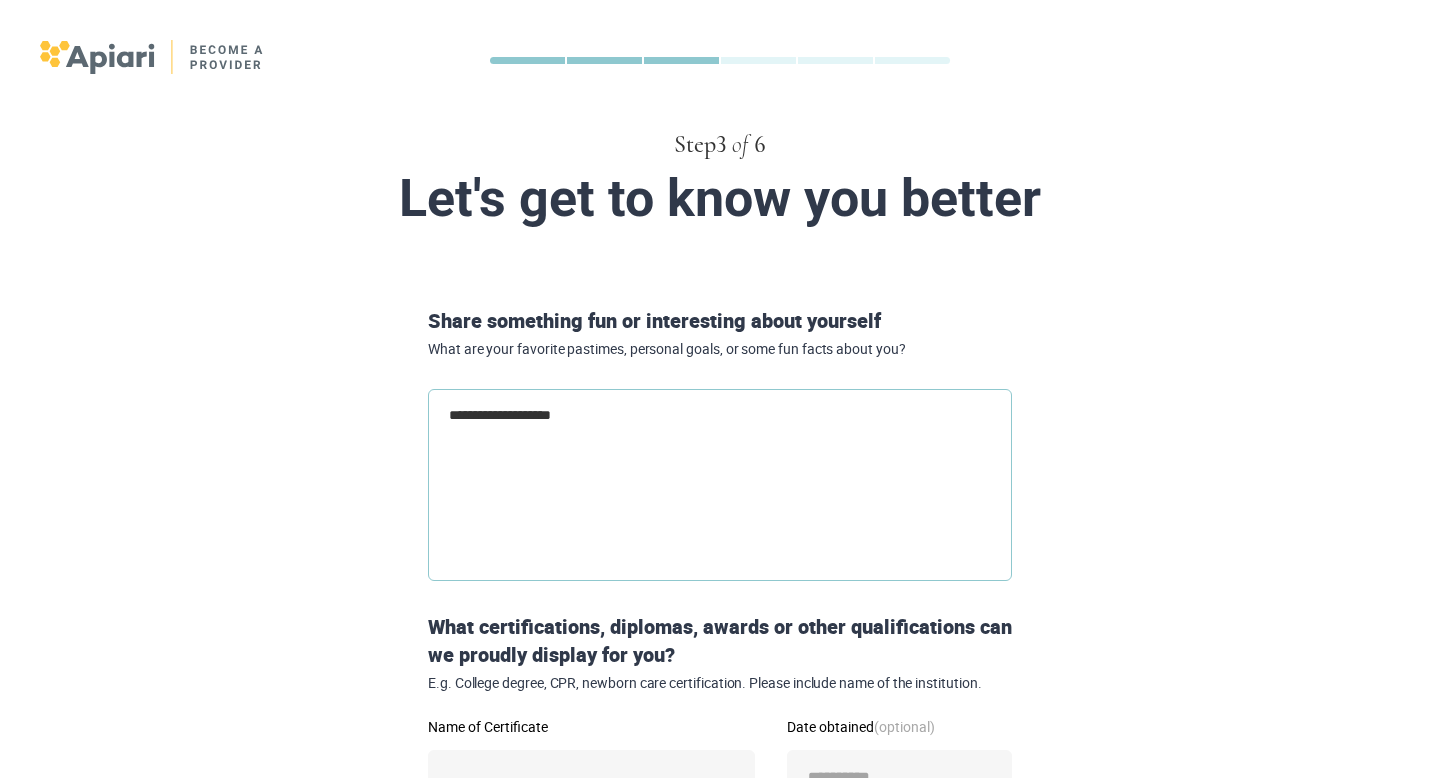 type on "**********" 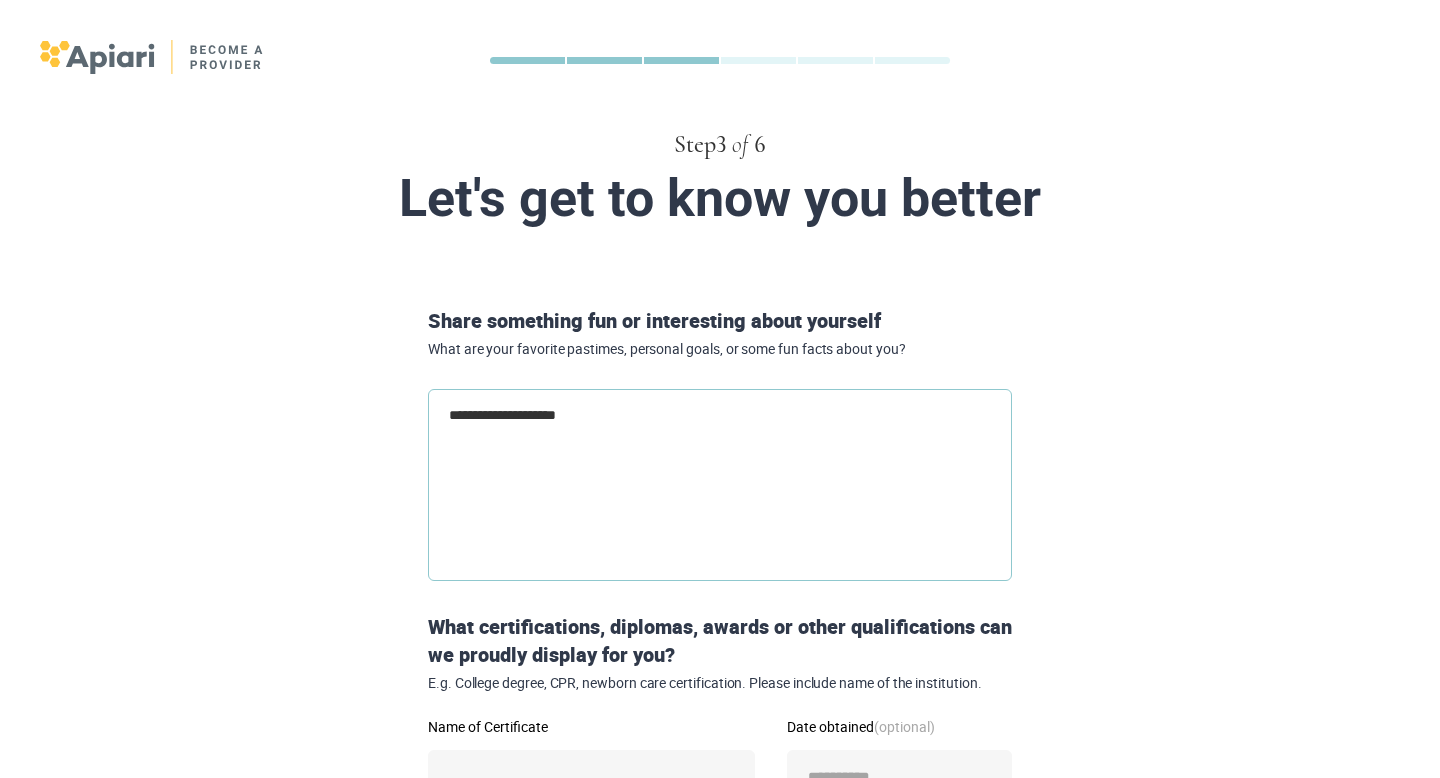 type on "**********" 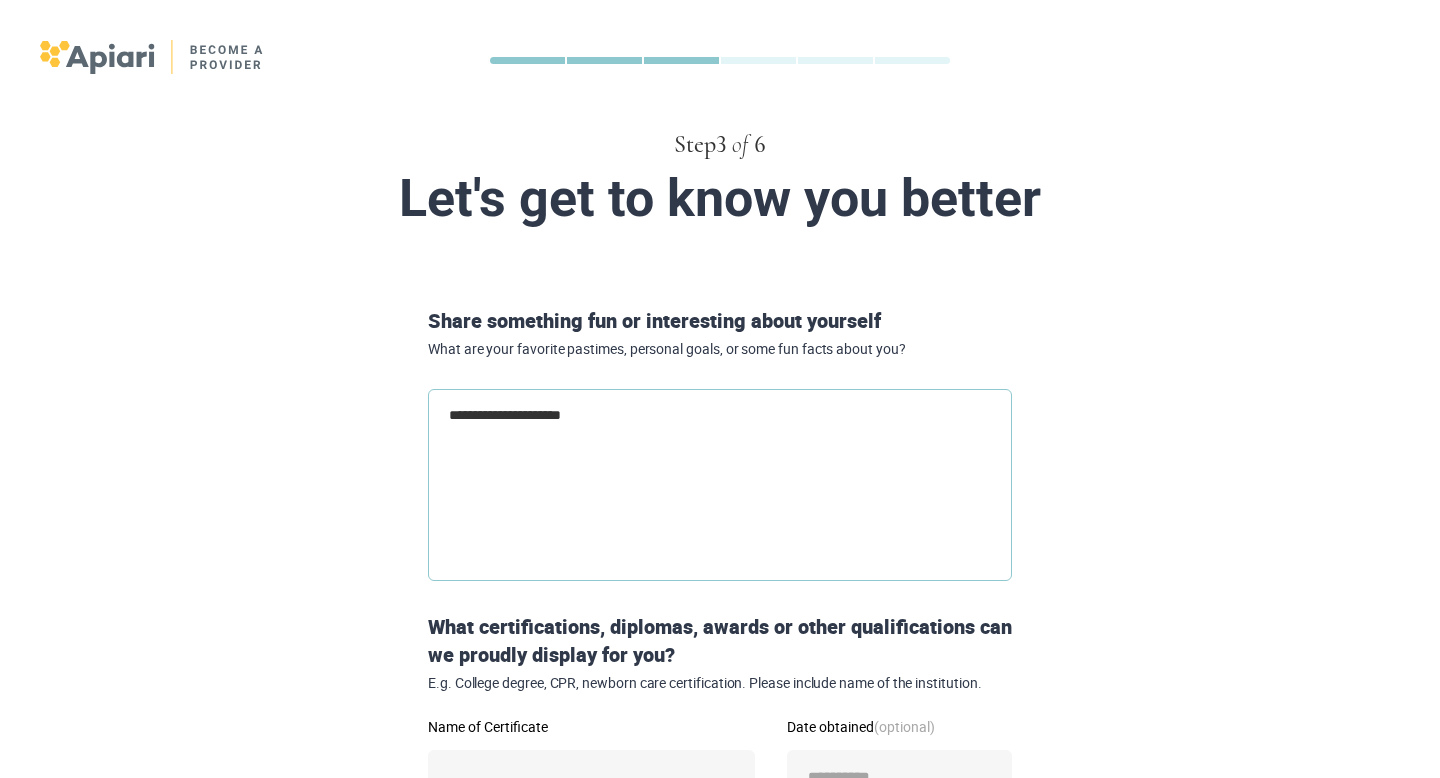 type on "**********" 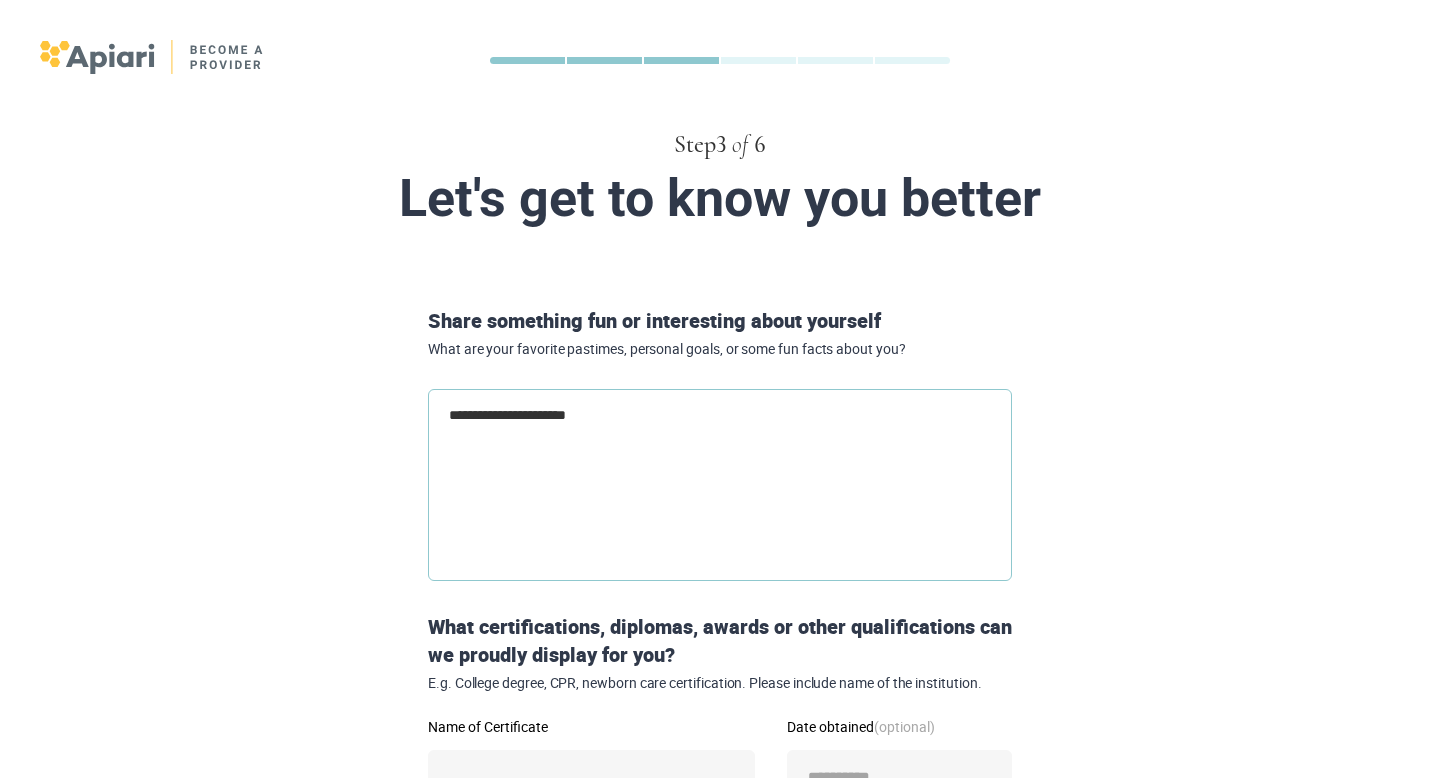 type on "**********" 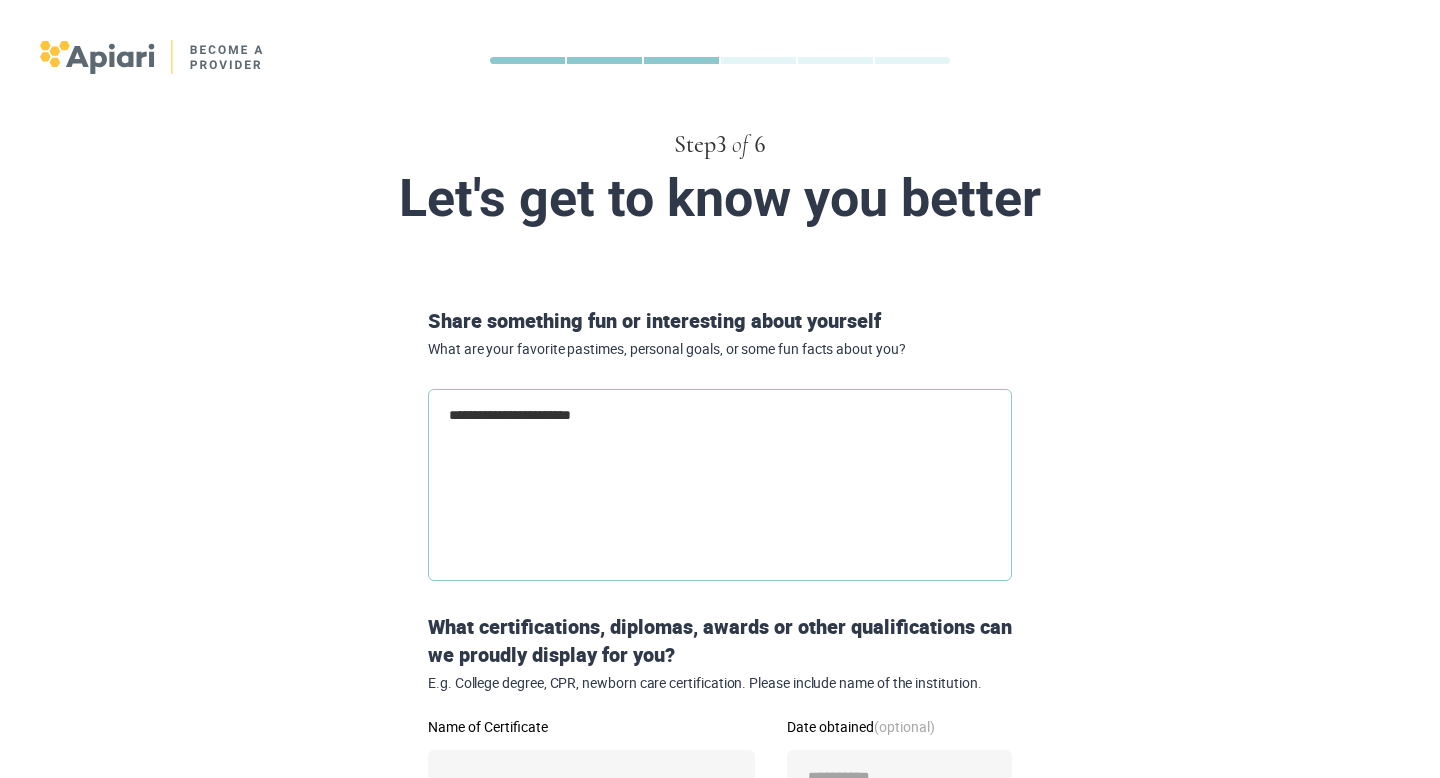 type on "**********" 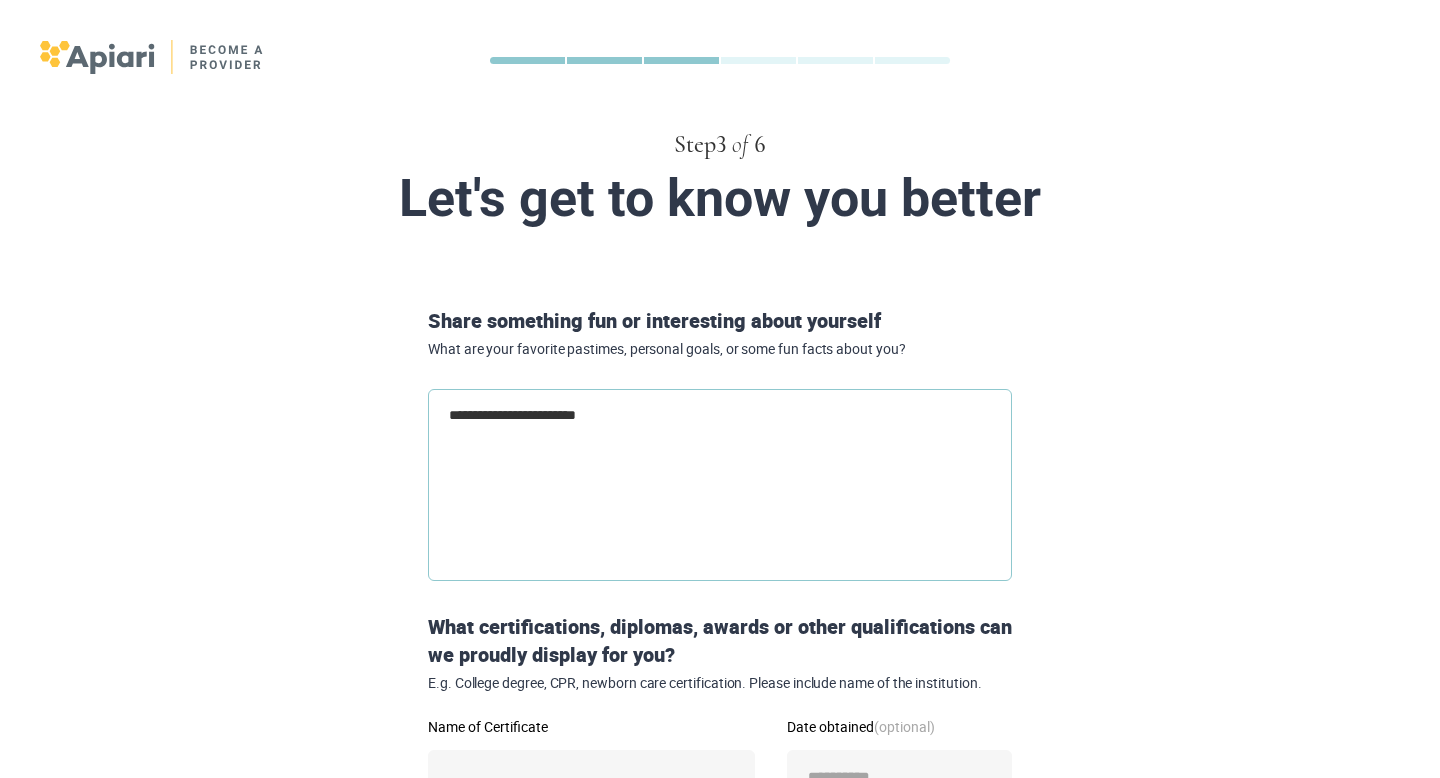 type on "**********" 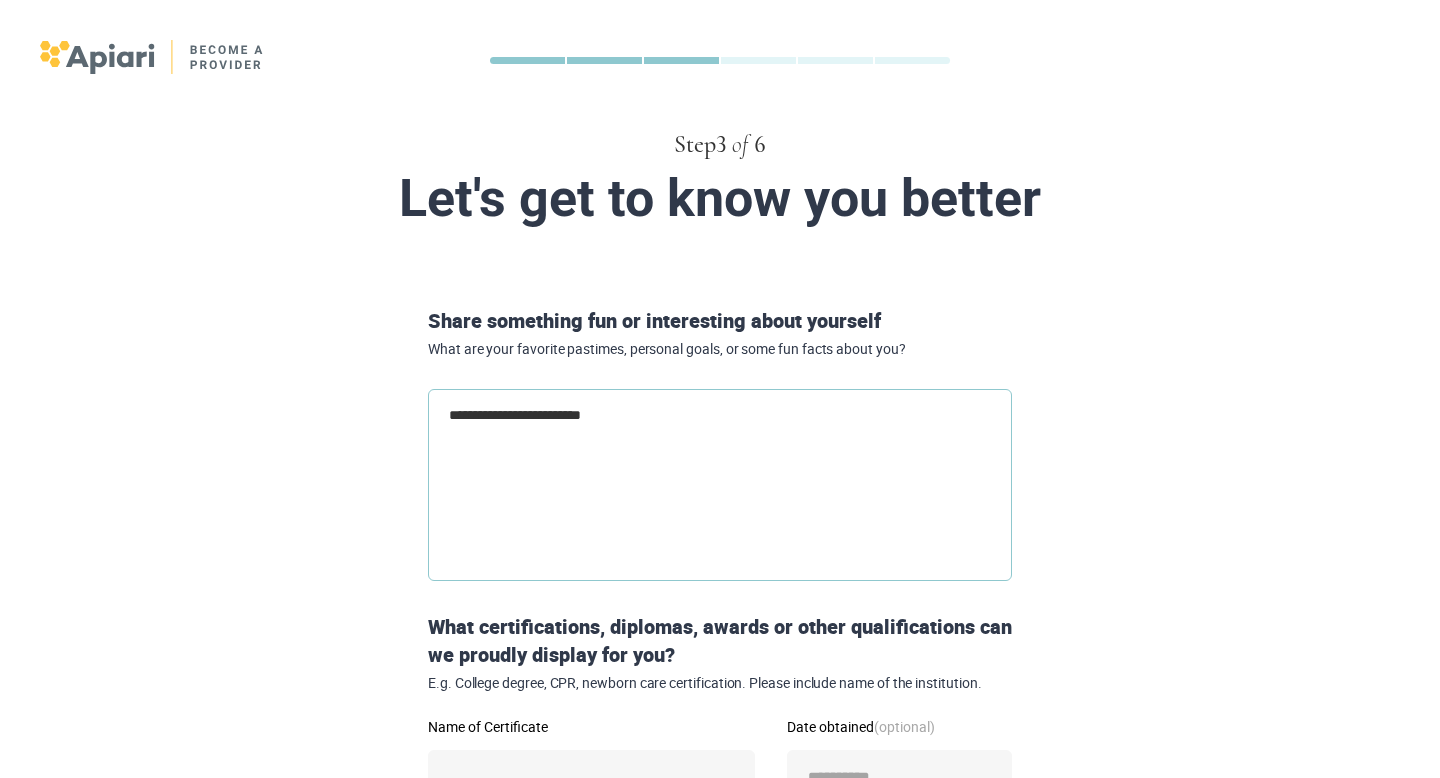 type on "**********" 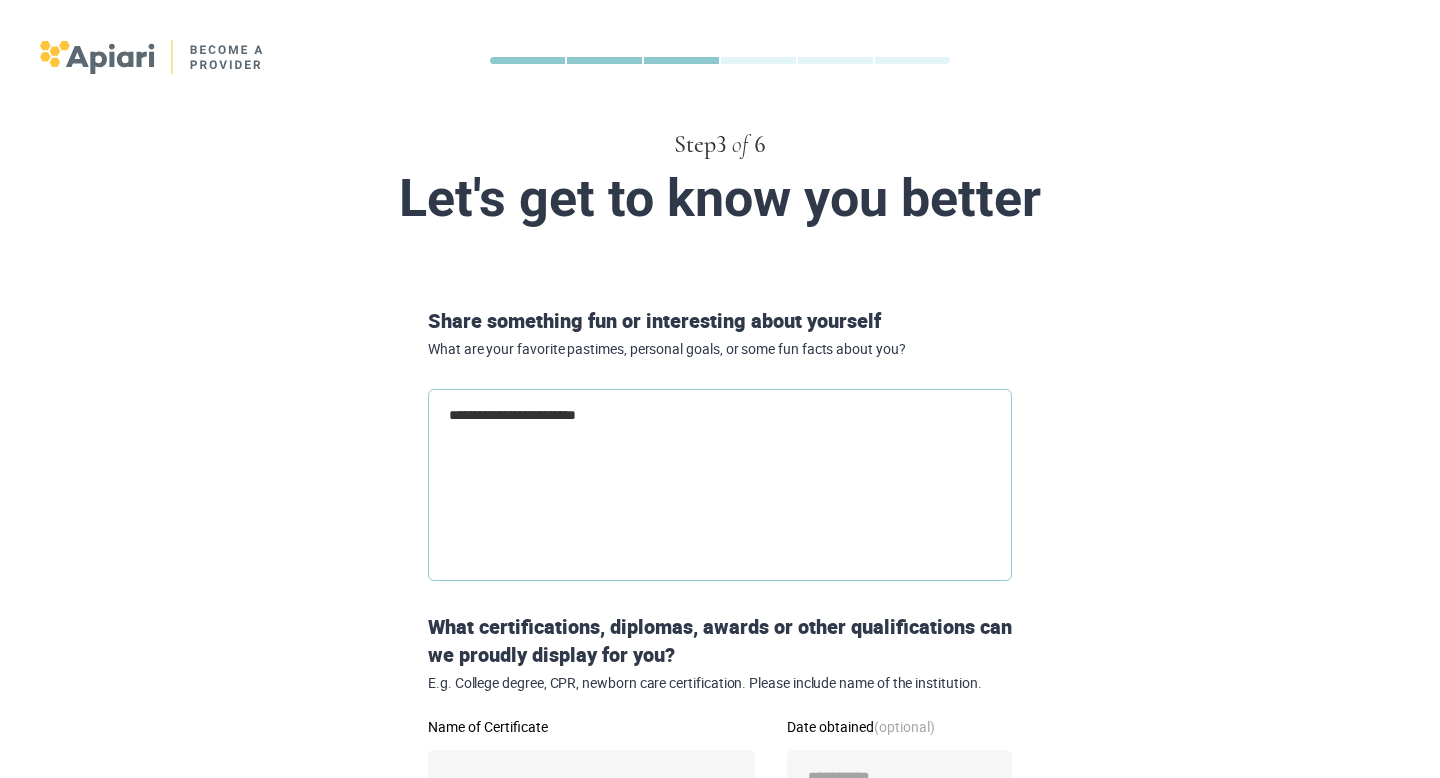 type on "**********" 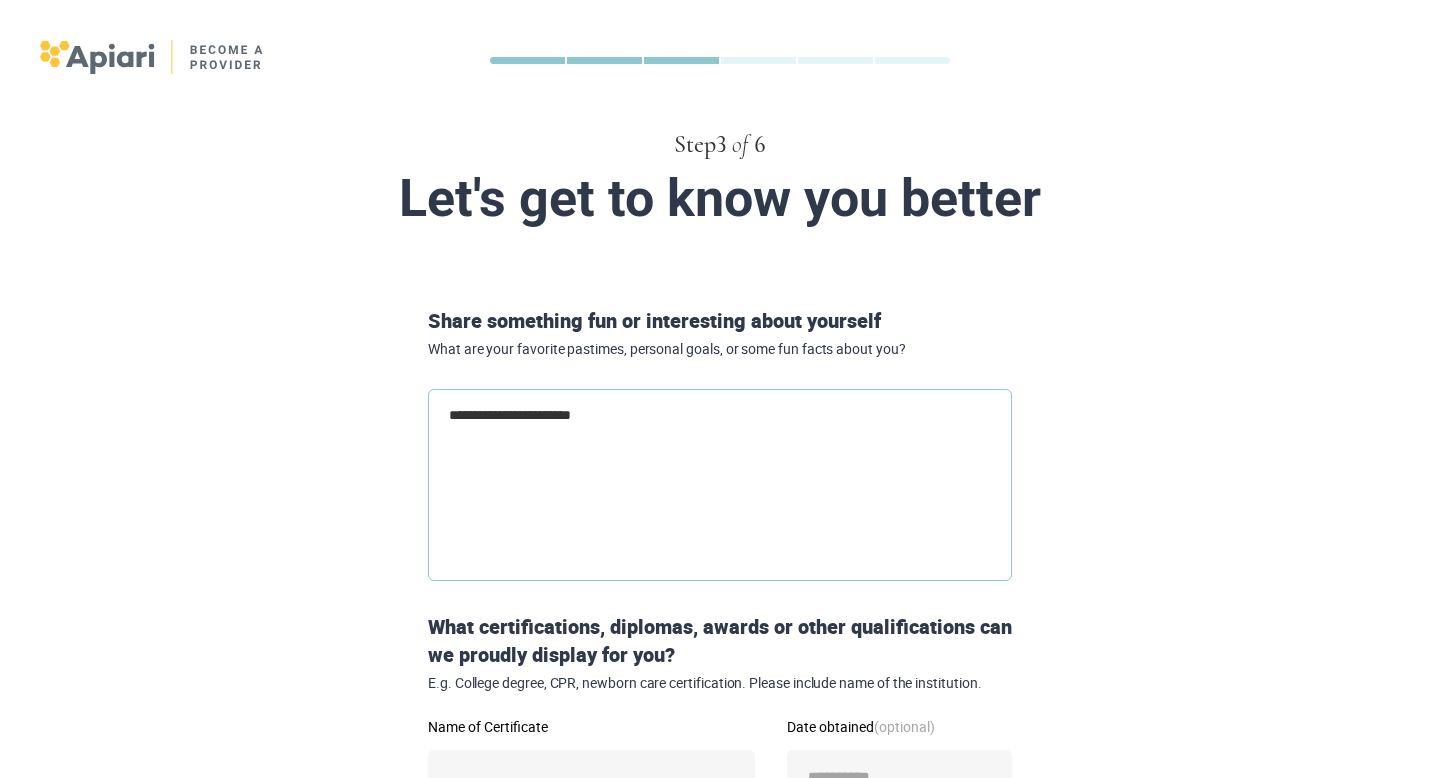 type on "**********" 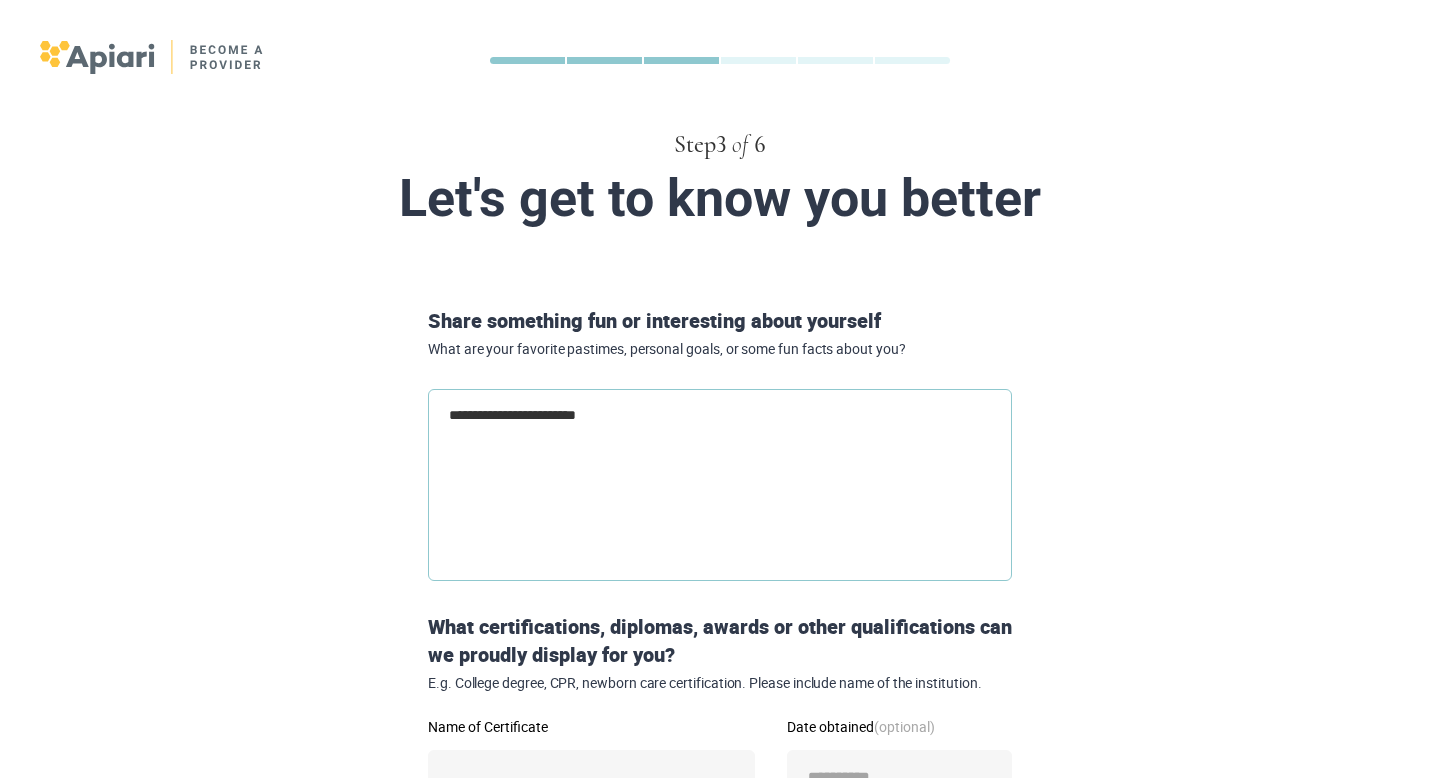 type on "**********" 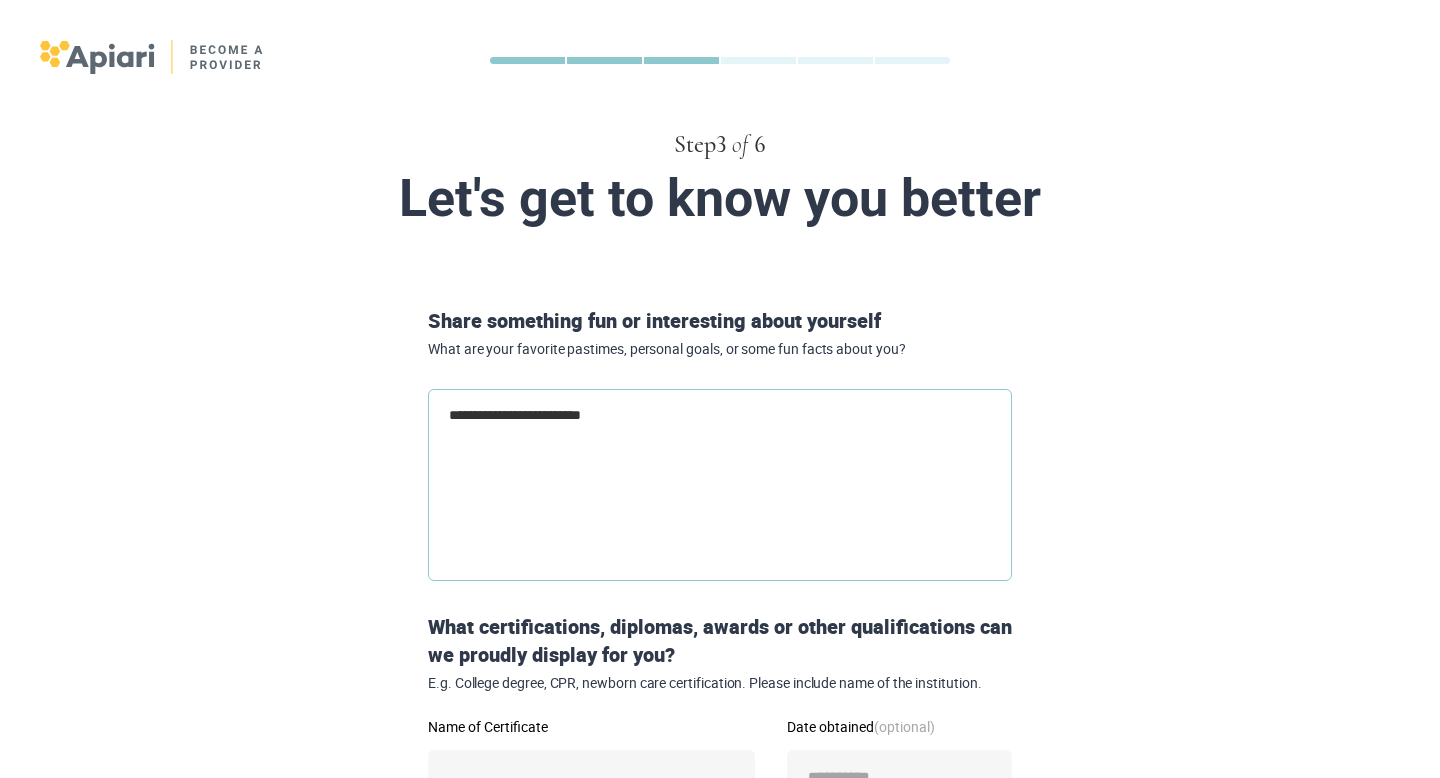 type on "*" 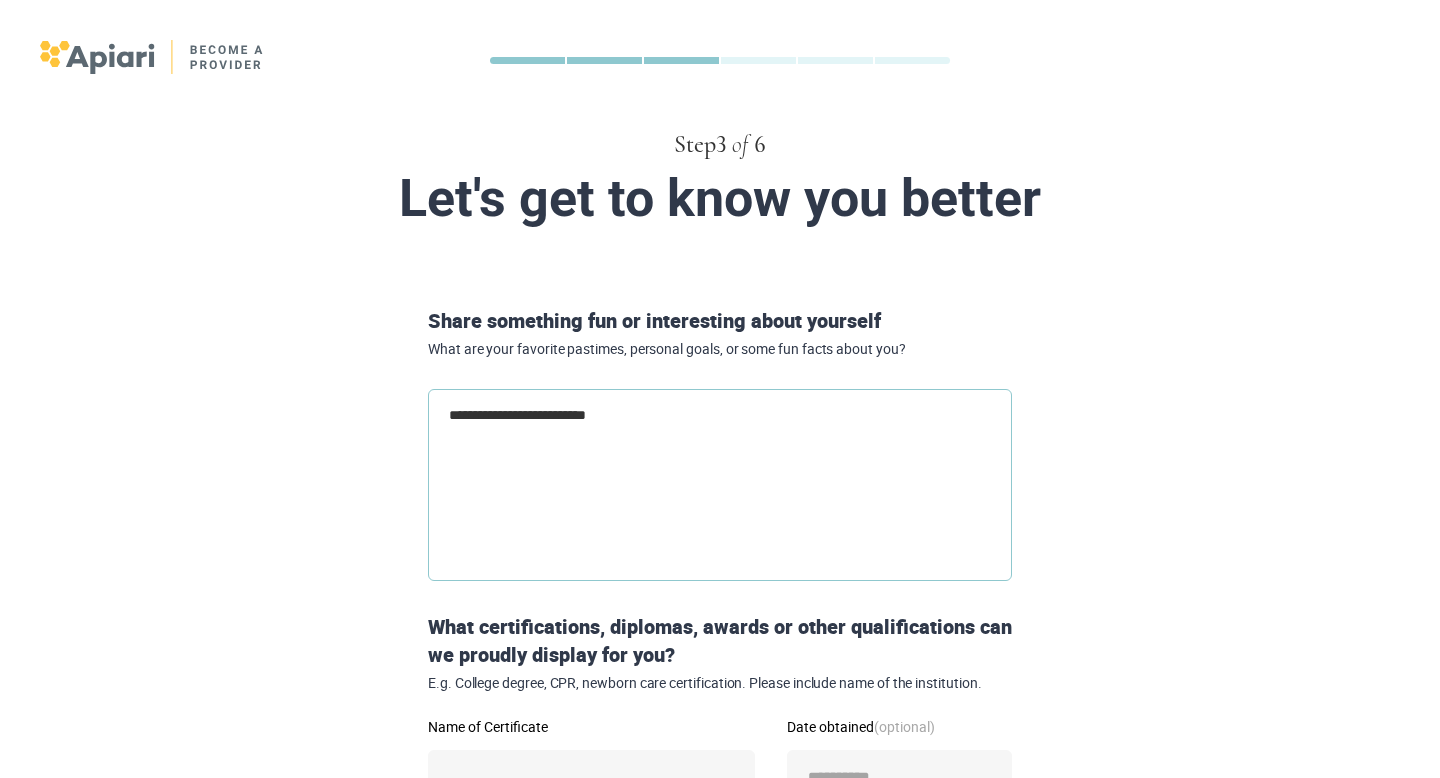 type on "**********" 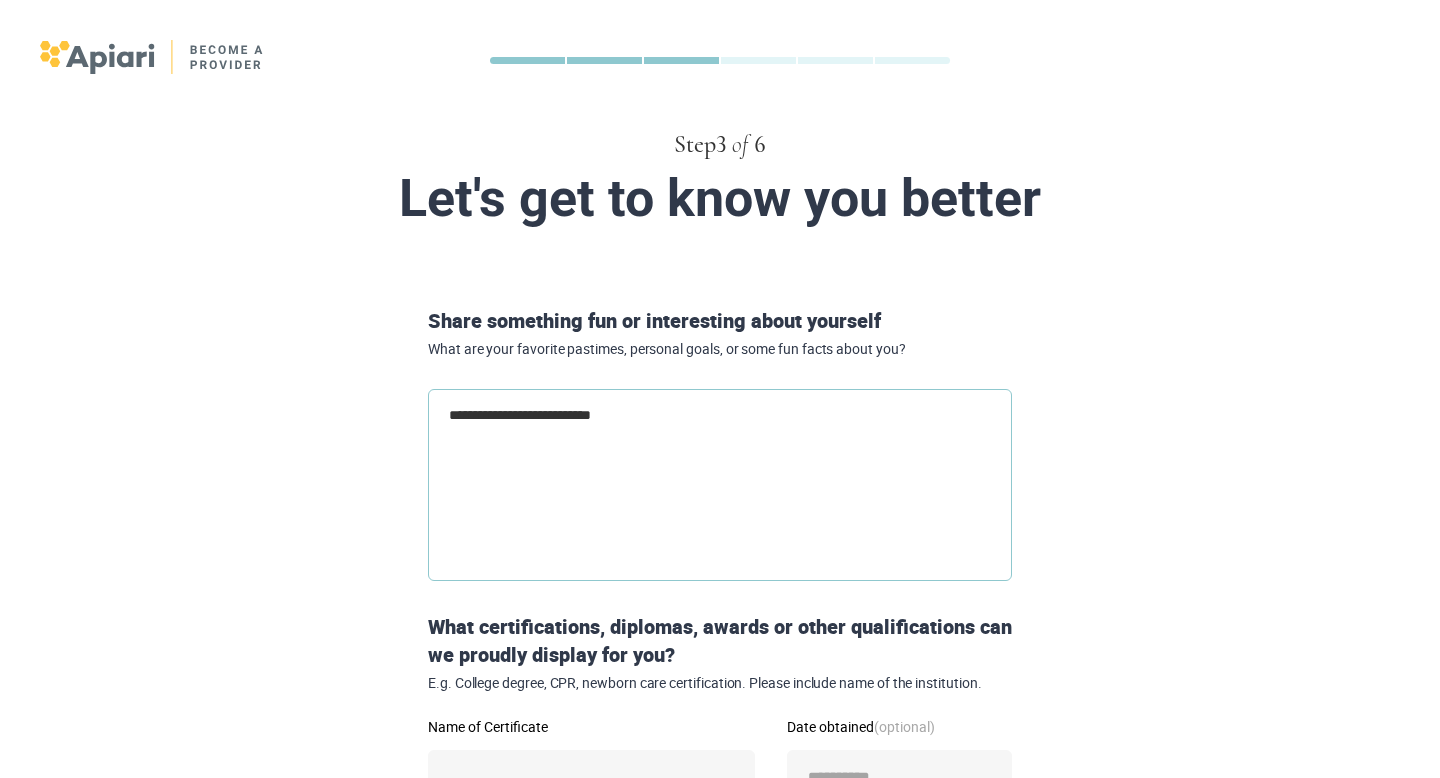 type on "**********" 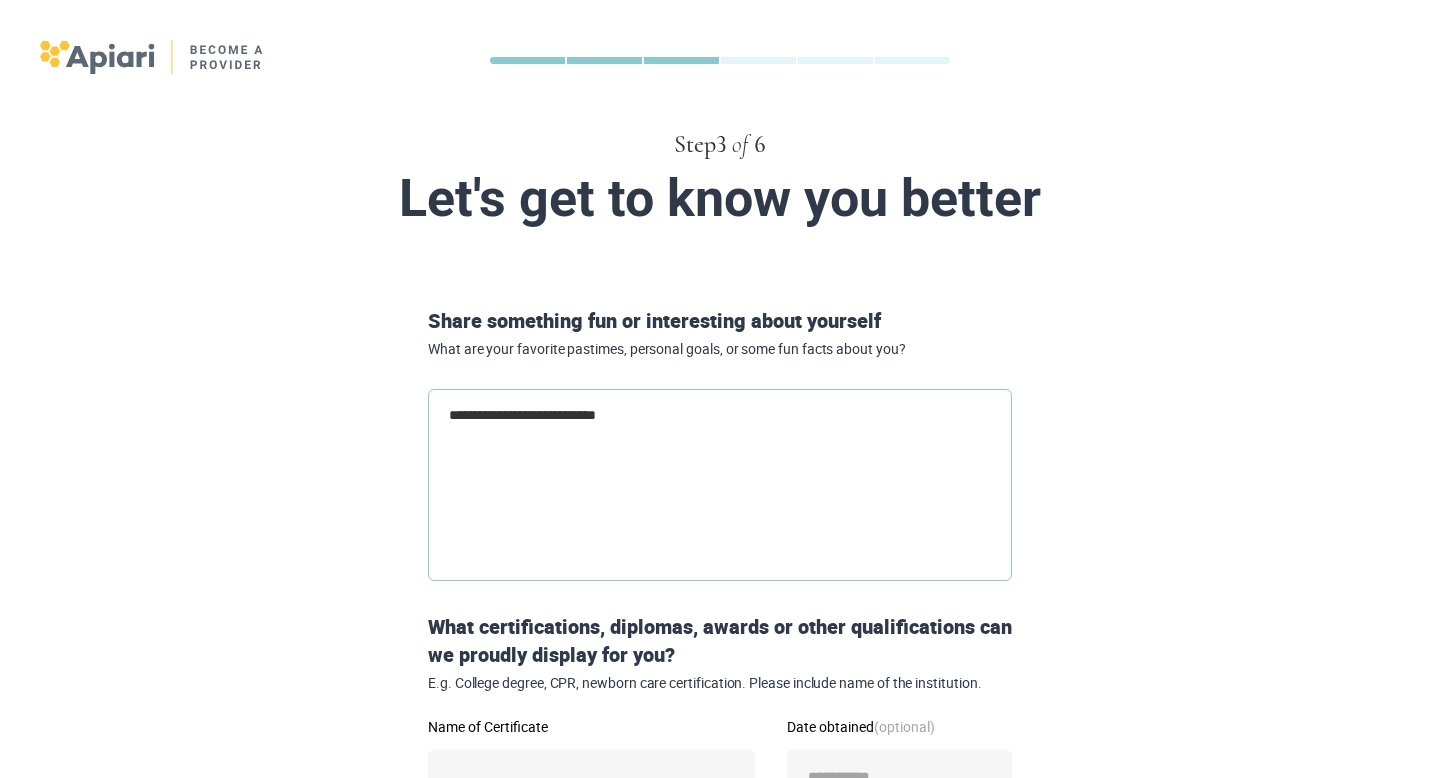 type on "**********" 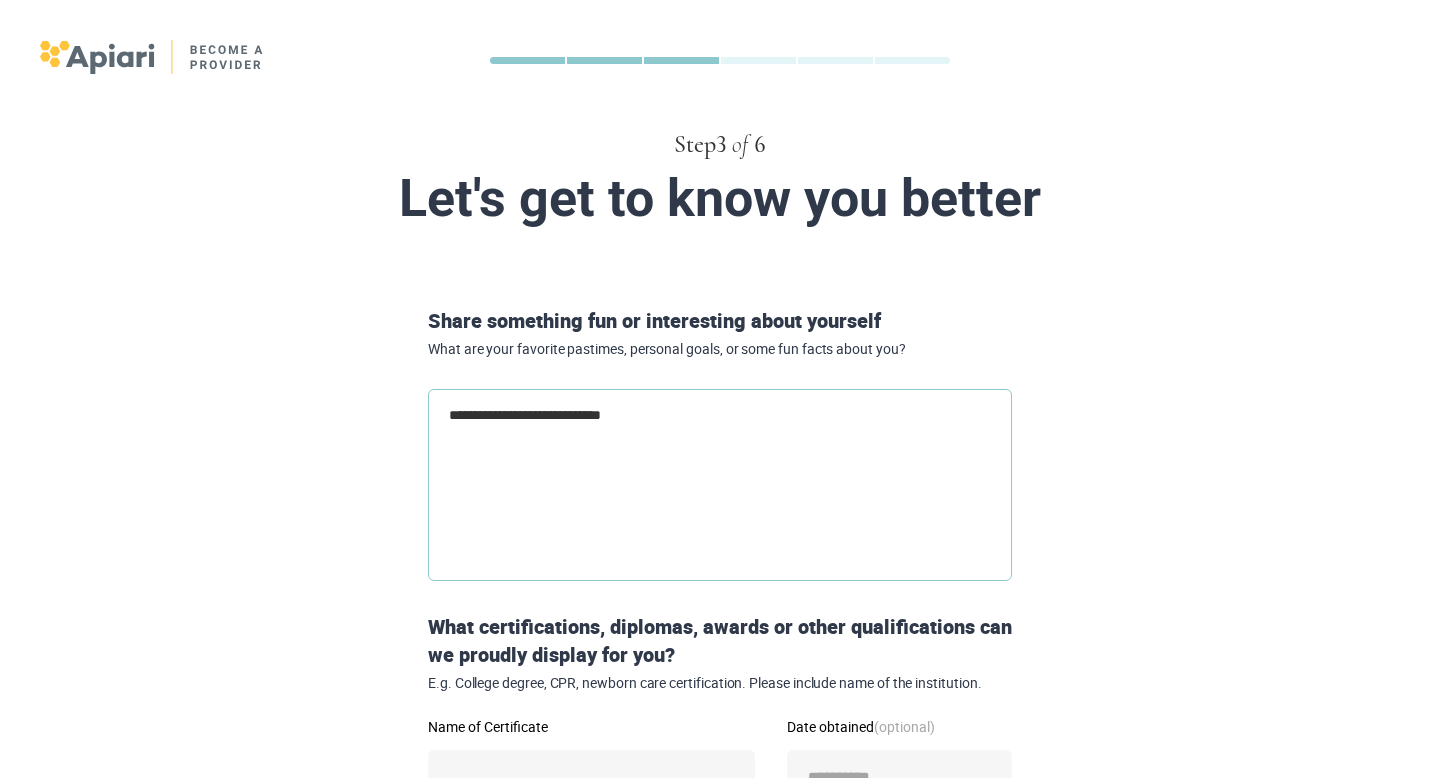 type on "**********" 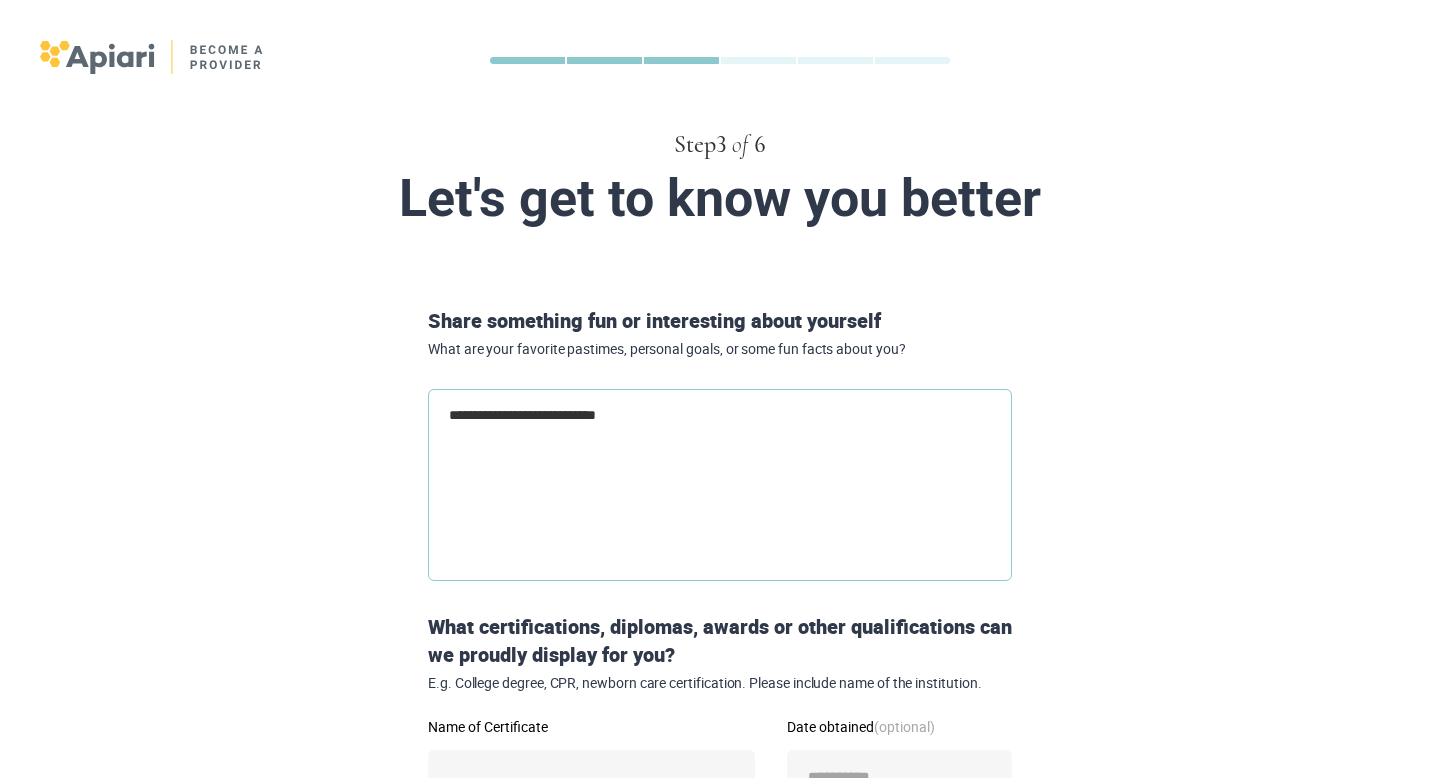 type on "**********" 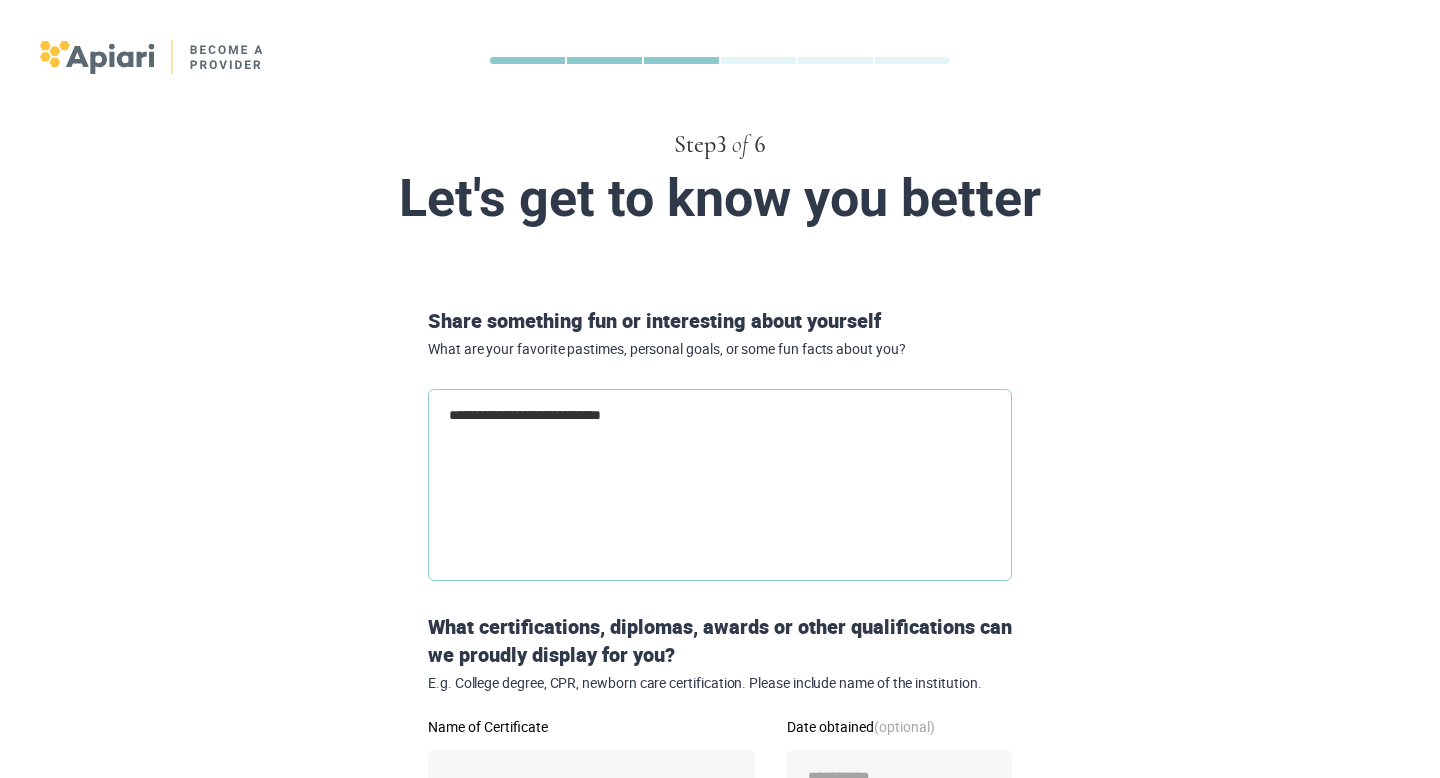 type on "**********" 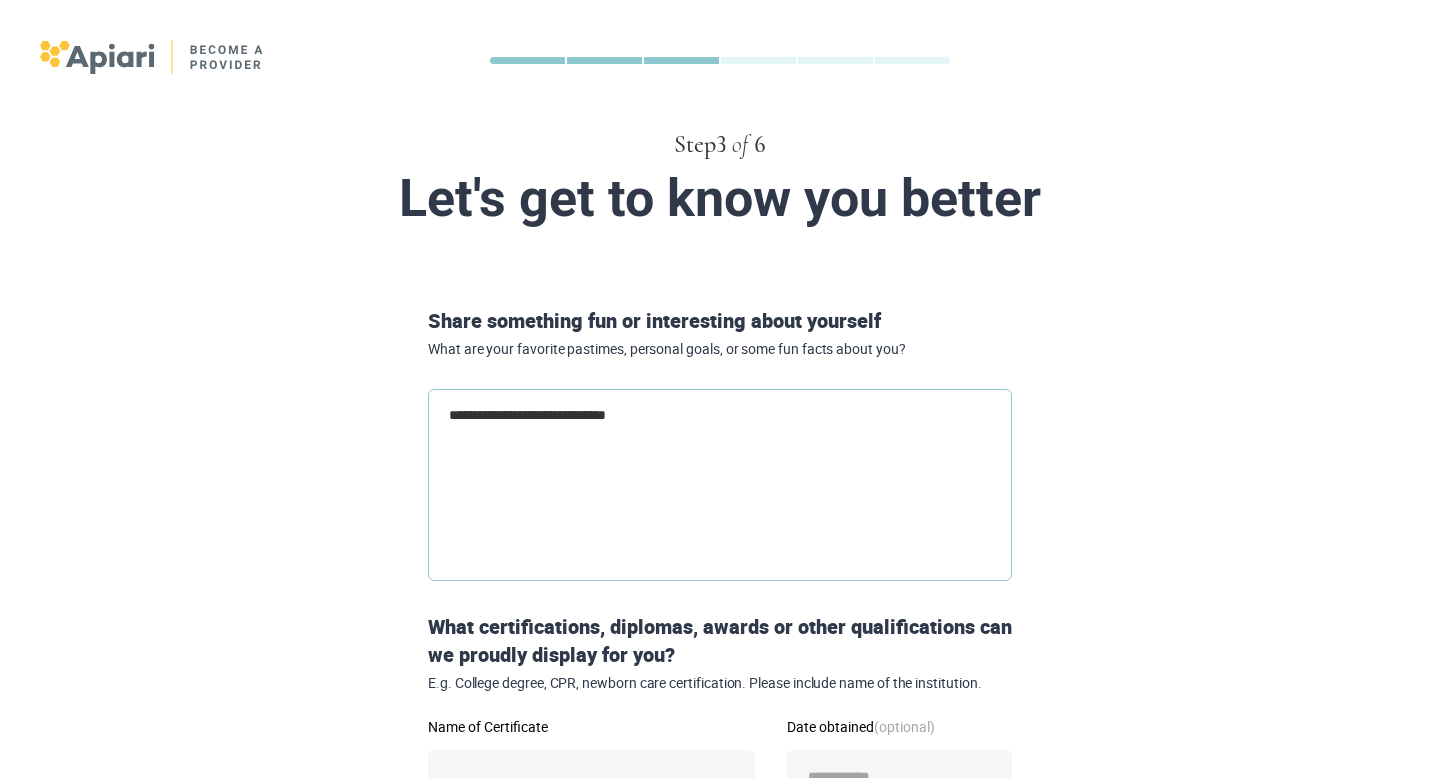 type on "**********" 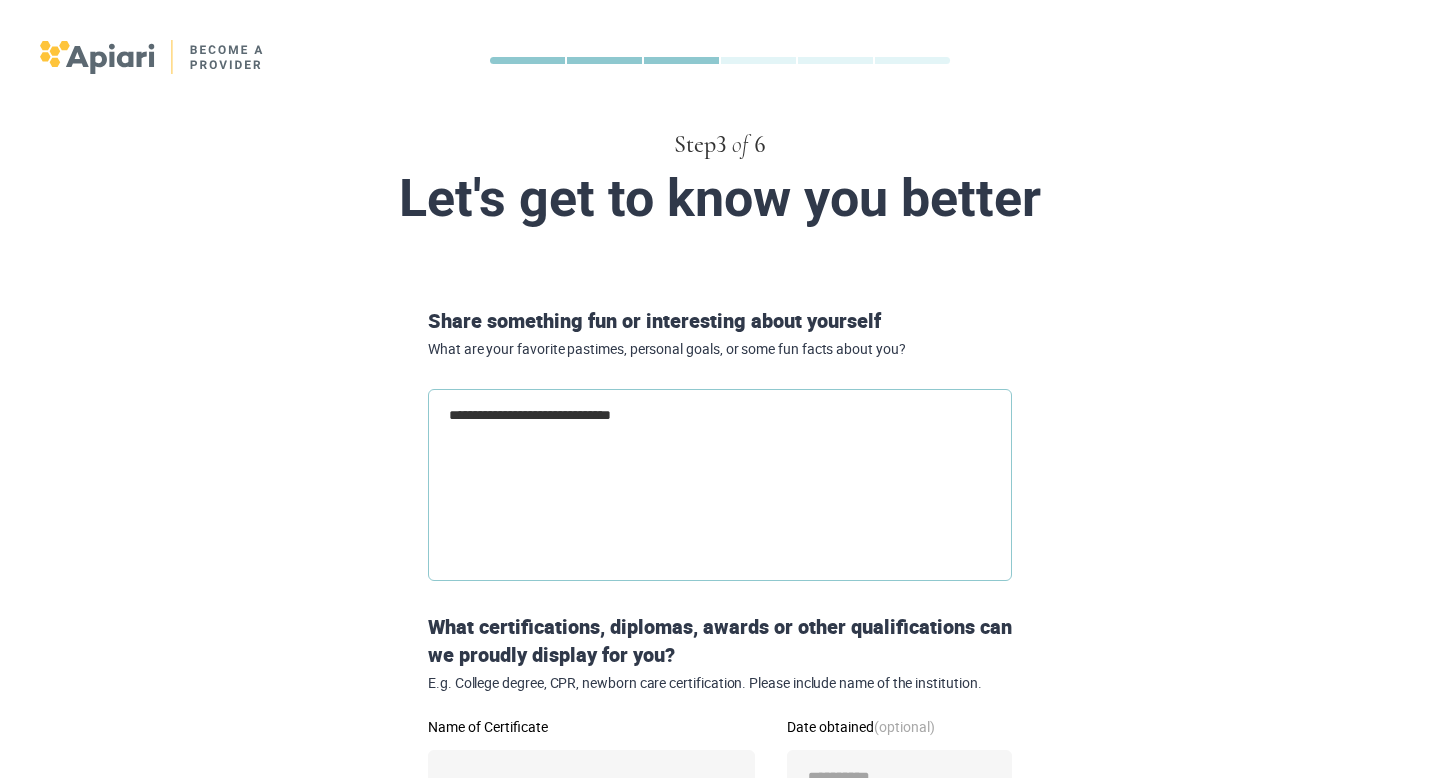 type on "**********" 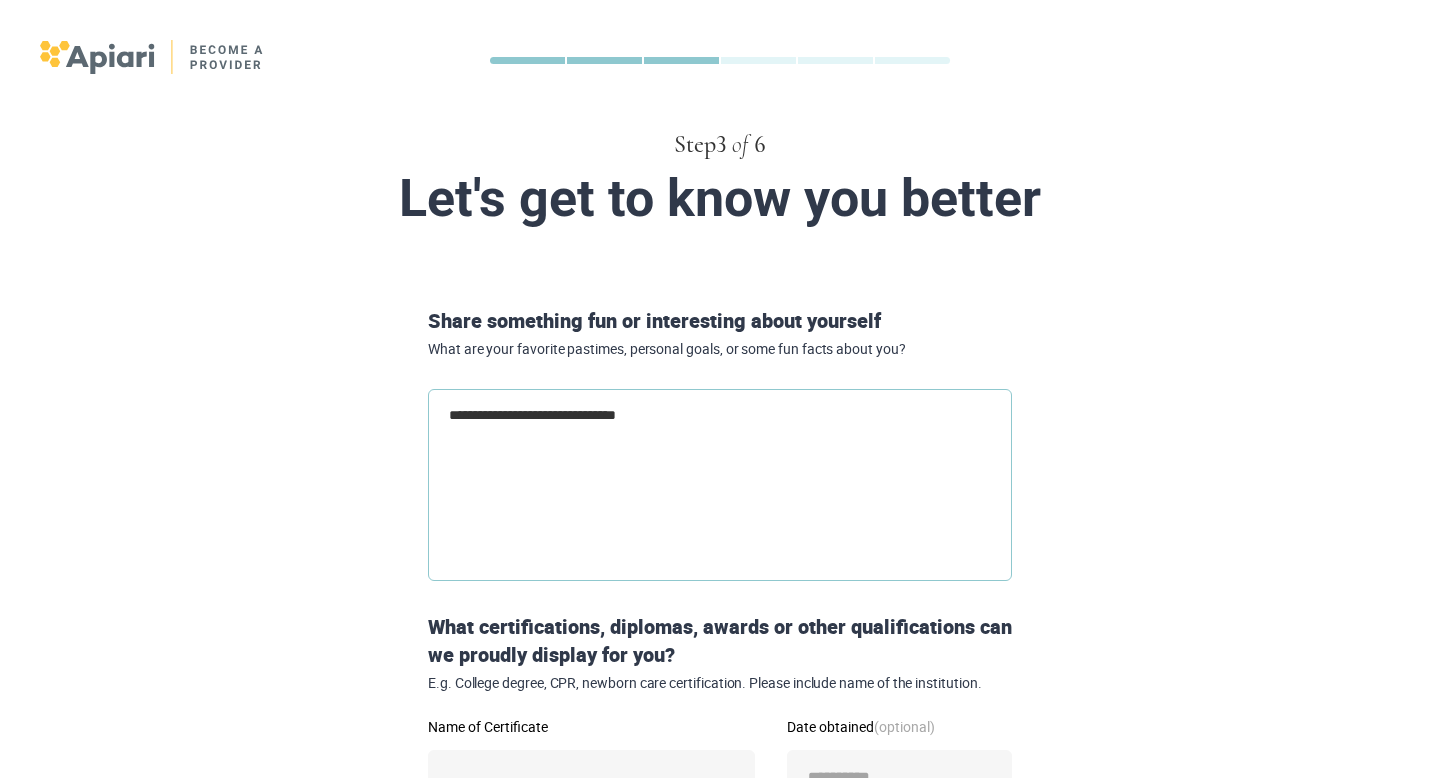type on "**********" 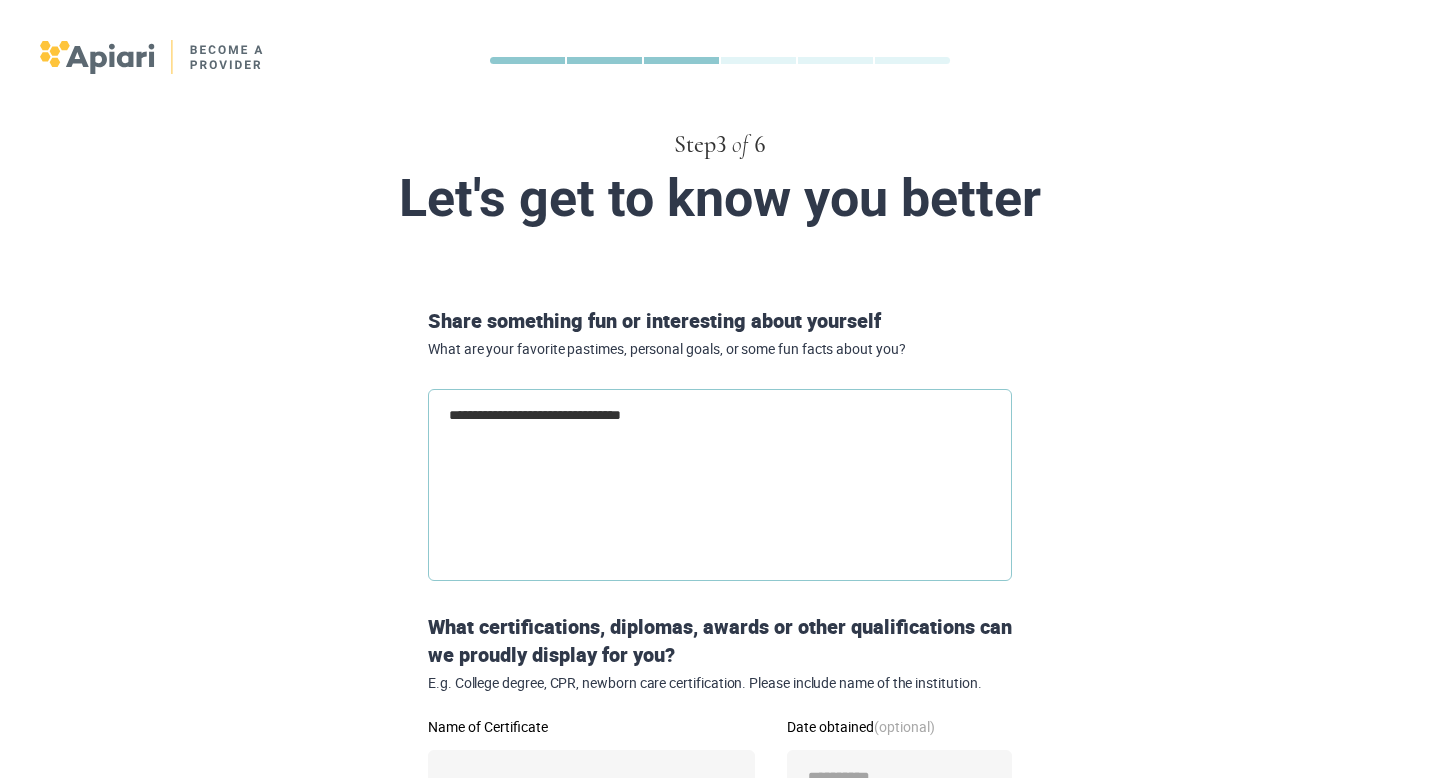 type on "**********" 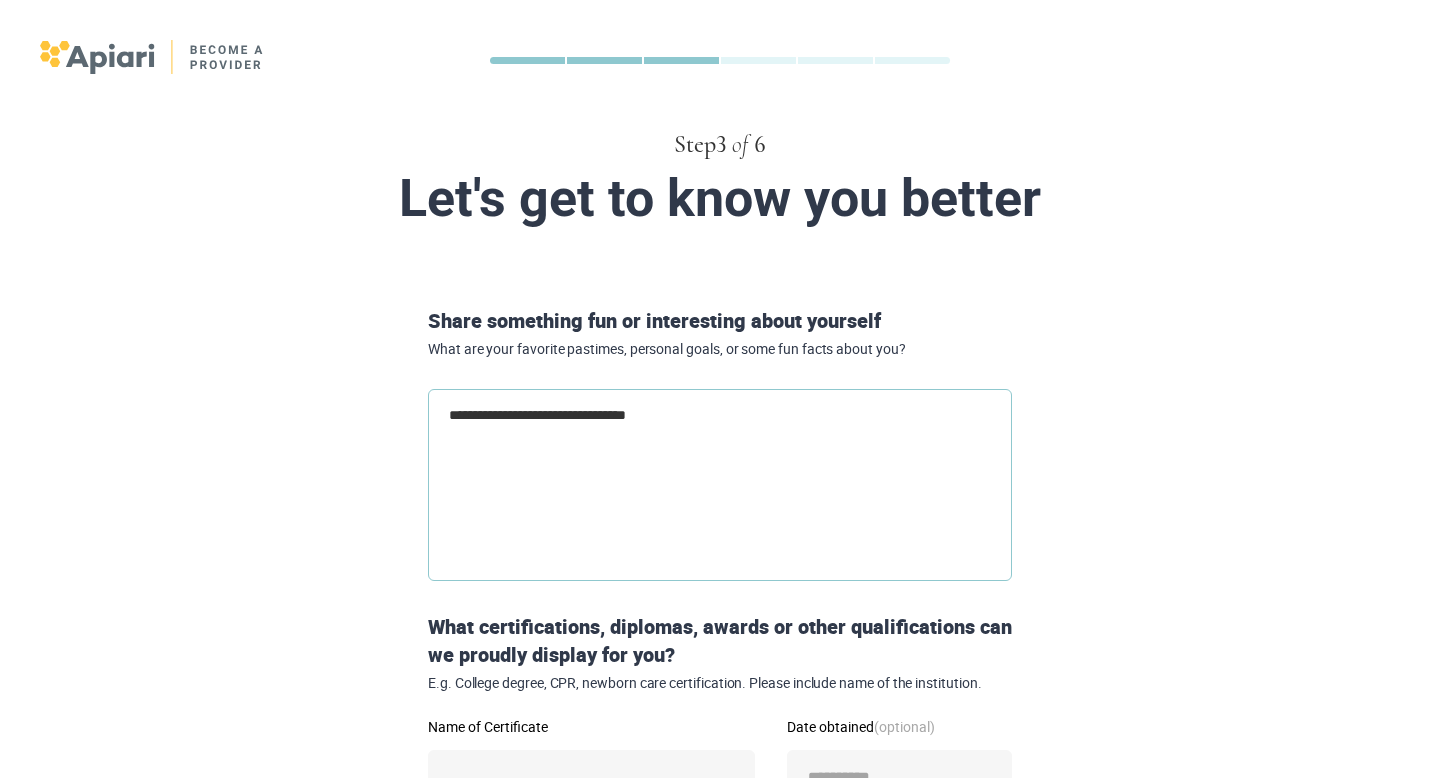 type on "**********" 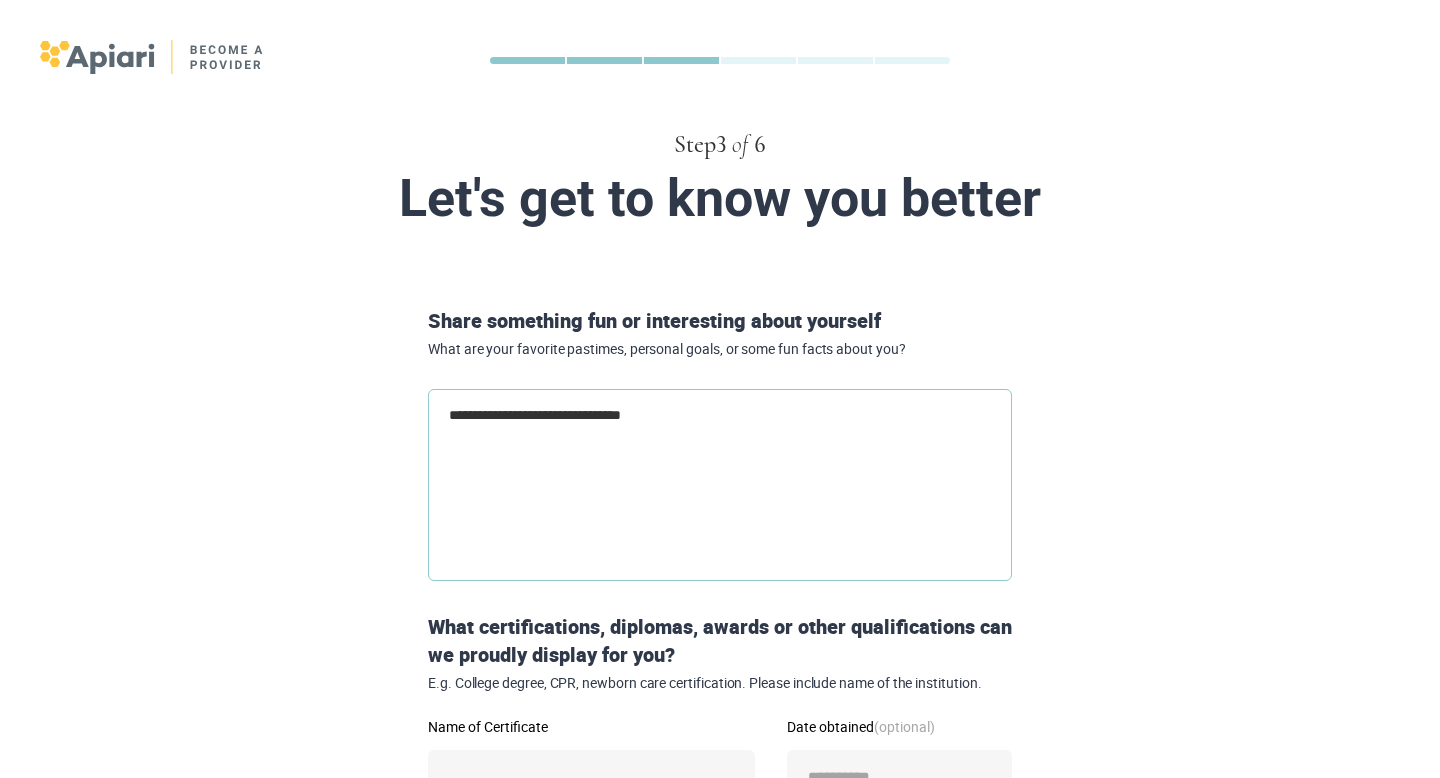 type on "**********" 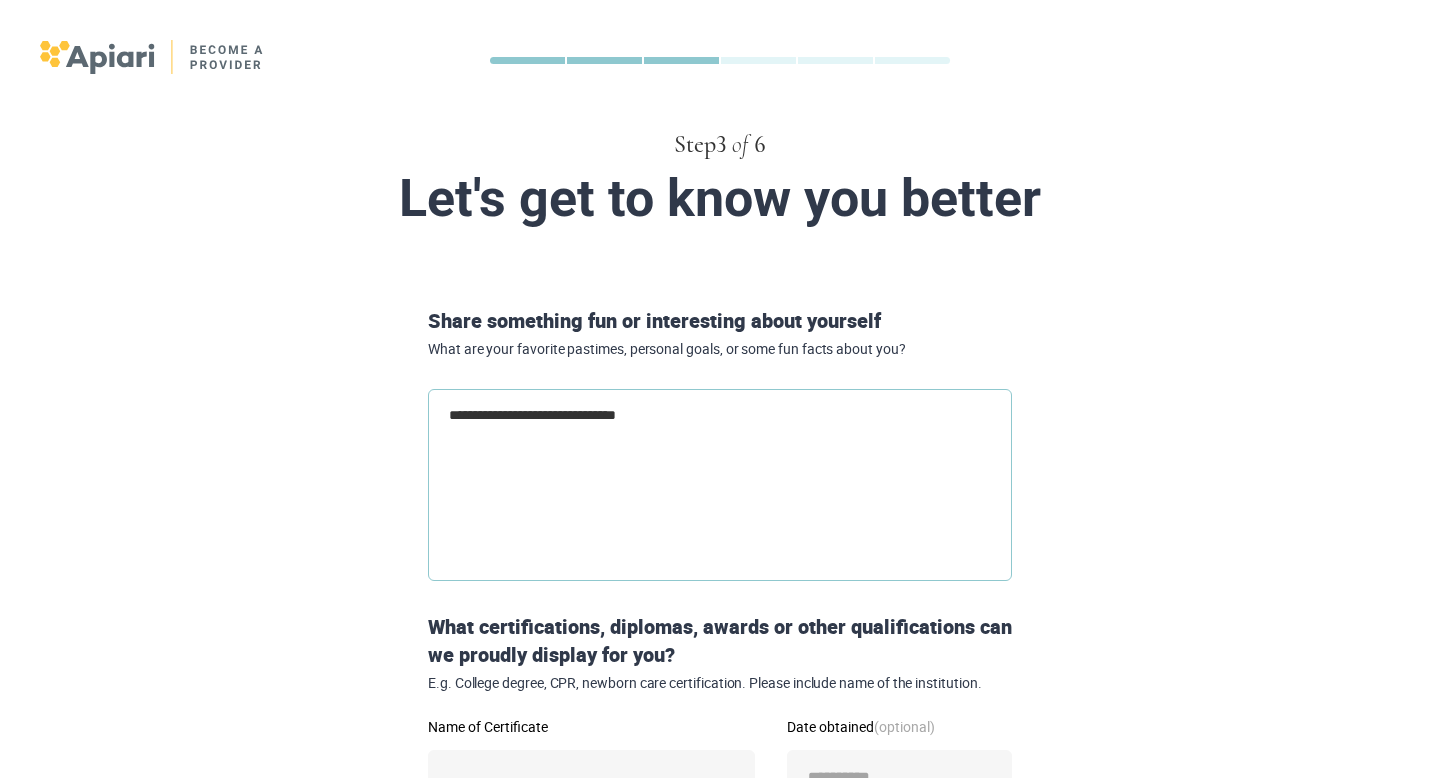 type on "**********" 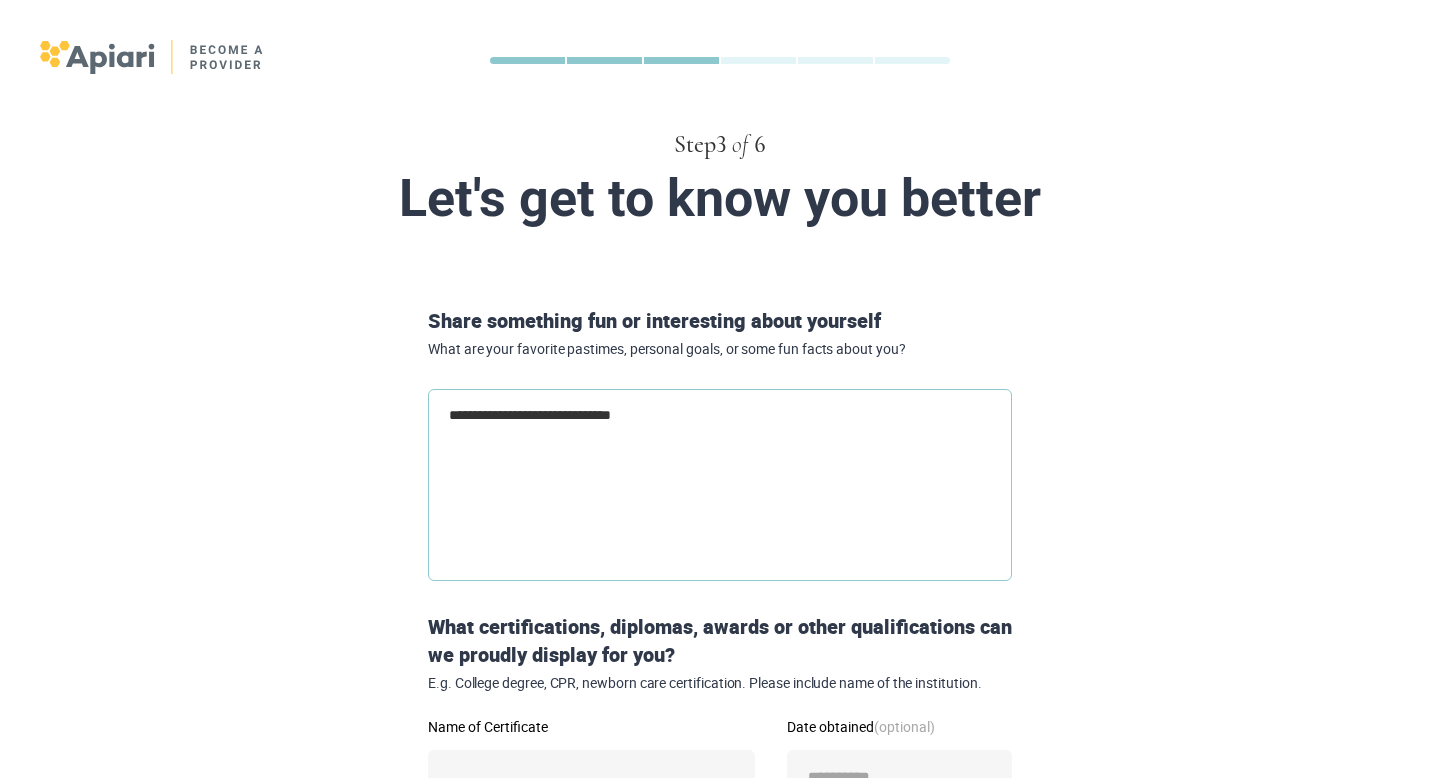 type on "**********" 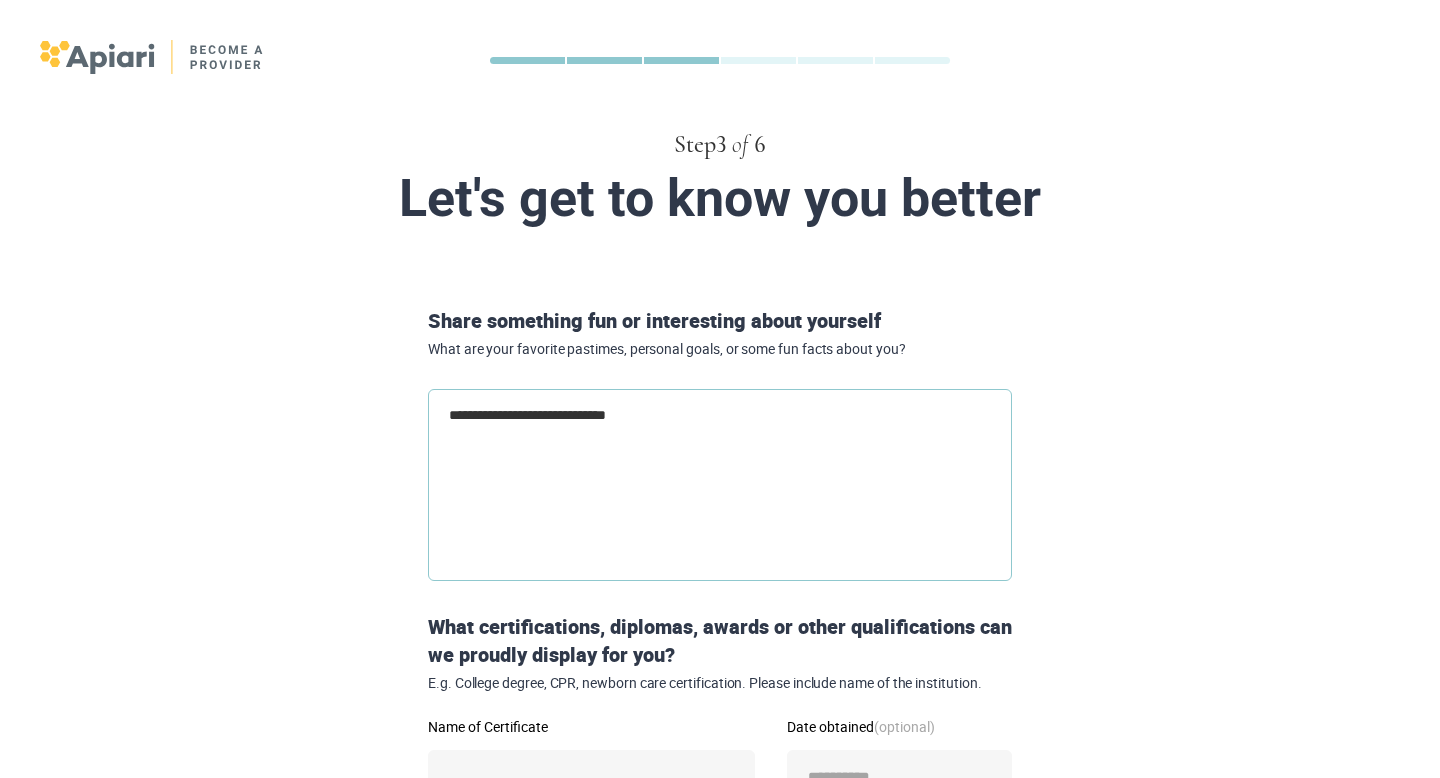 type on "**********" 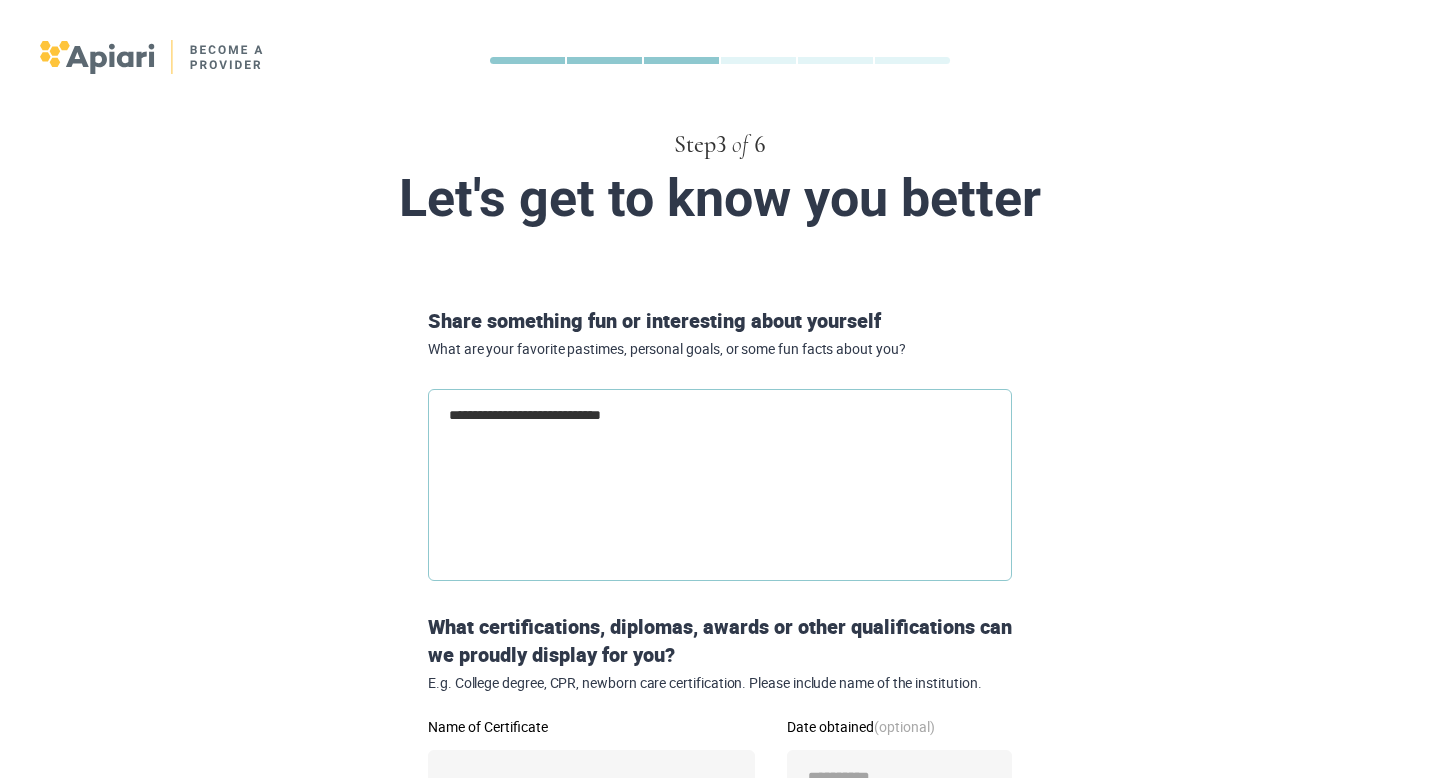 type on "**********" 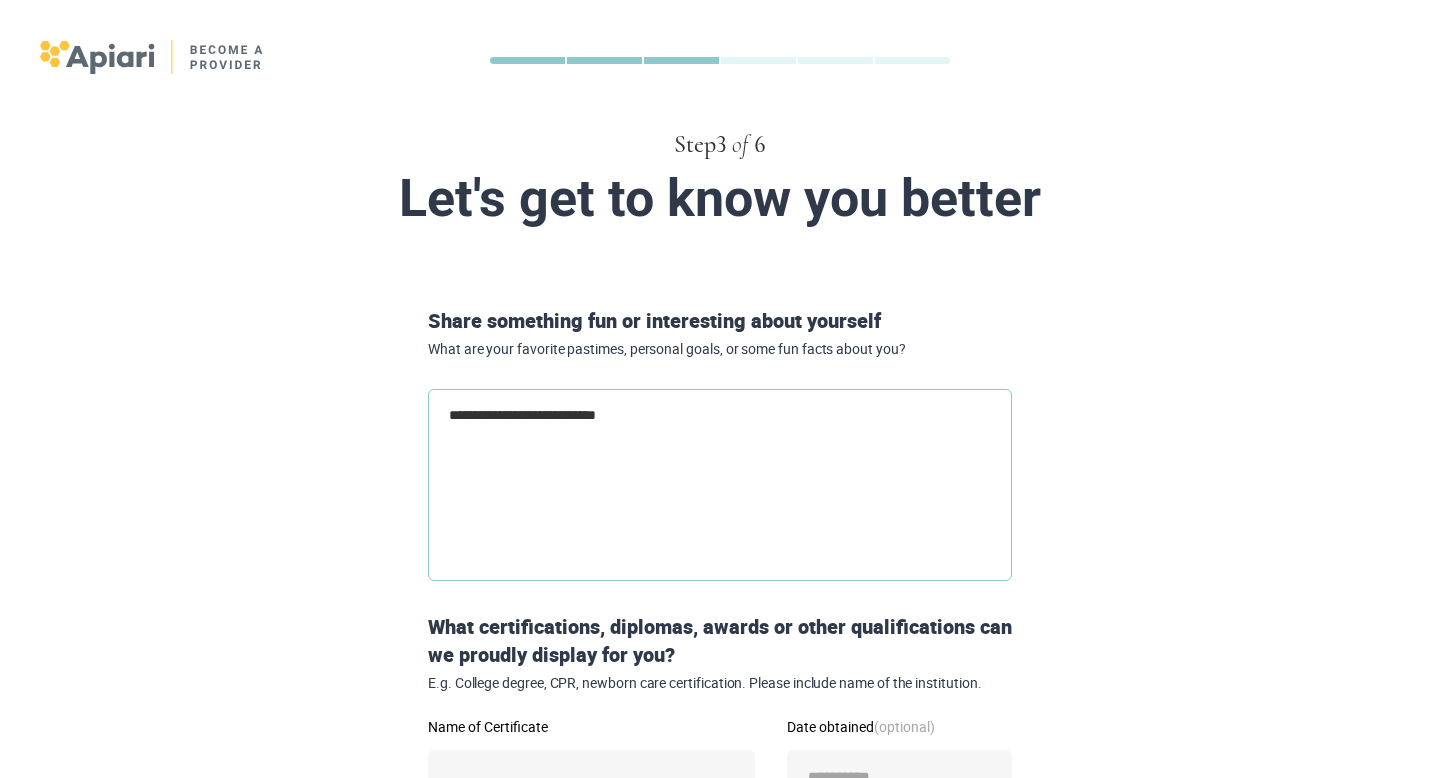 type on "**********" 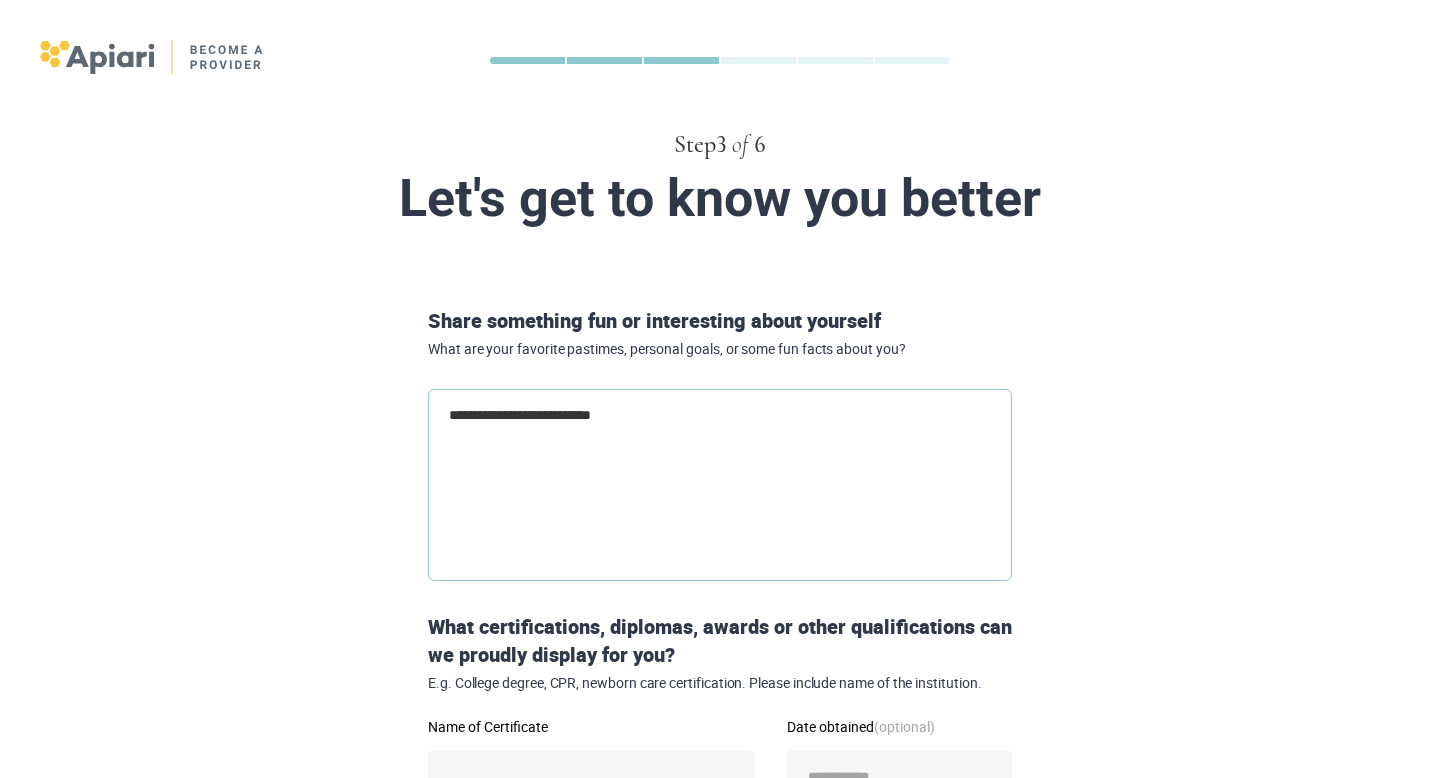 type on "**********" 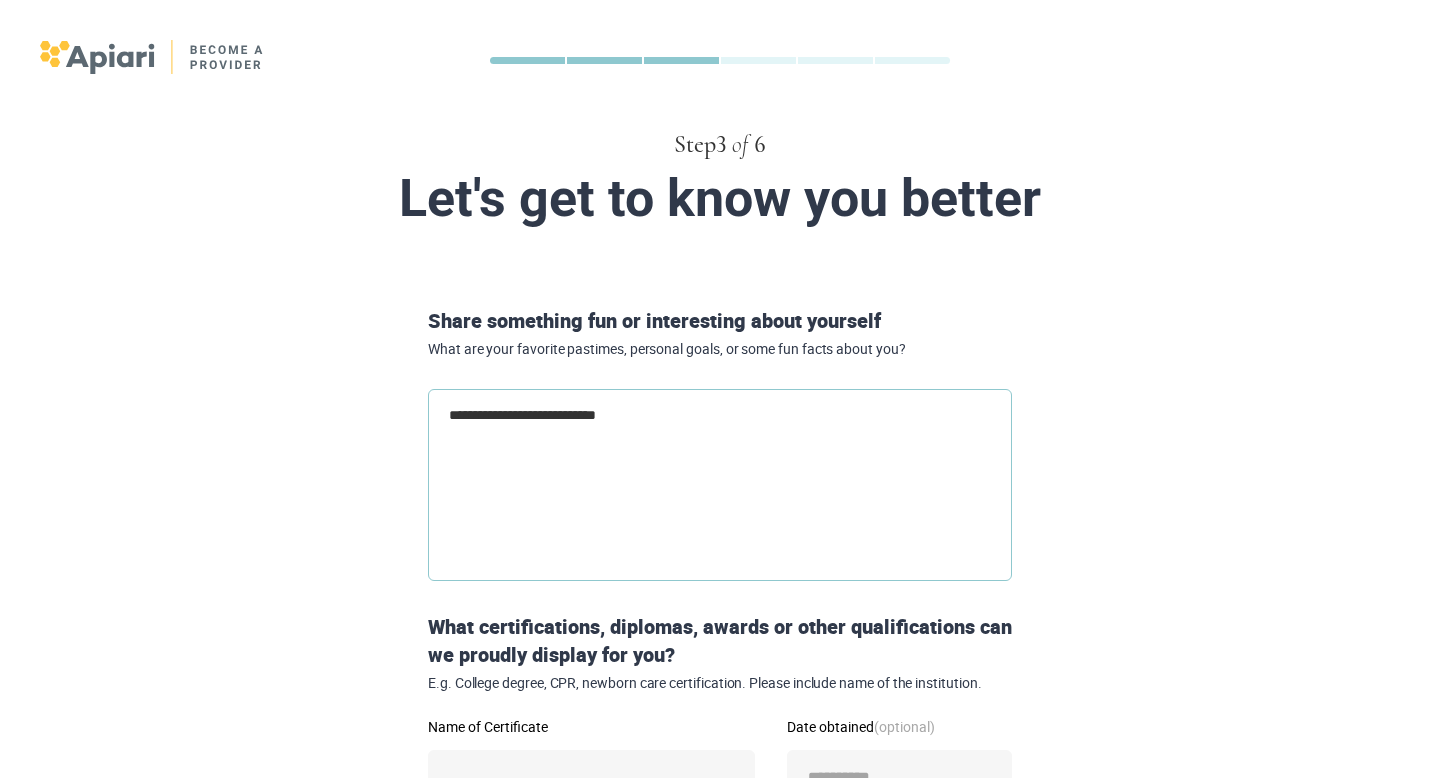 type on "**********" 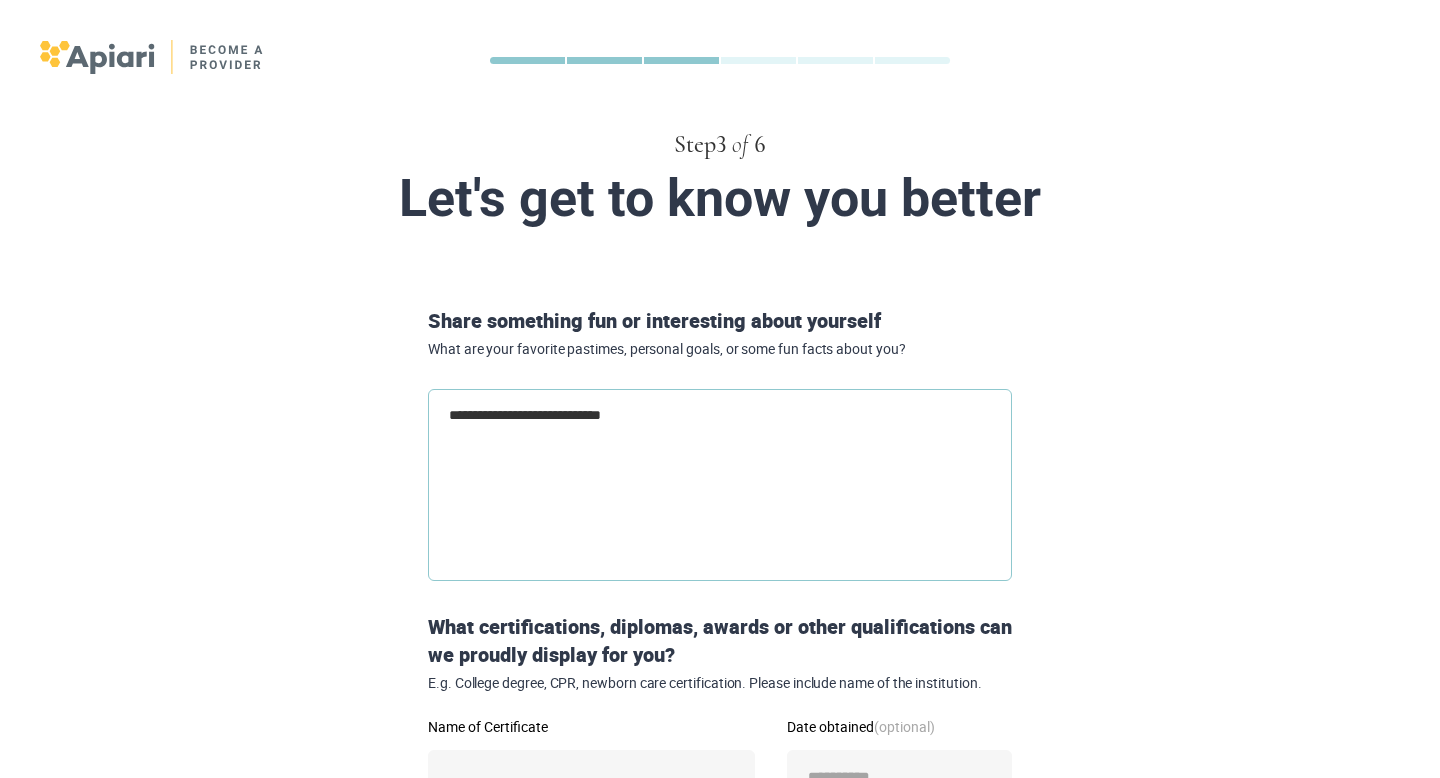 type on "**********" 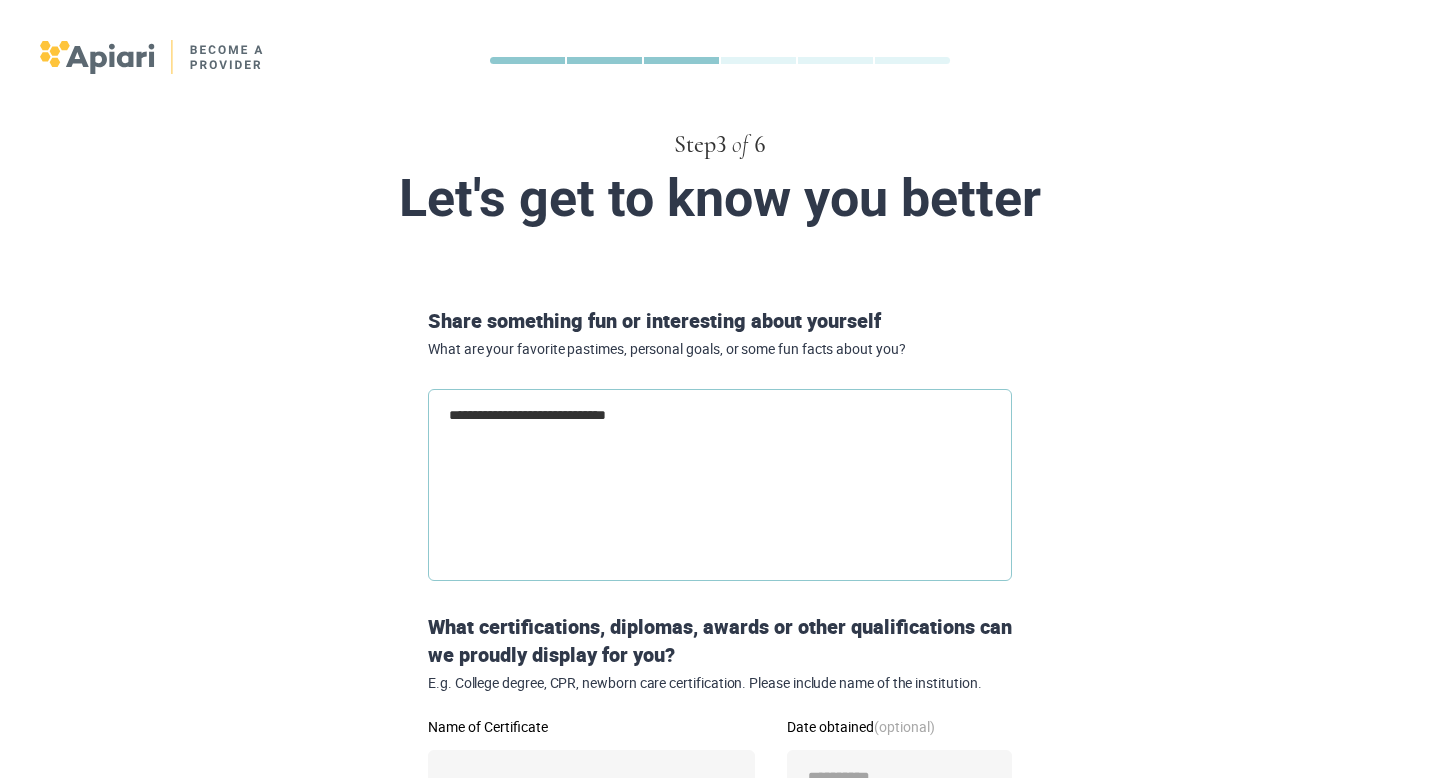 type on "**********" 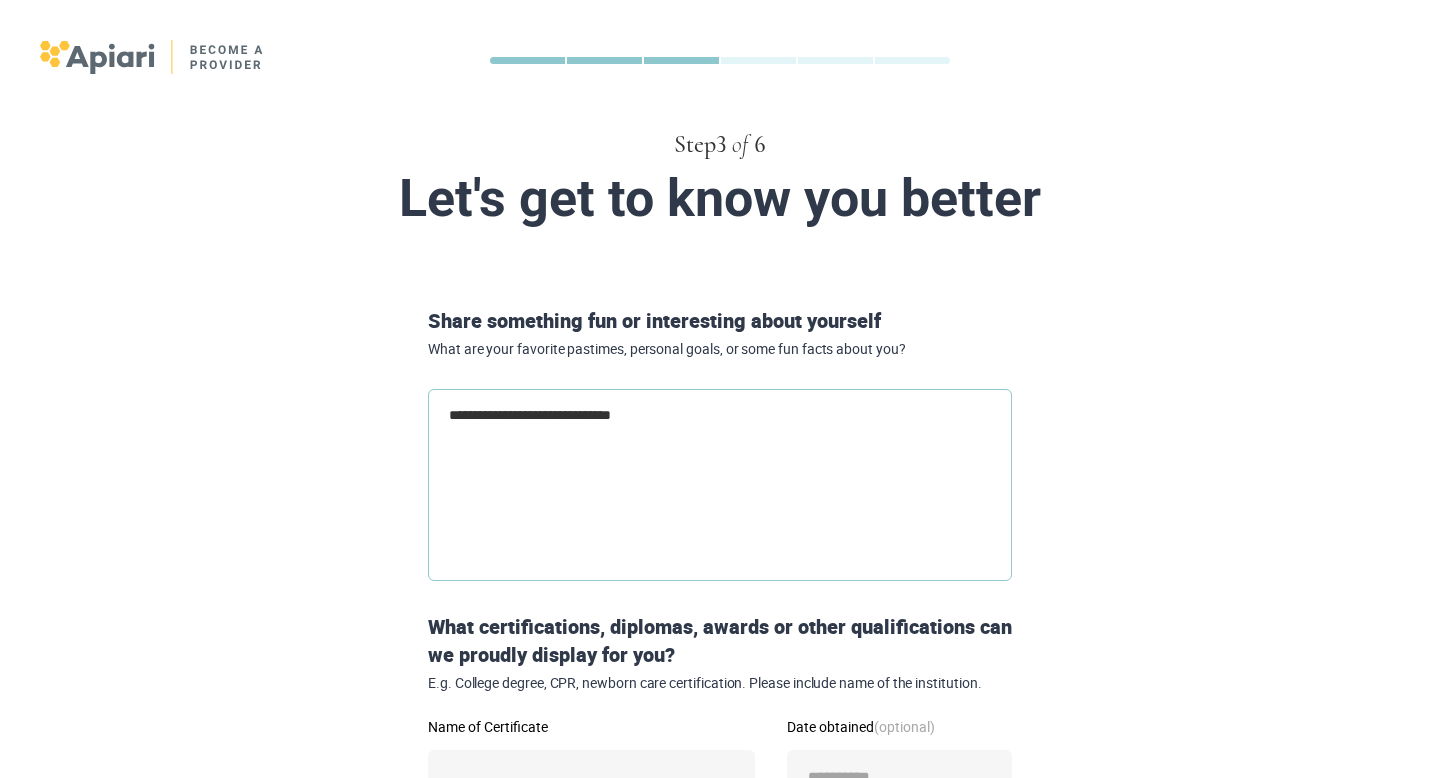 type on "**********" 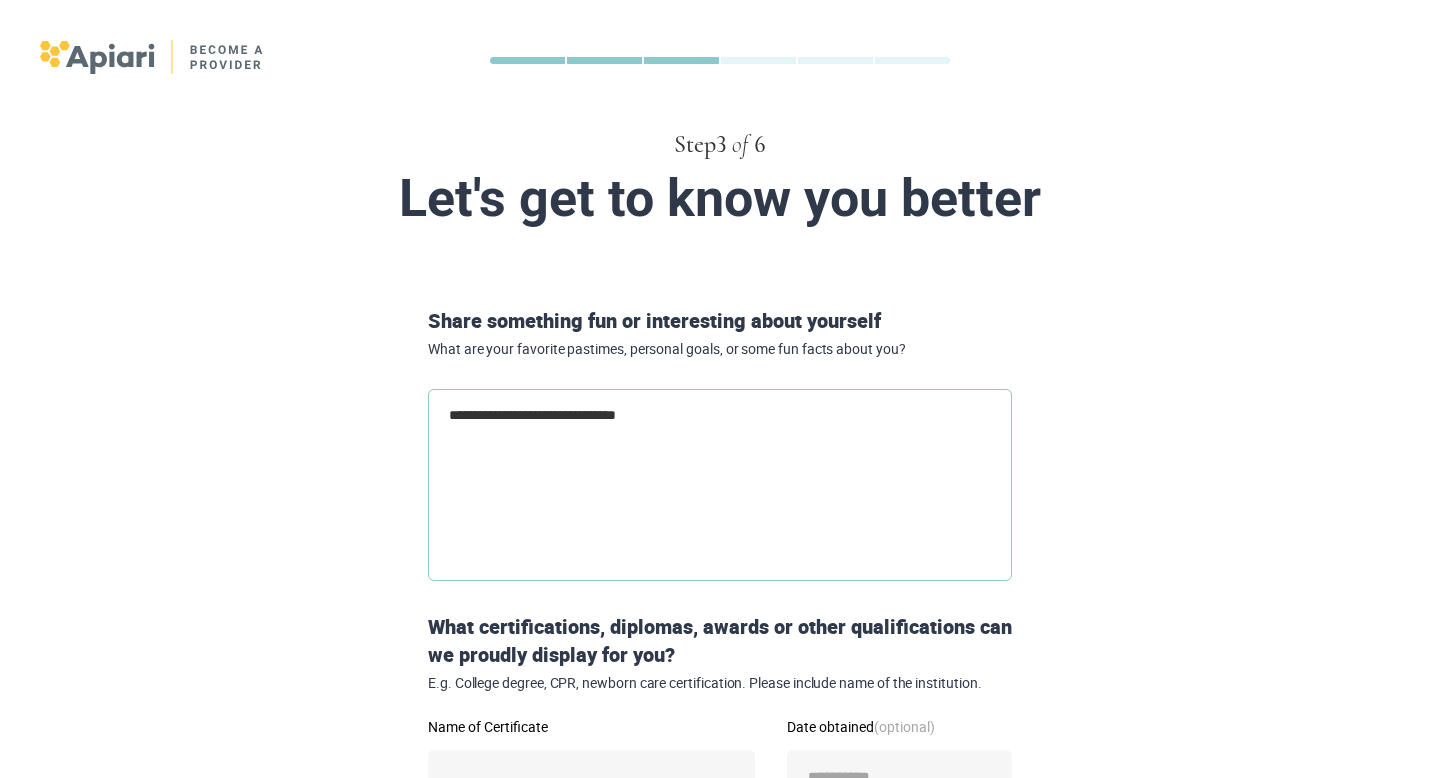 type on "**********" 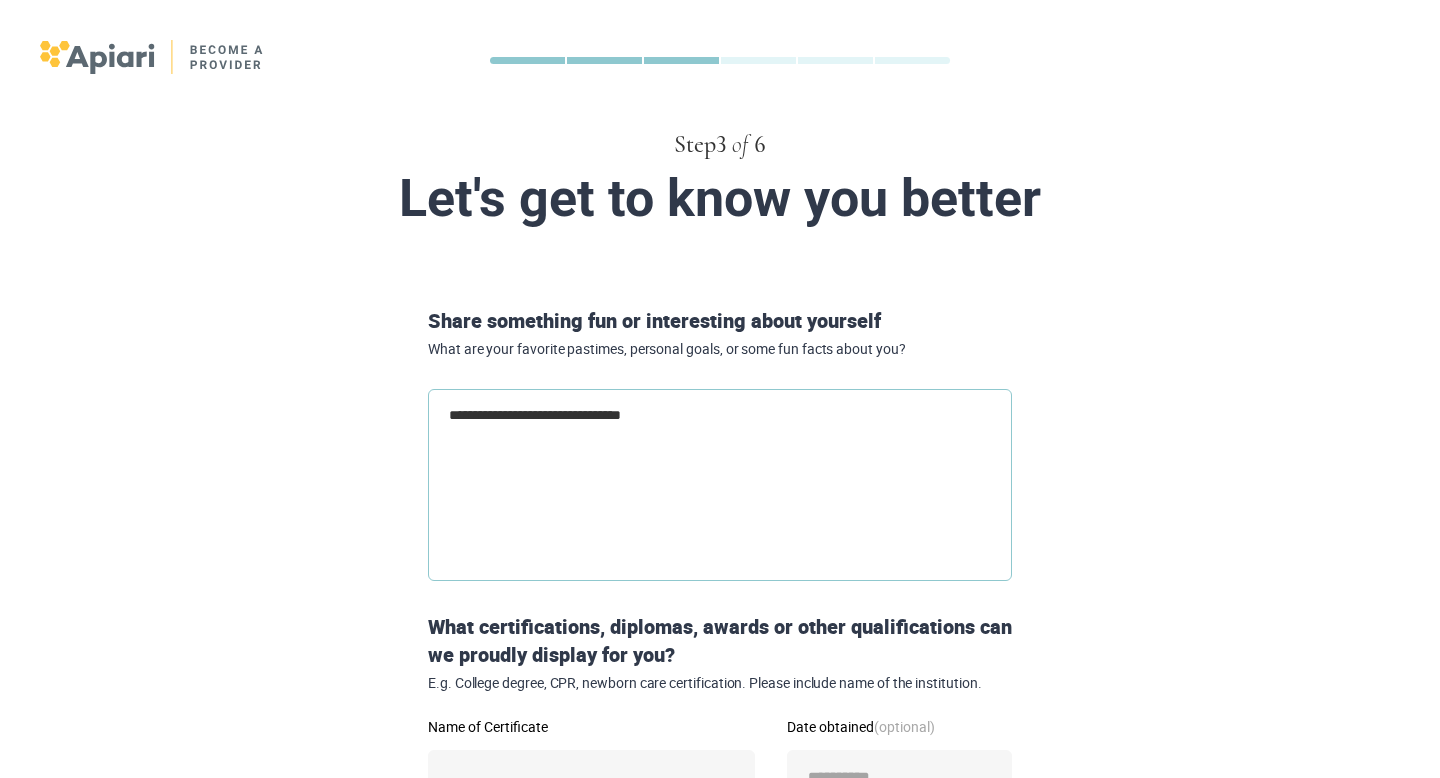 type on "**********" 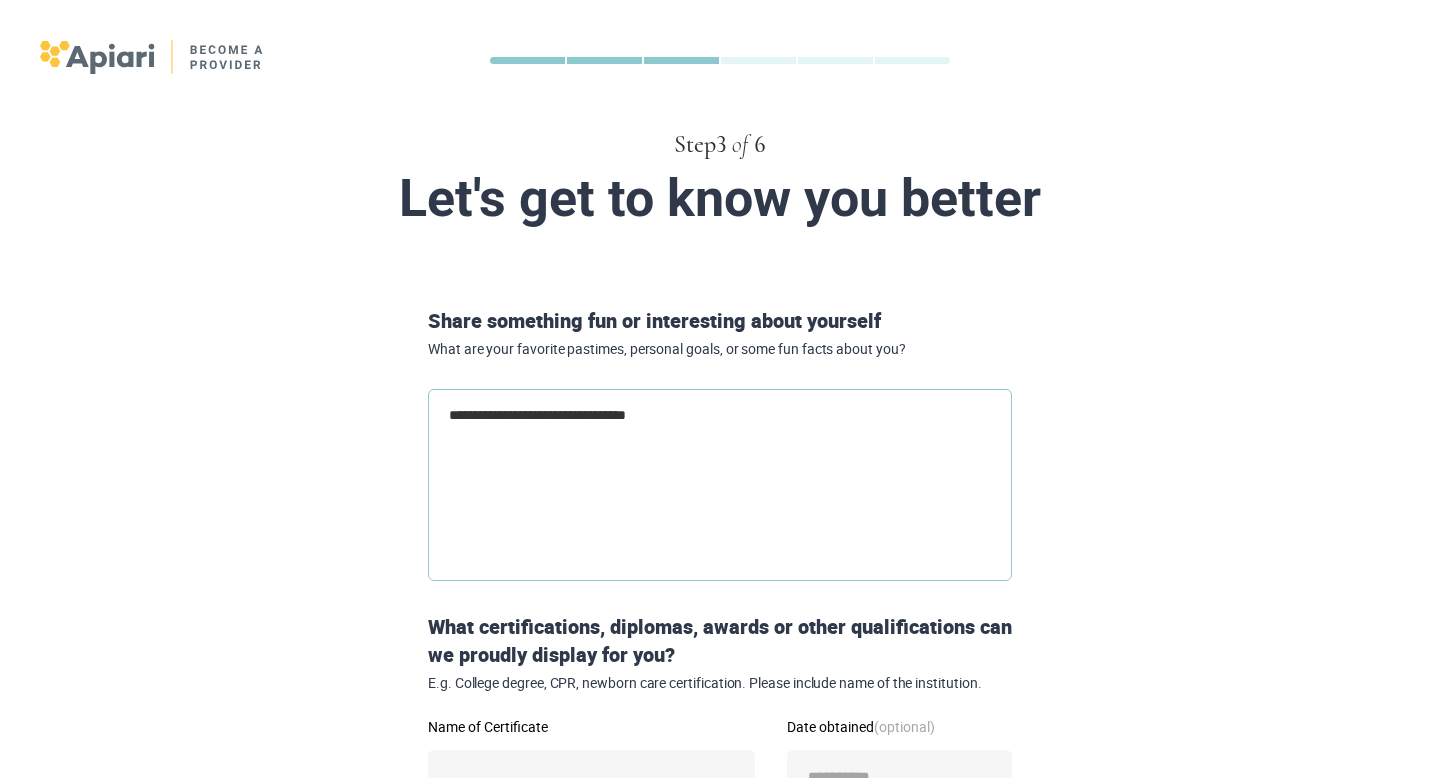 type on "**********" 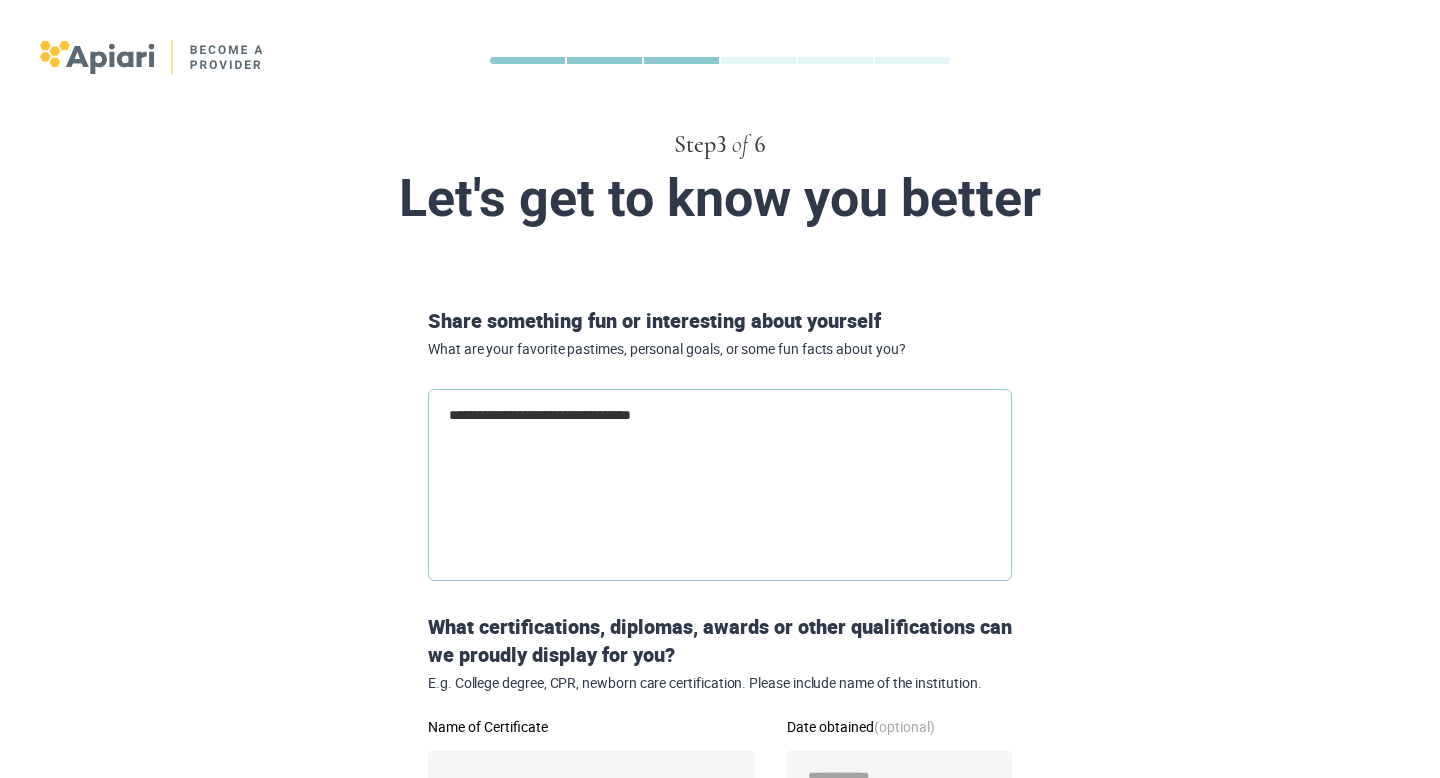 type on "**********" 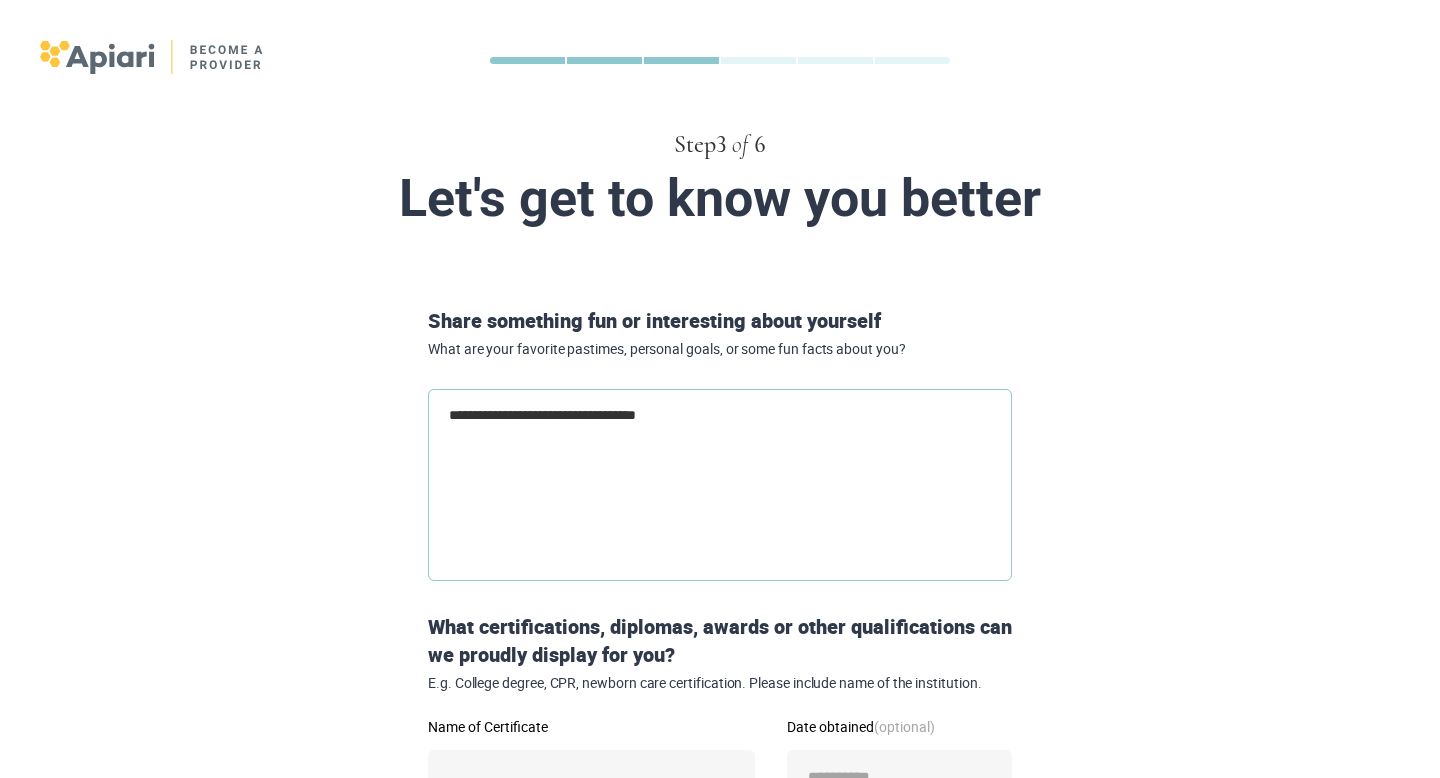 type on "**********" 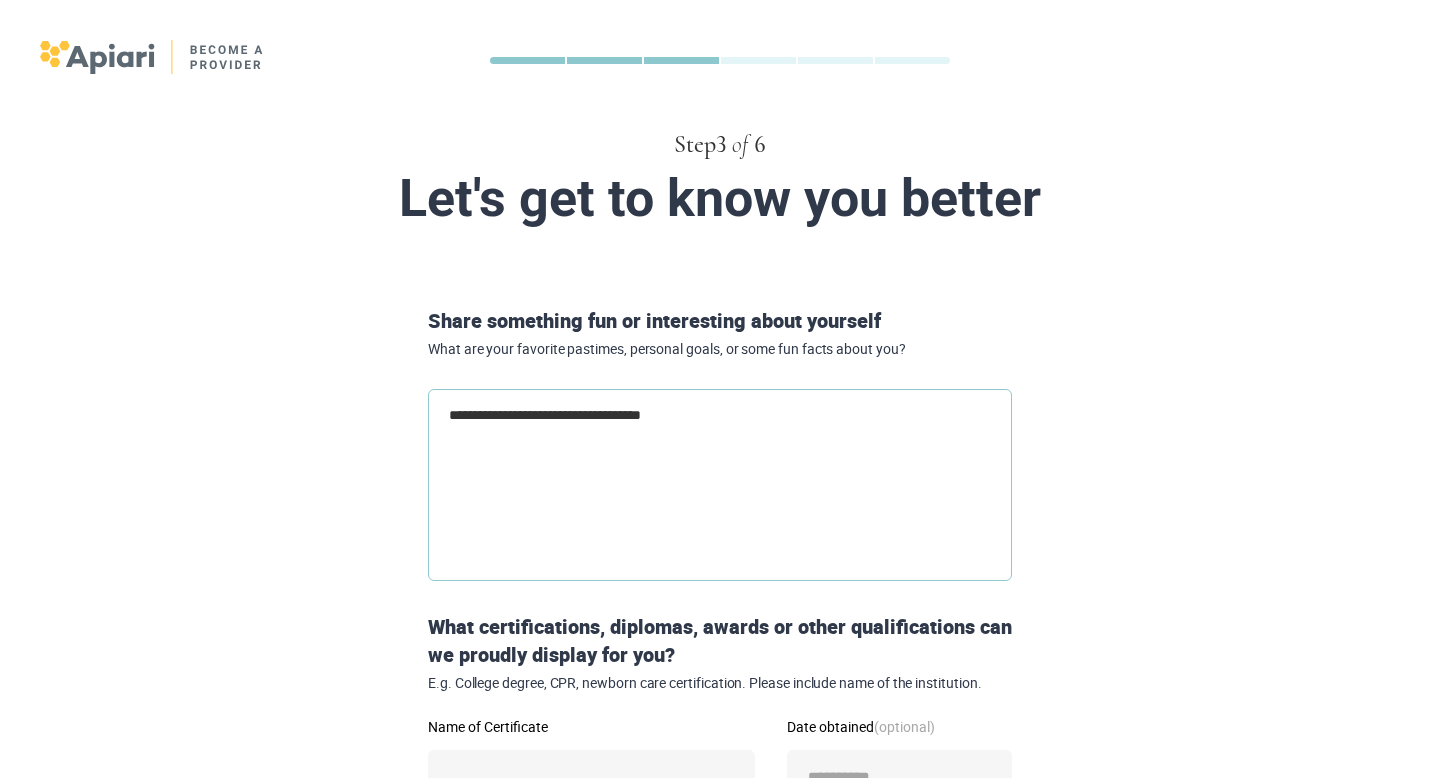 type on "**********" 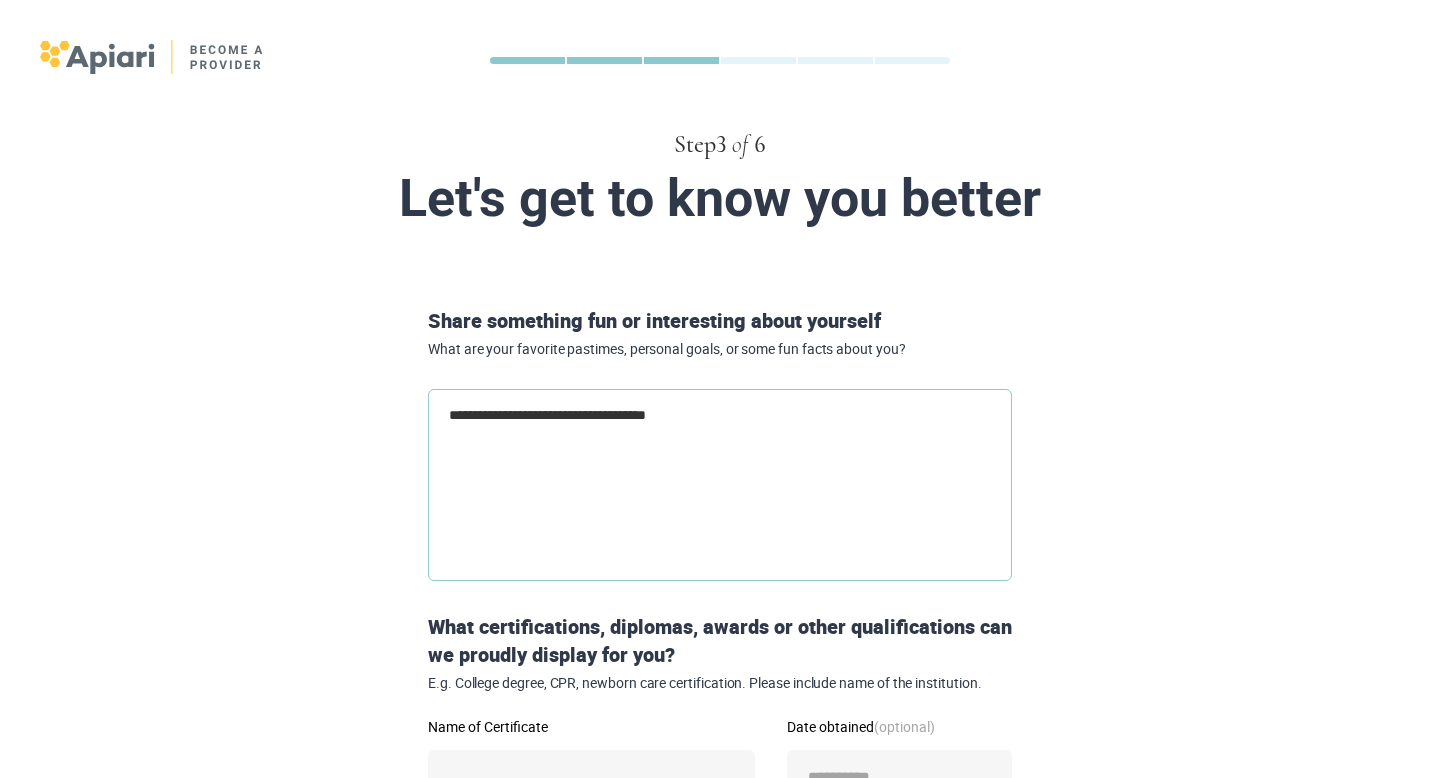 type on "**********" 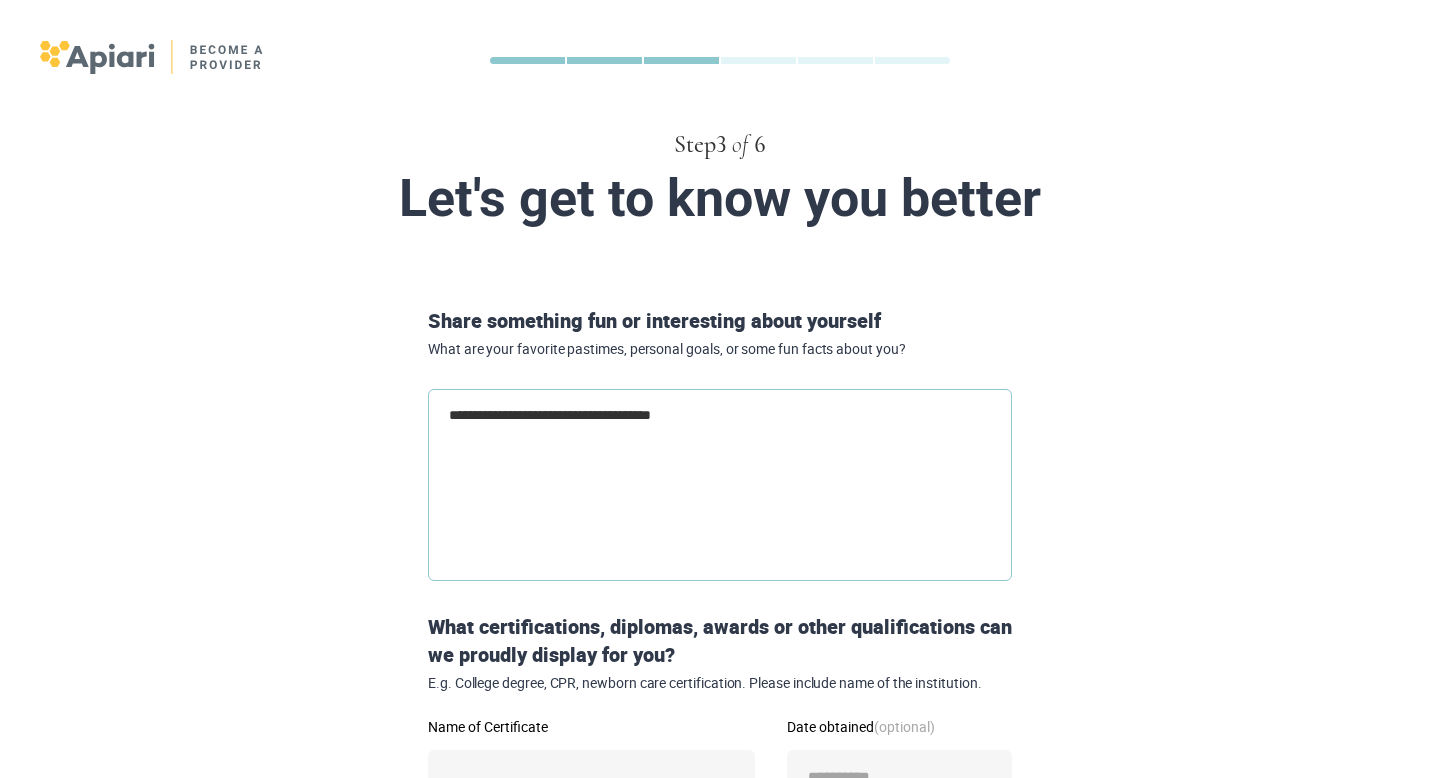 type on "**********" 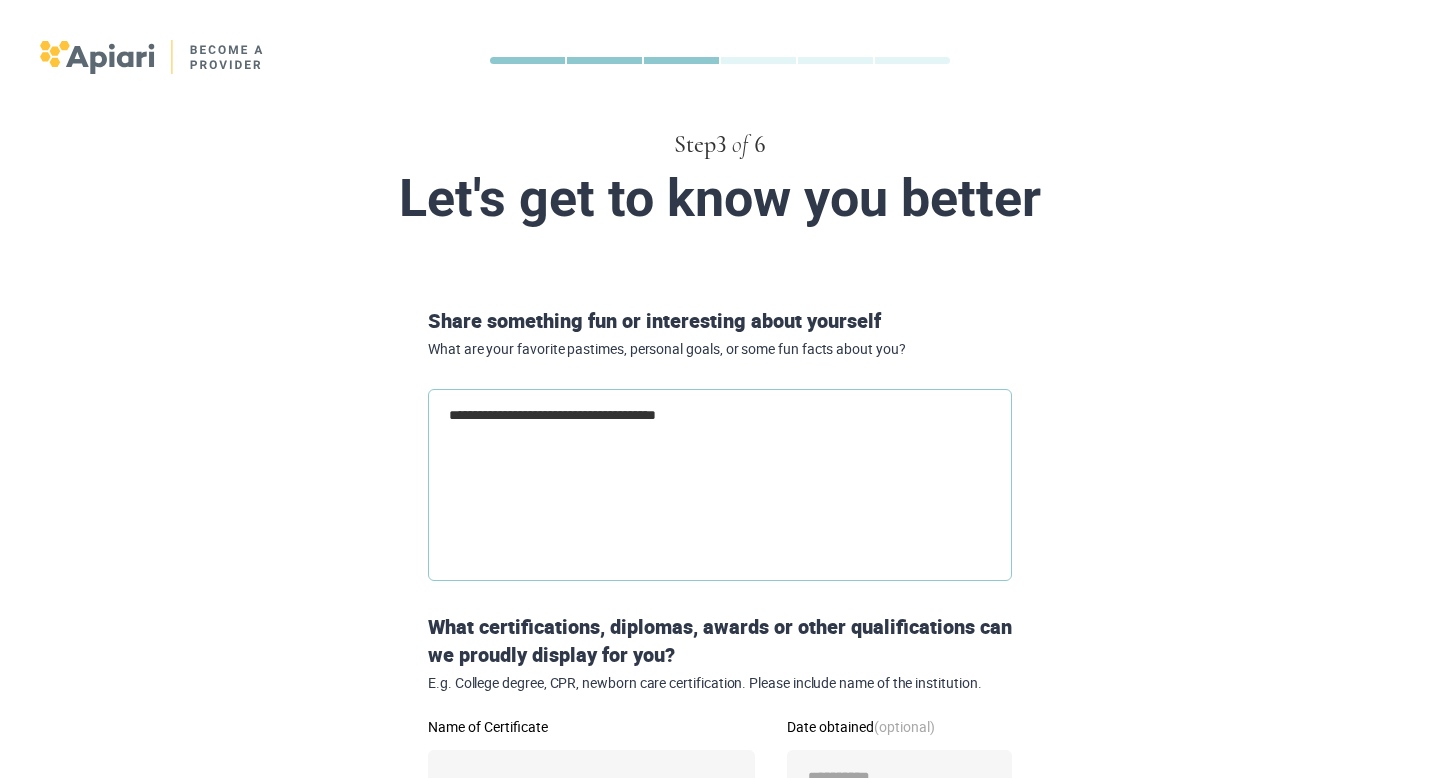type on "**********" 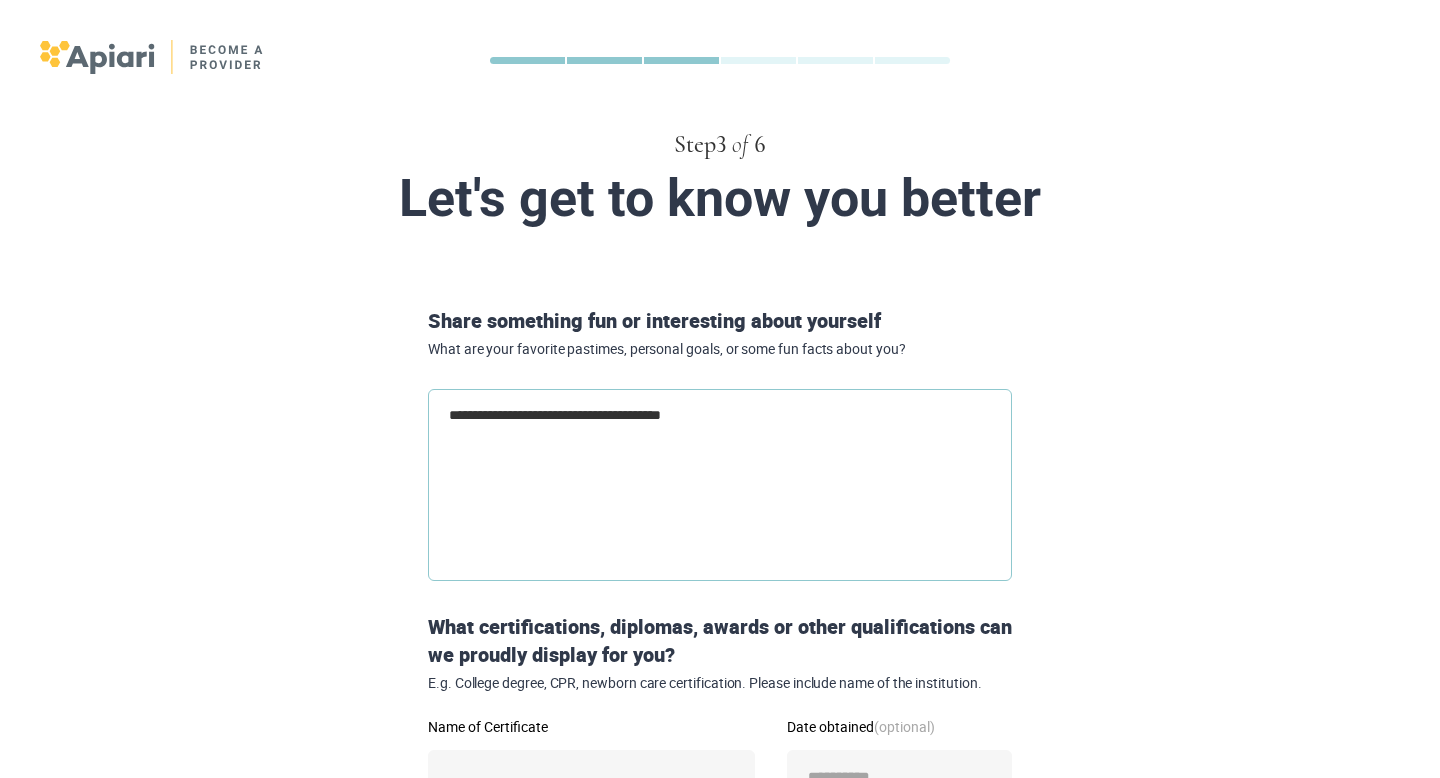 type on "**********" 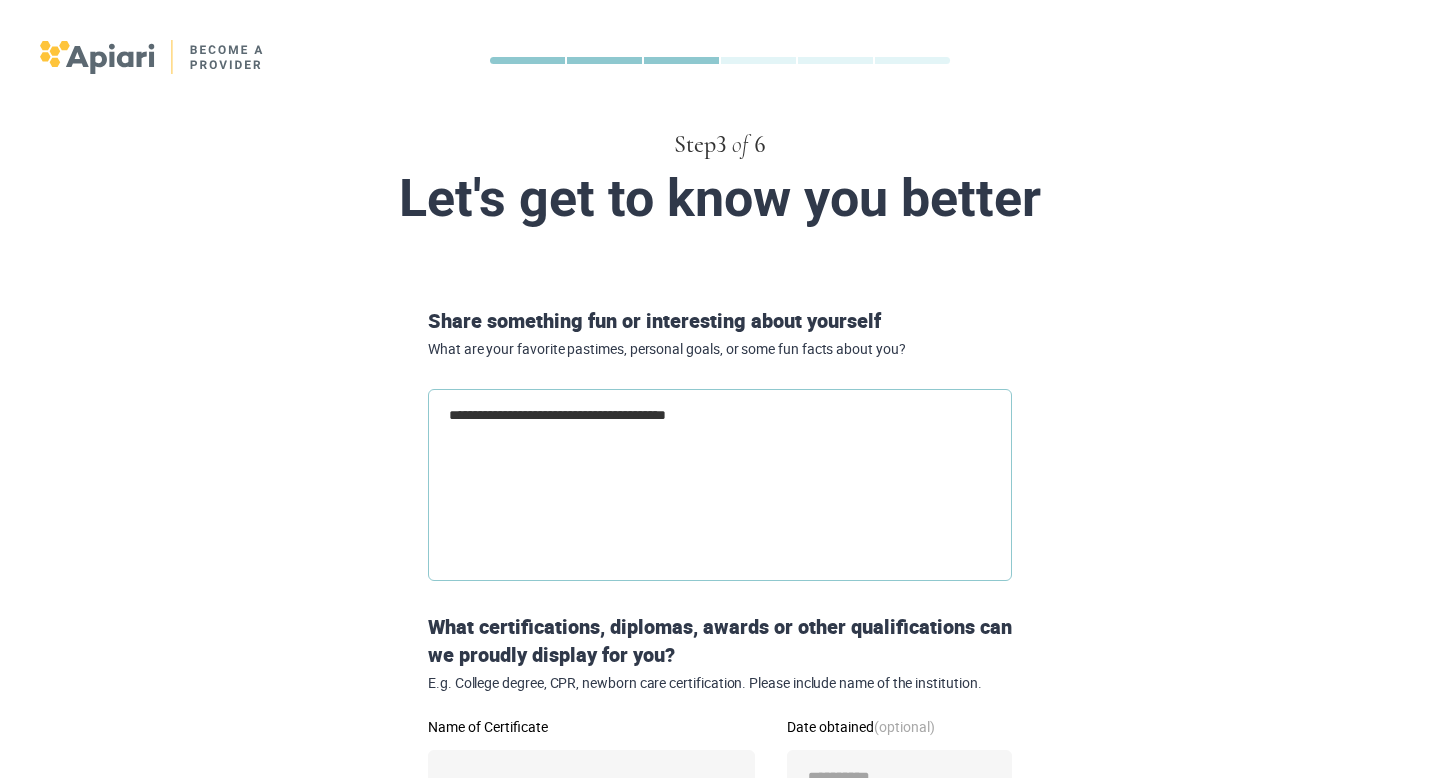 type on "**********" 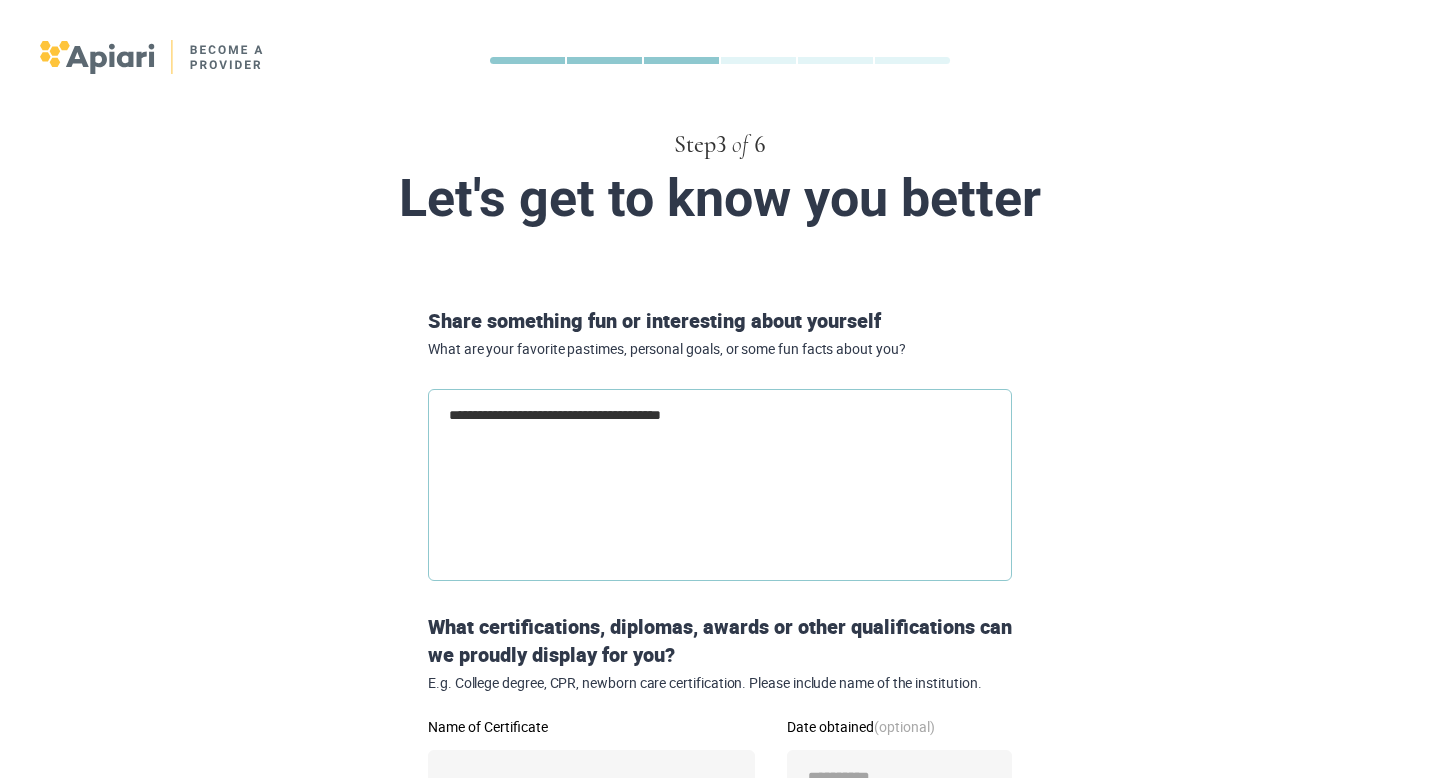 type on "**********" 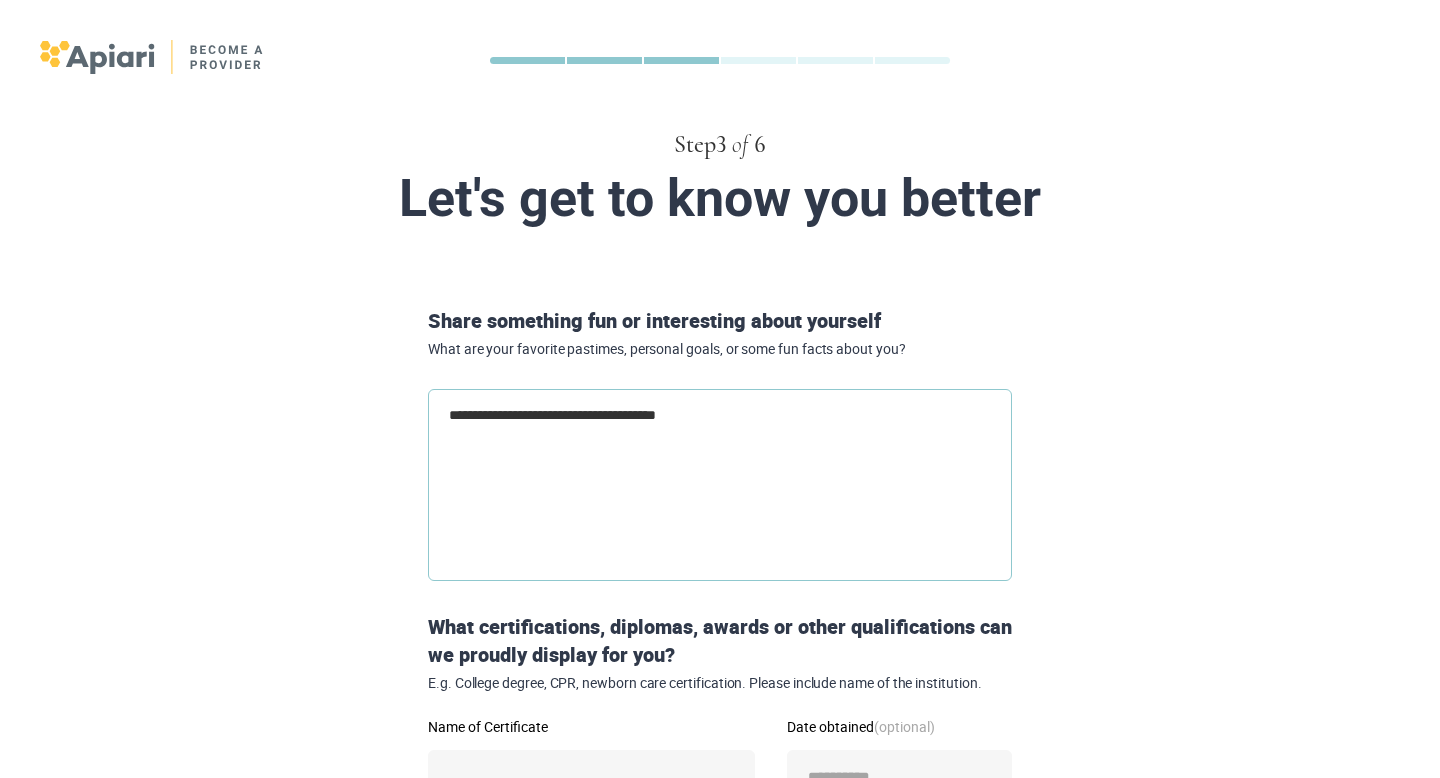 type on "**********" 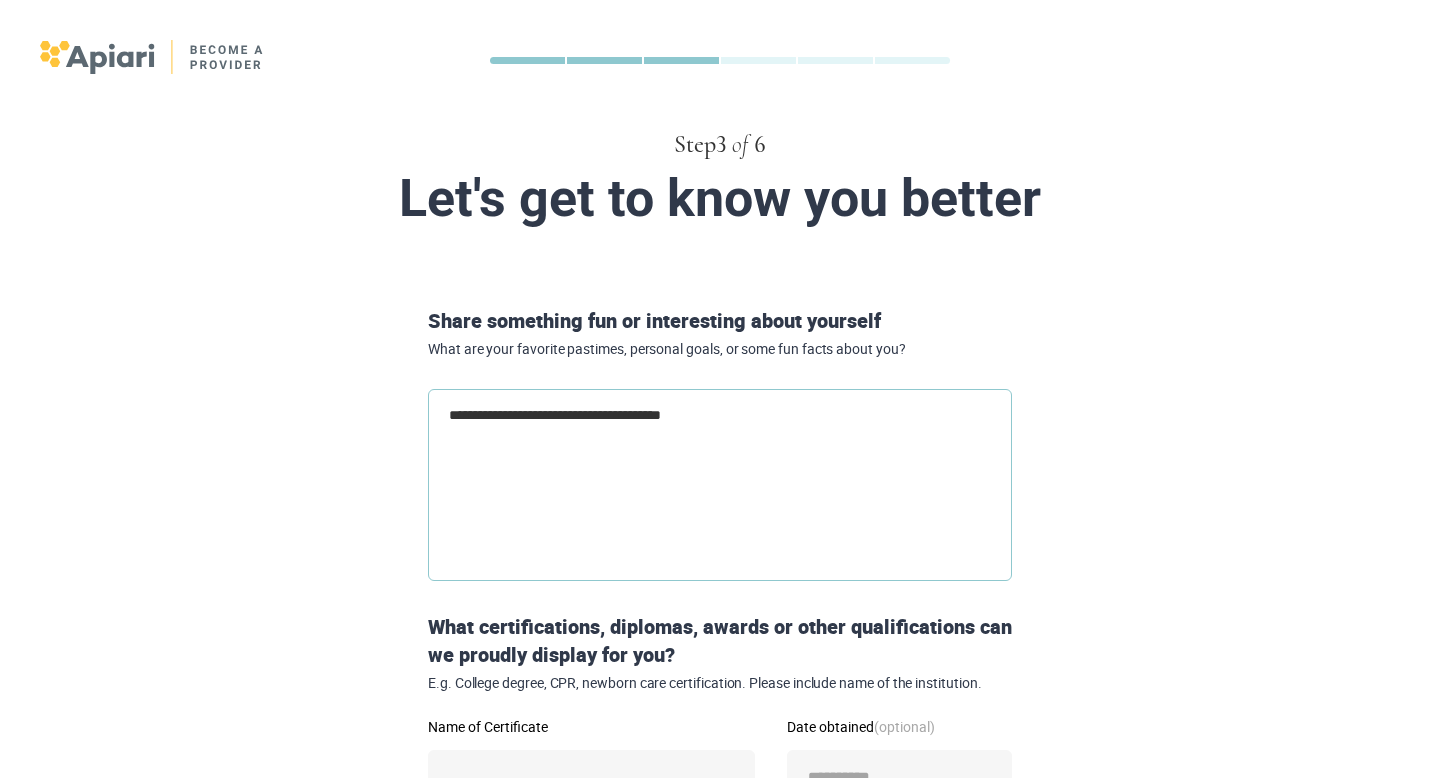type on "**********" 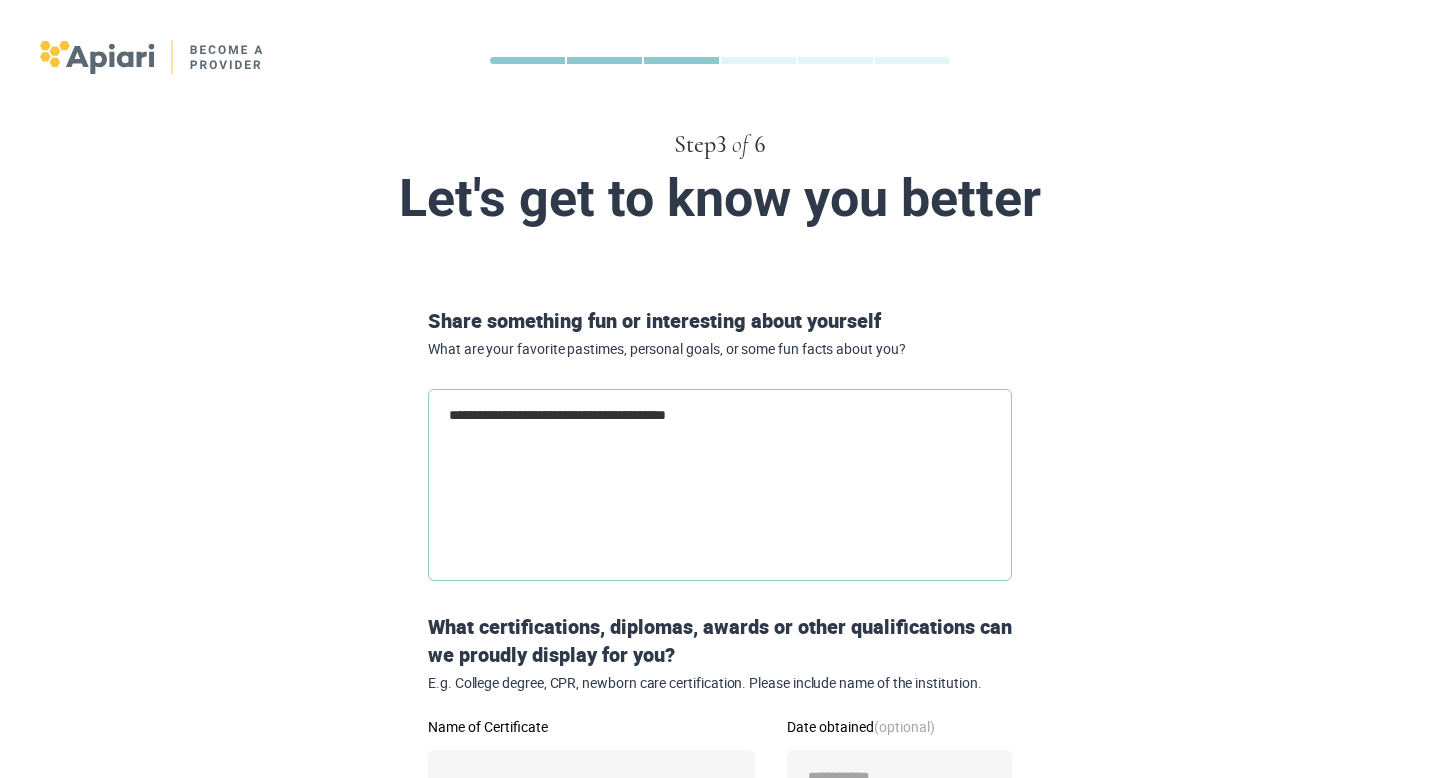 type on "**********" 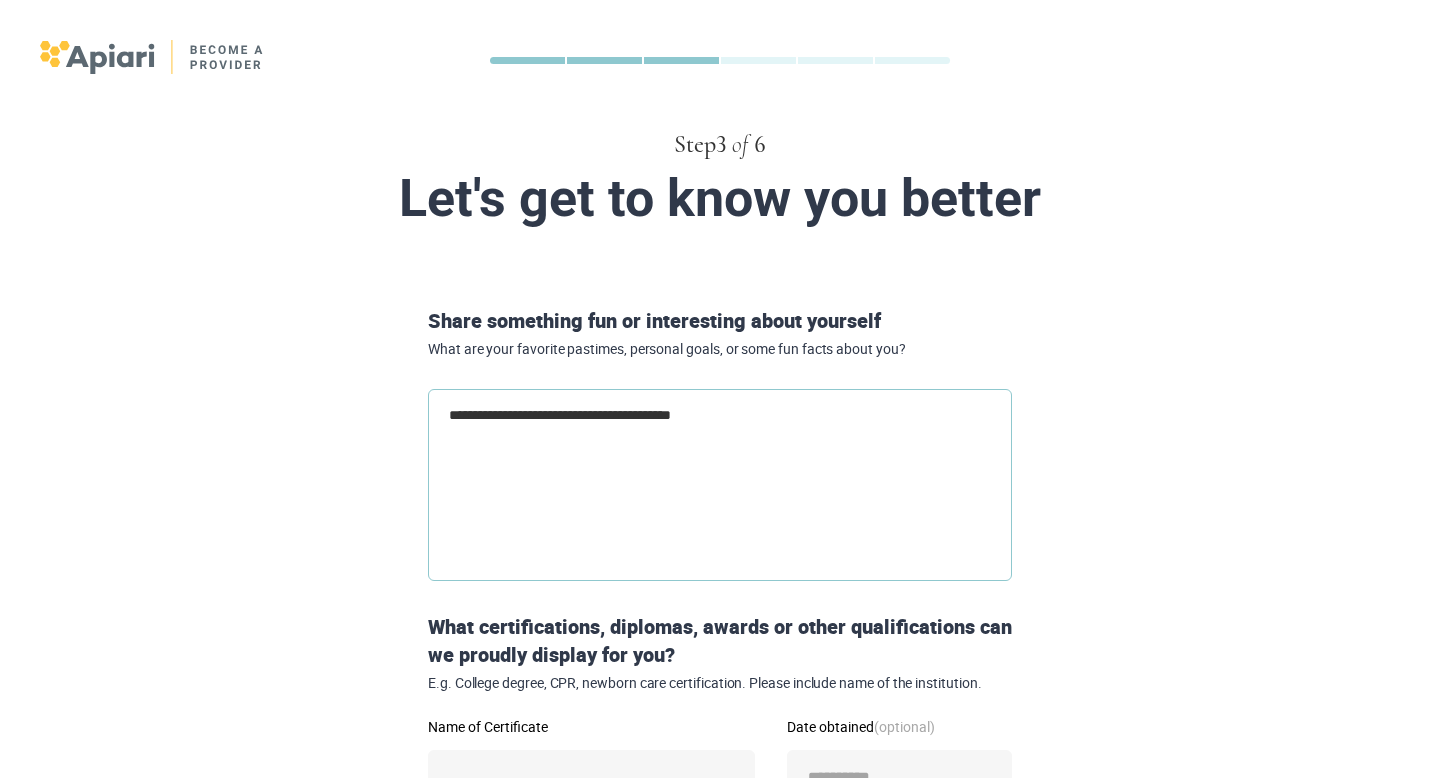 type on "**********" 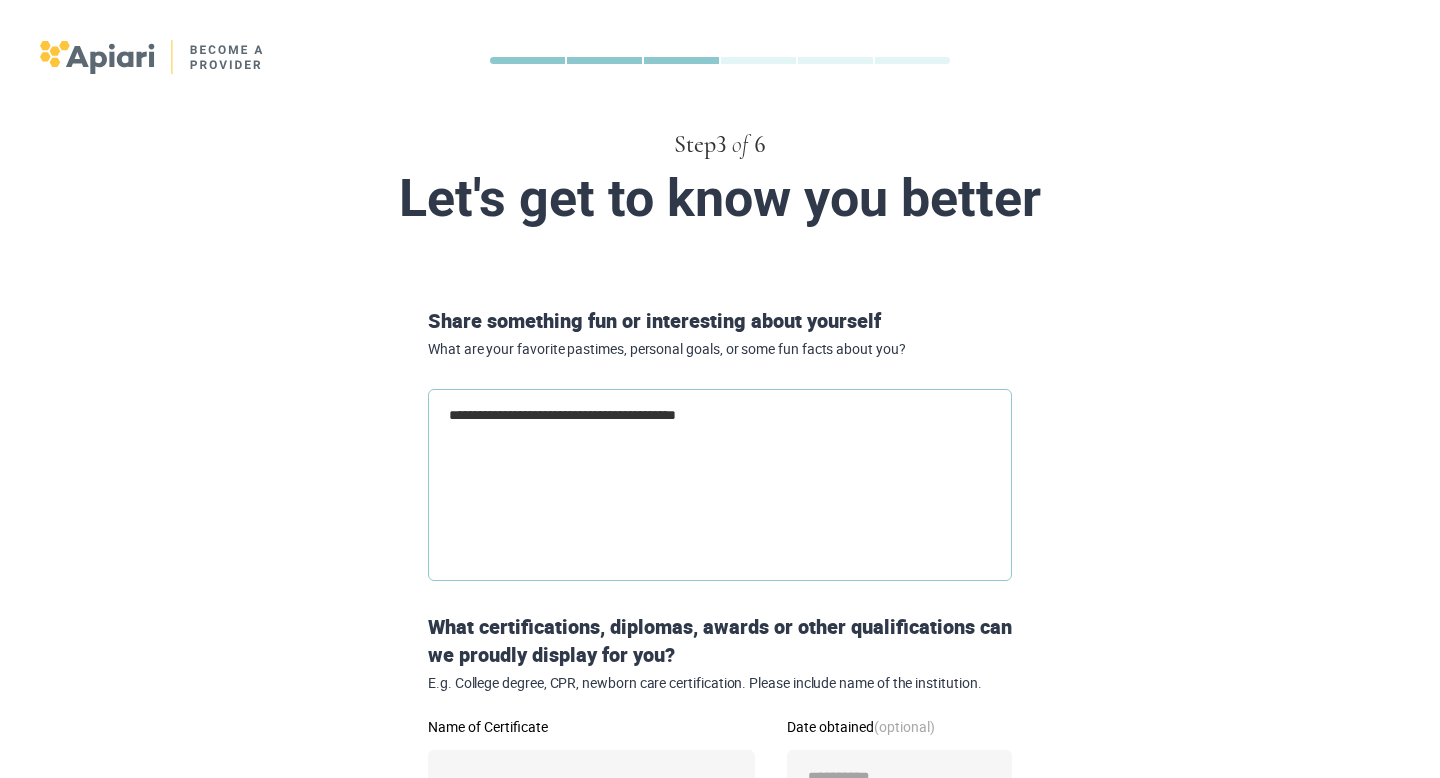 type on "**********" 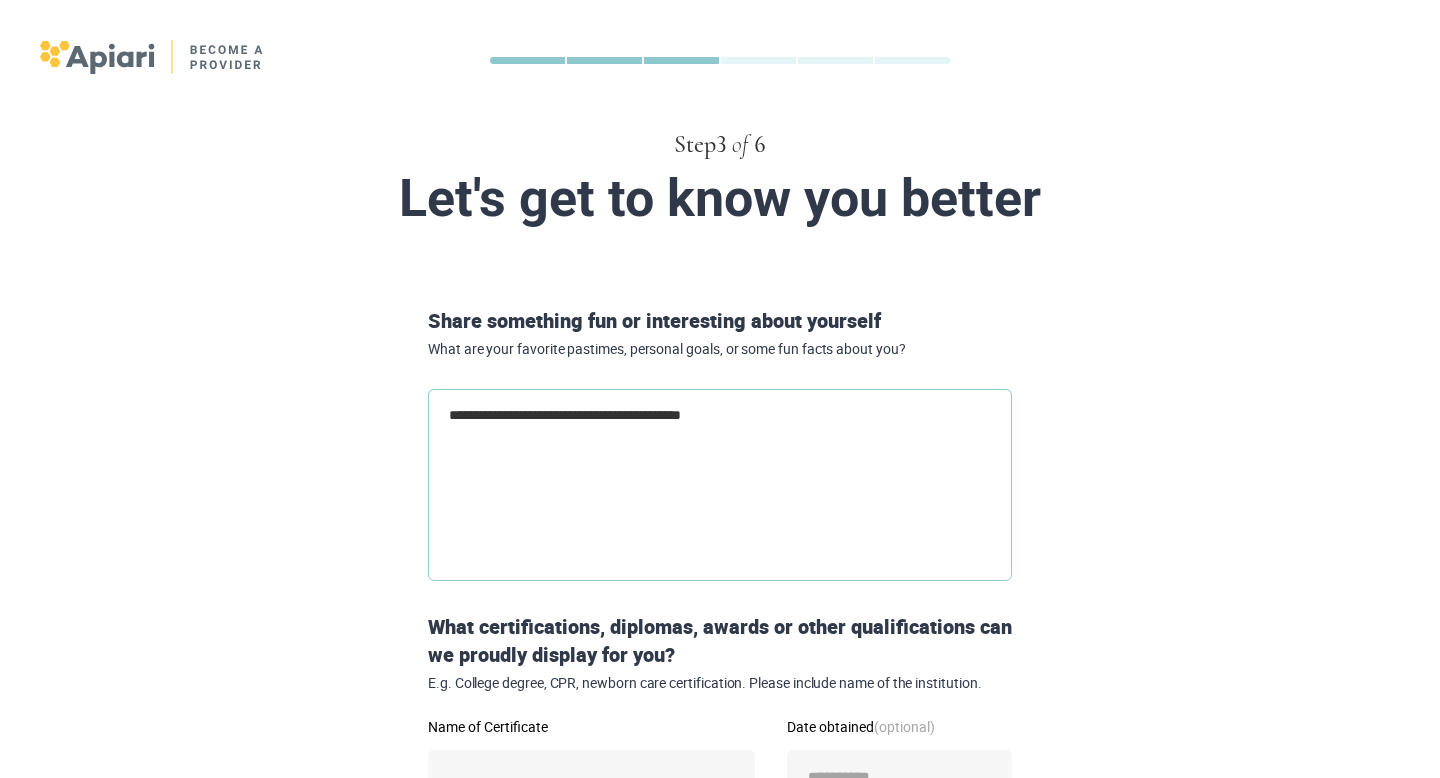 type on "*" 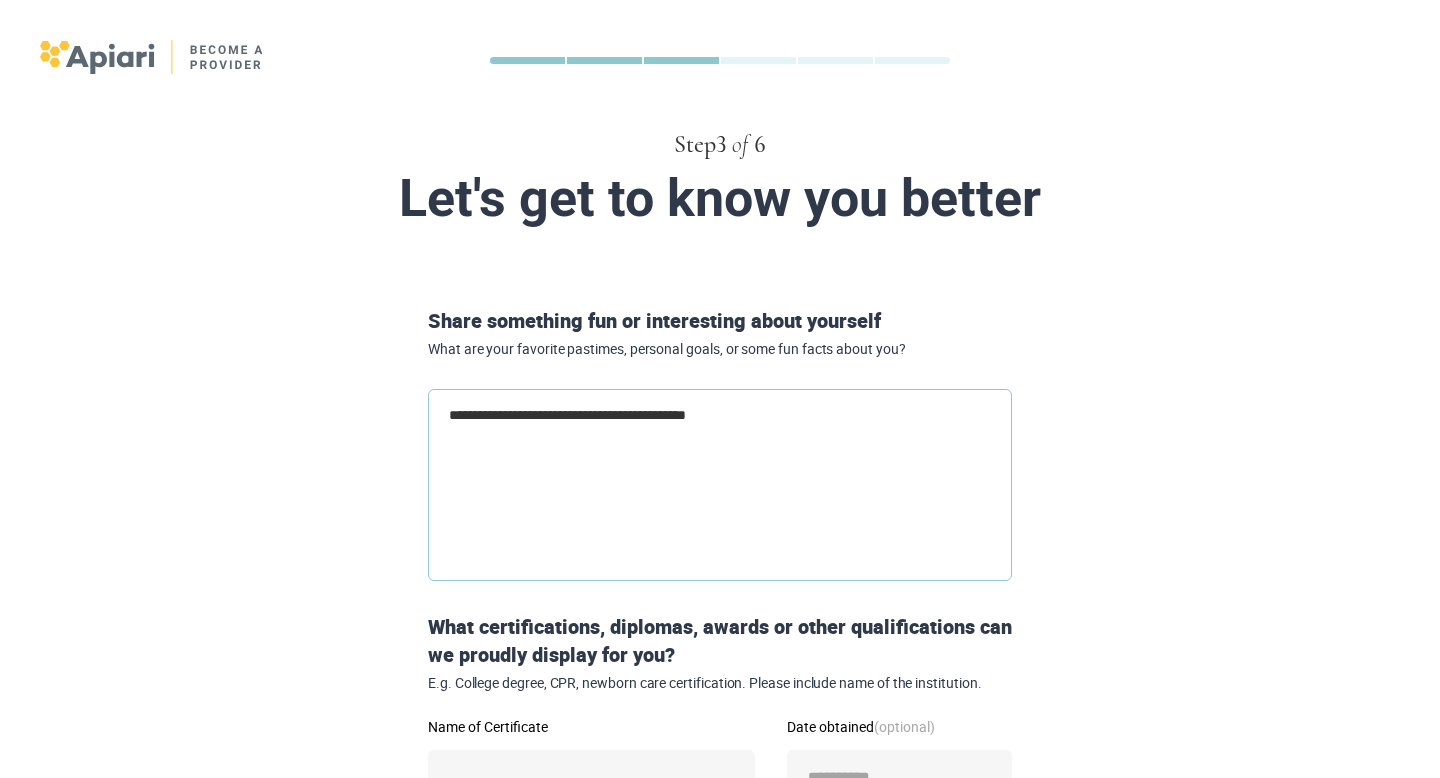 type on "**********" 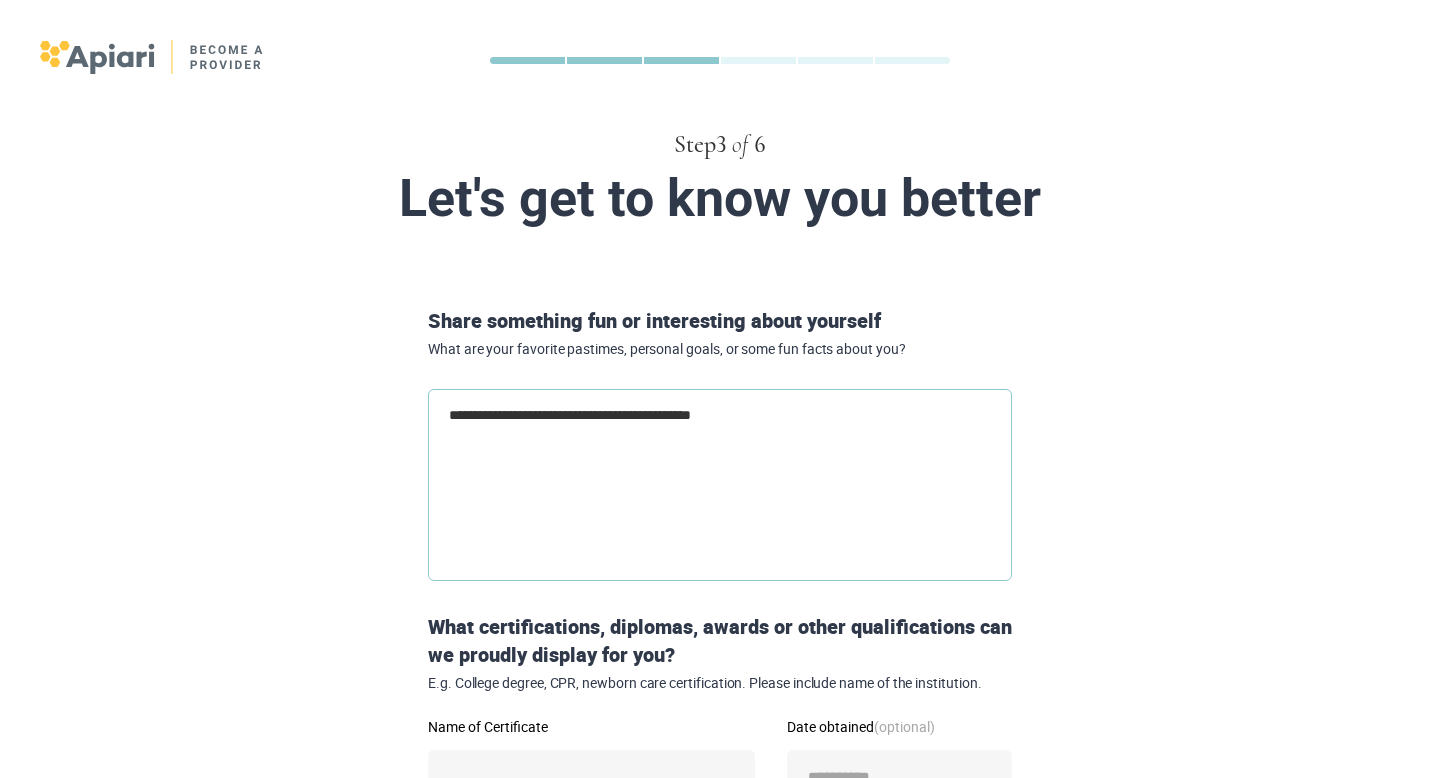 type on "**********" 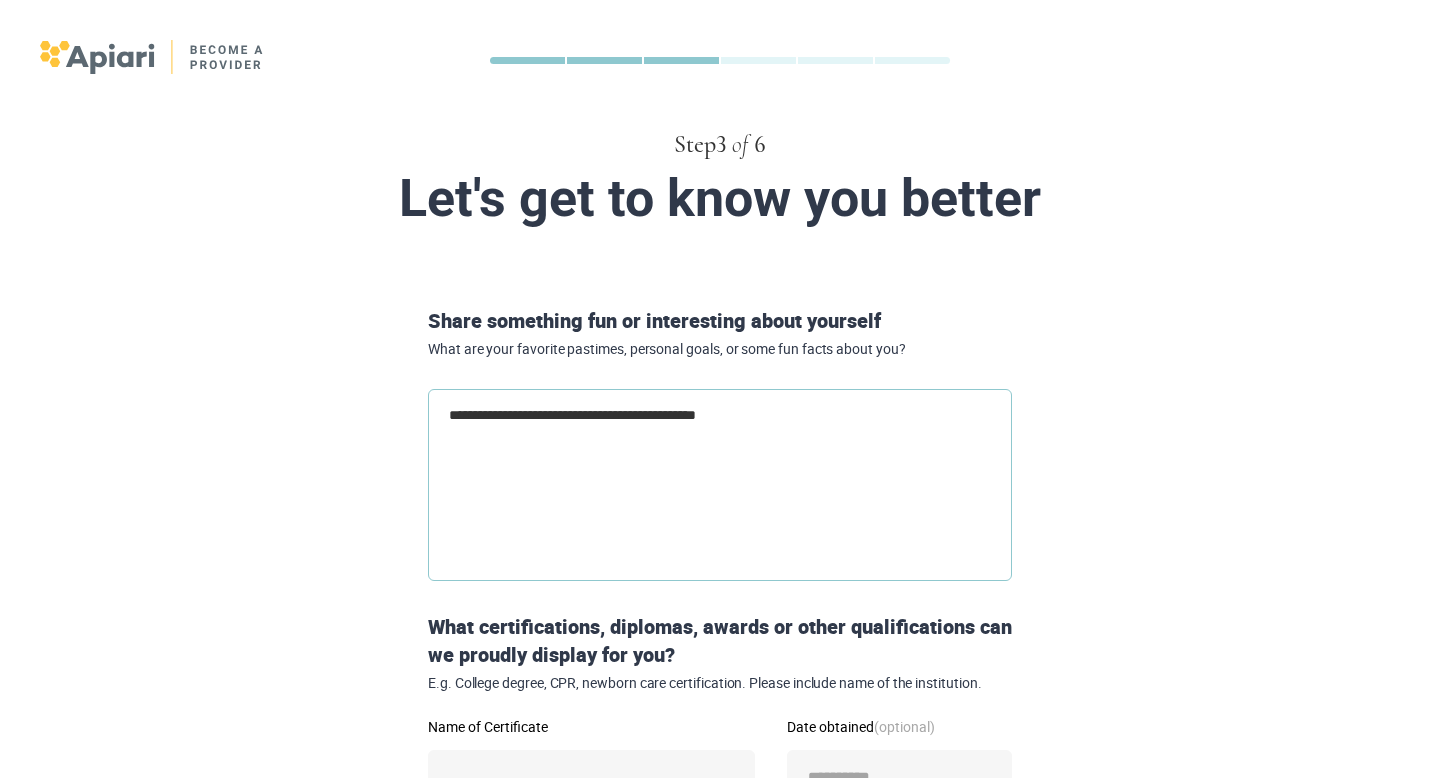 type on "**********" 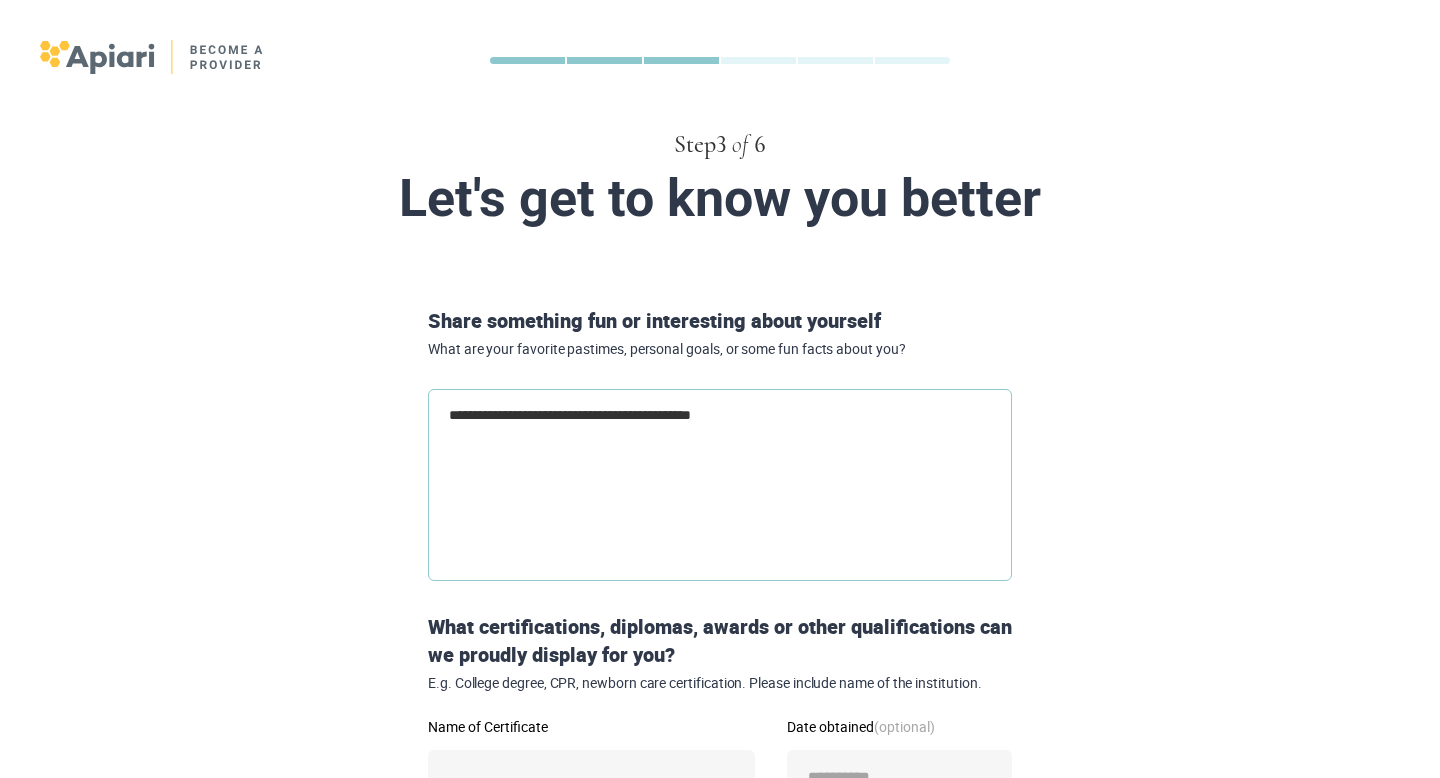 type on "**********" 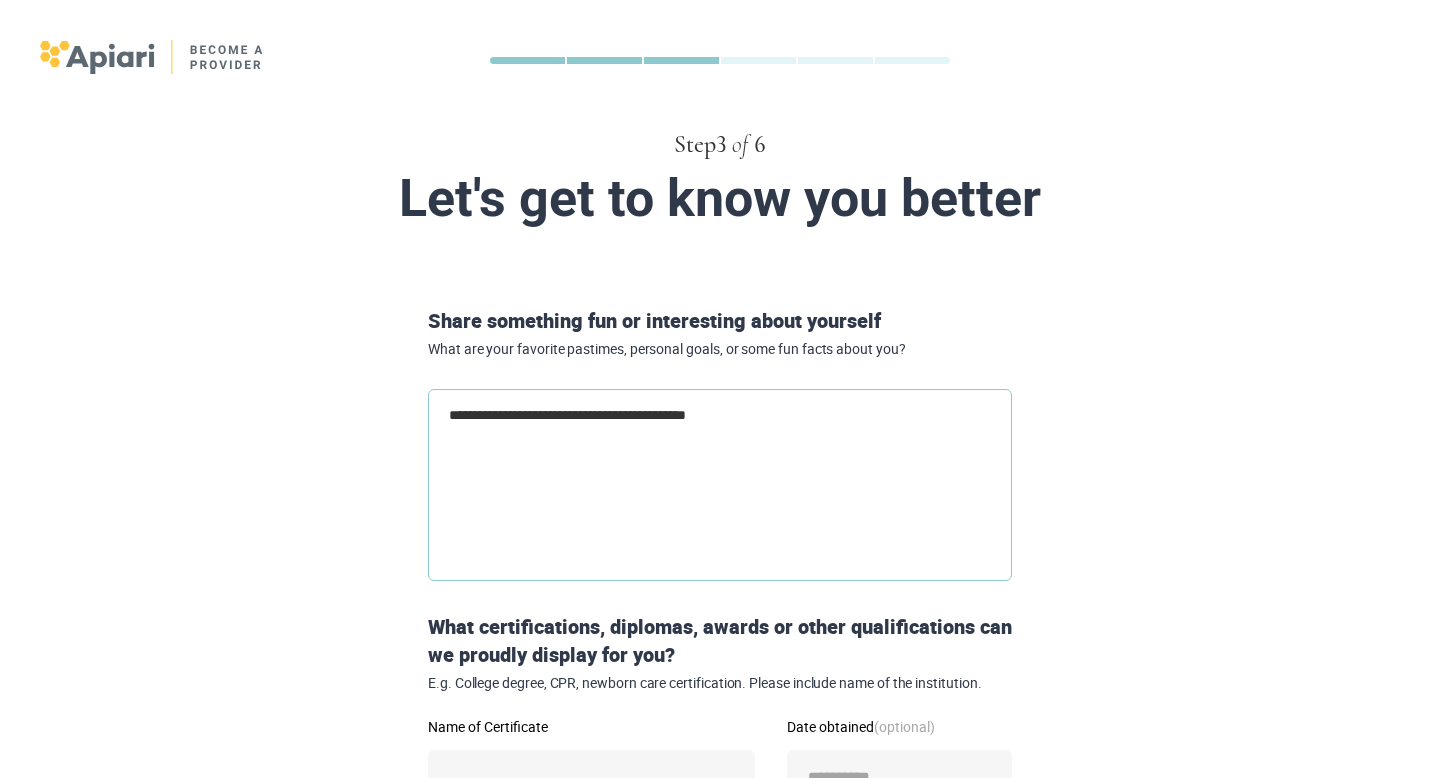 type on "**********" 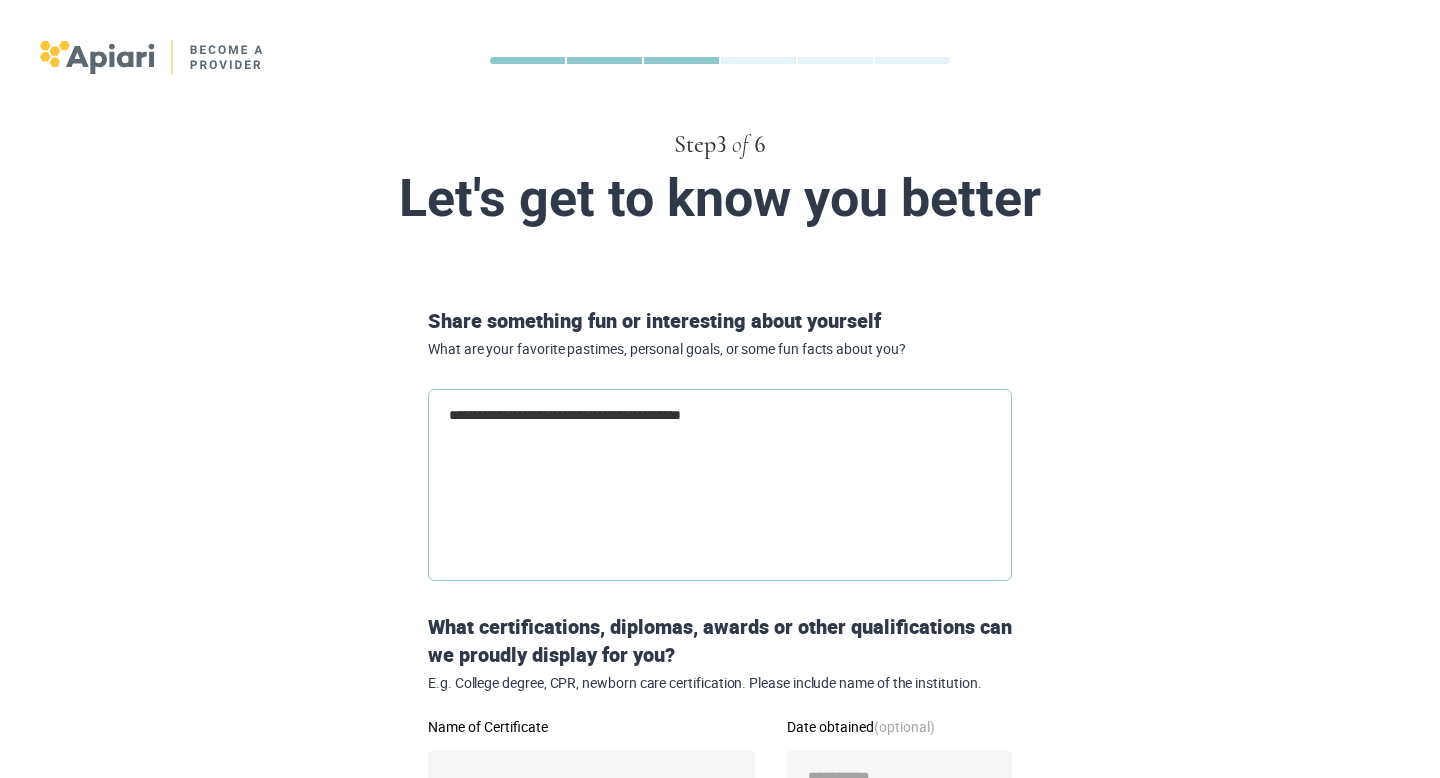 type on "**********" 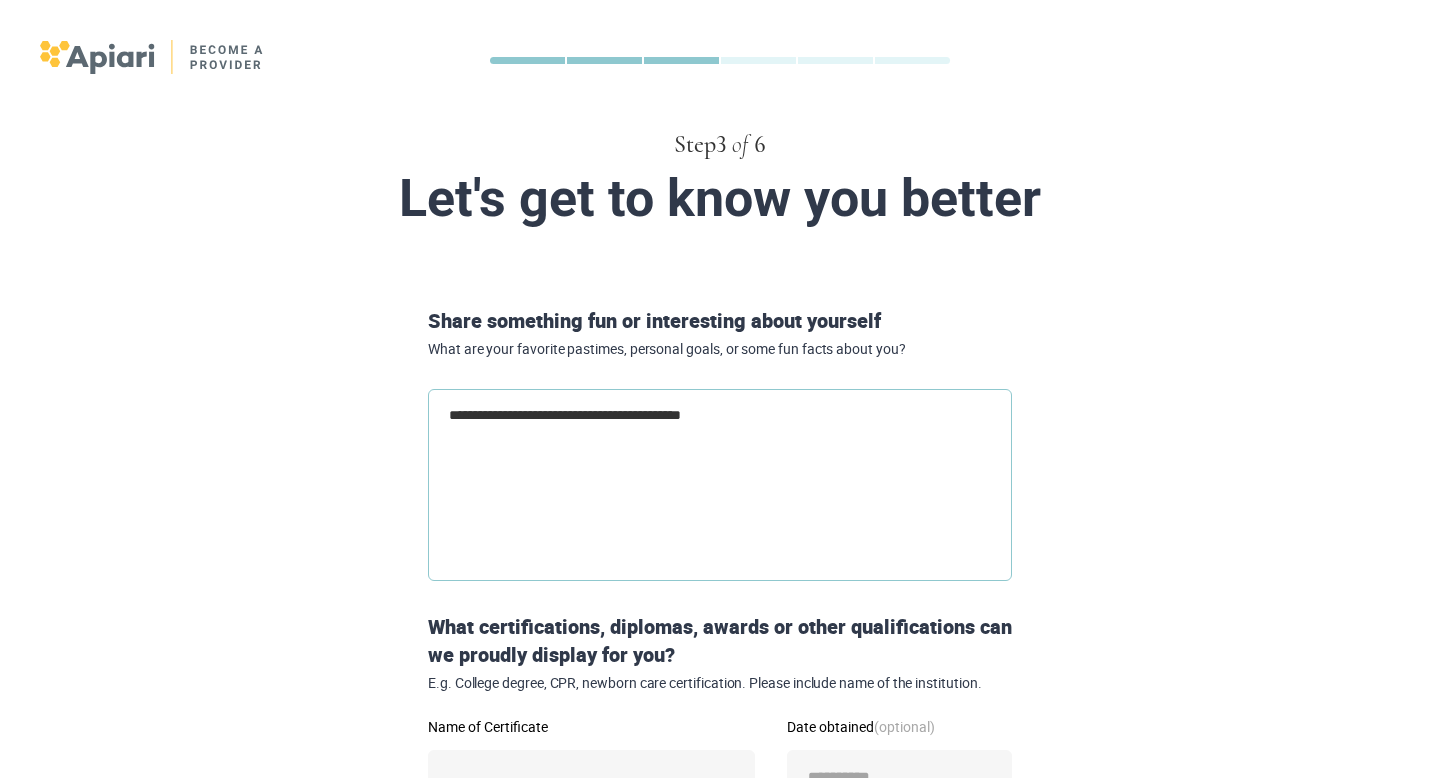 type on "*" 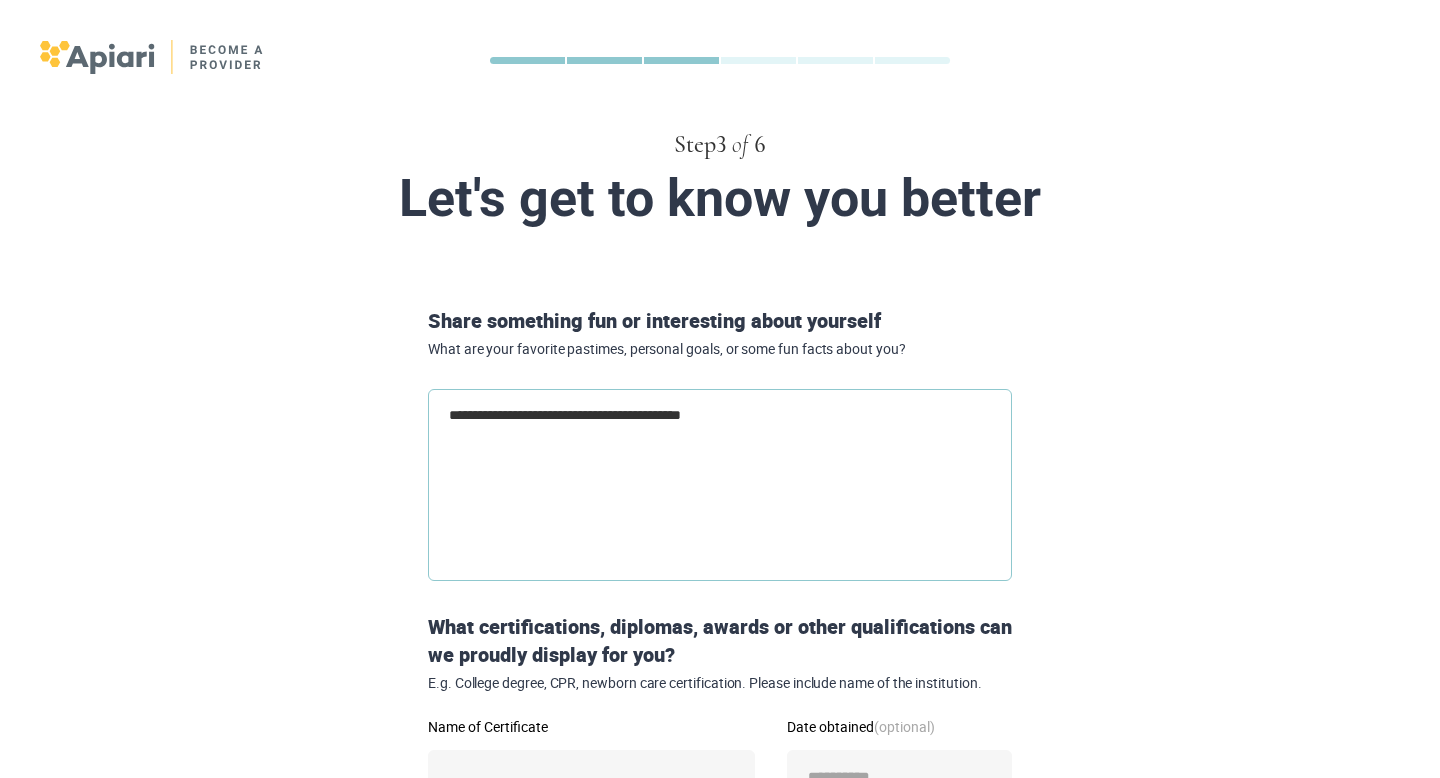 click on "**********" at bounding box center [720, 485] 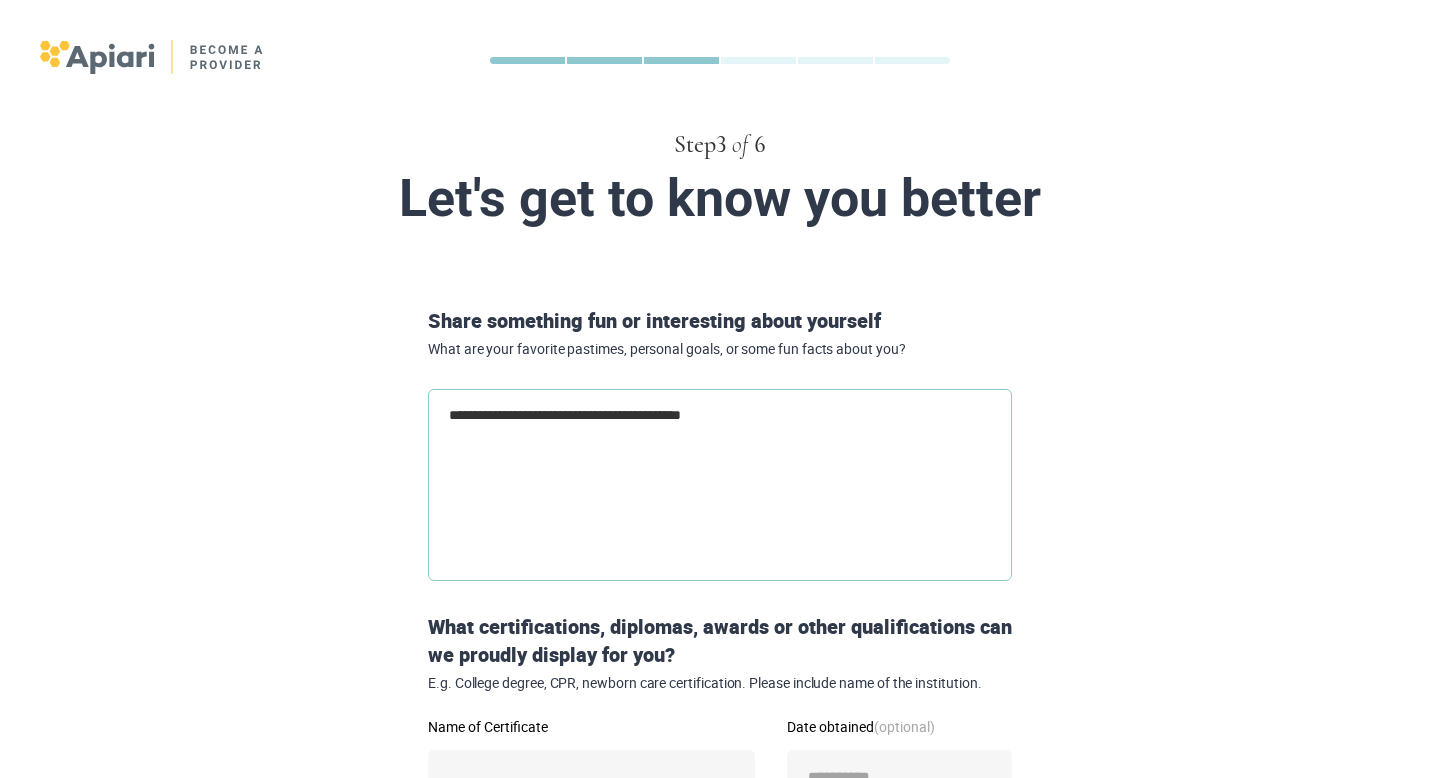 type on "**********" 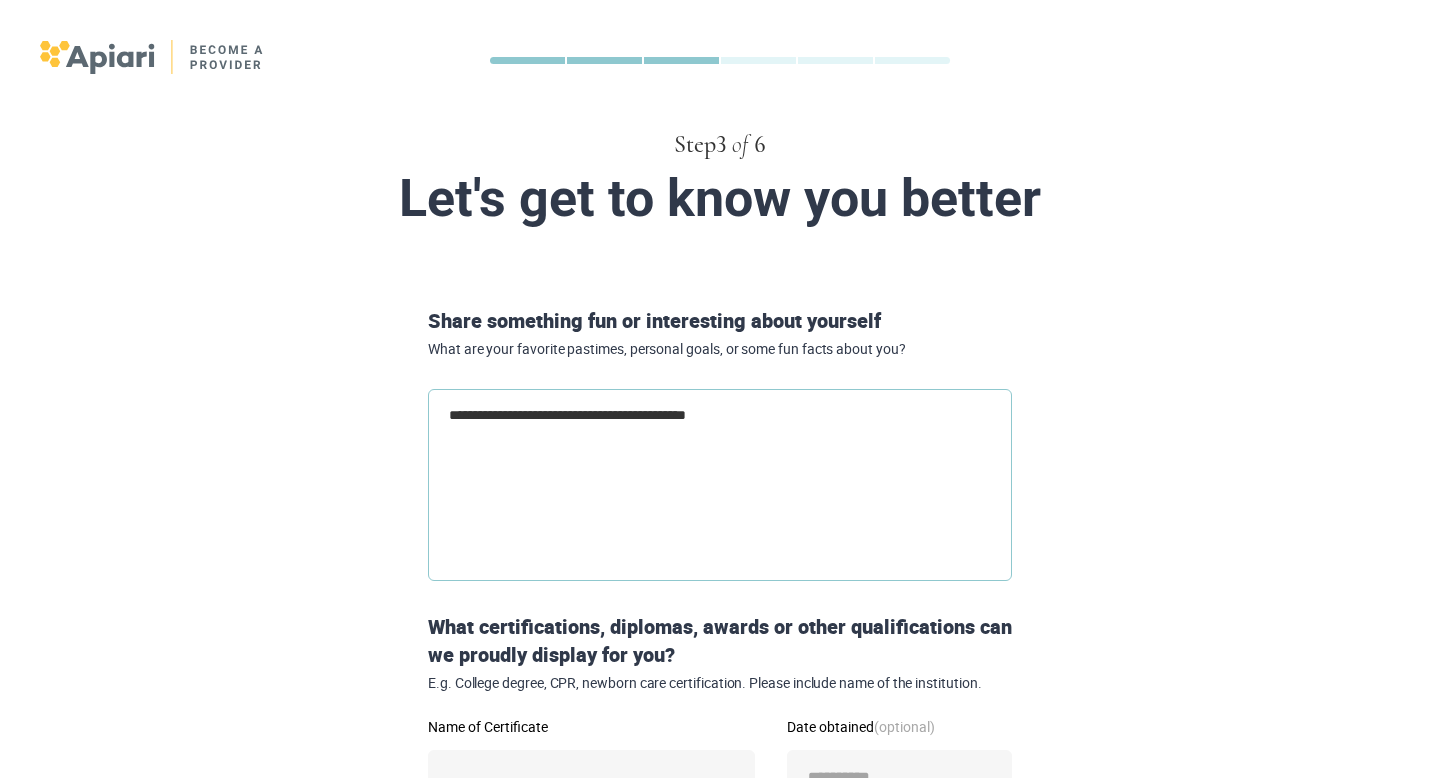 type on "*" 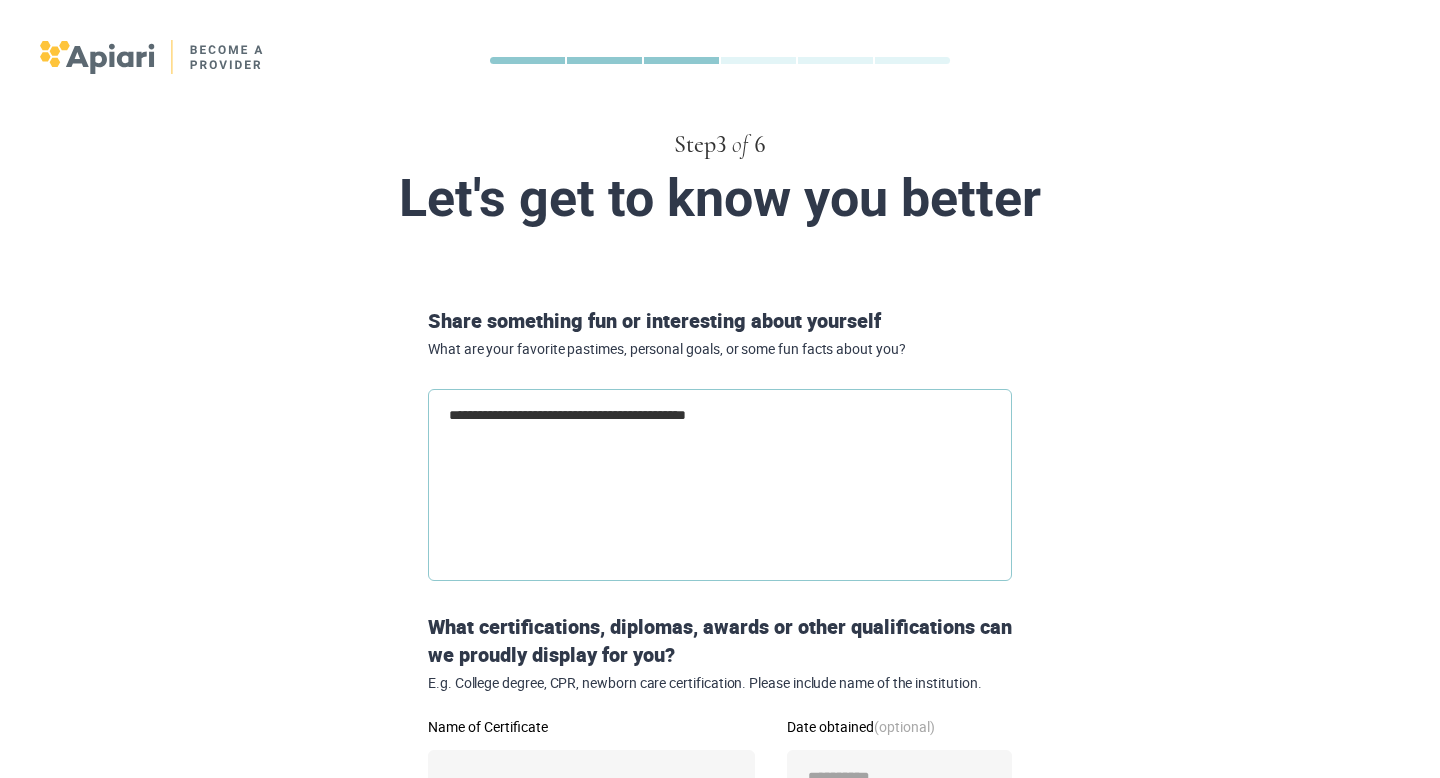 type on "**********" 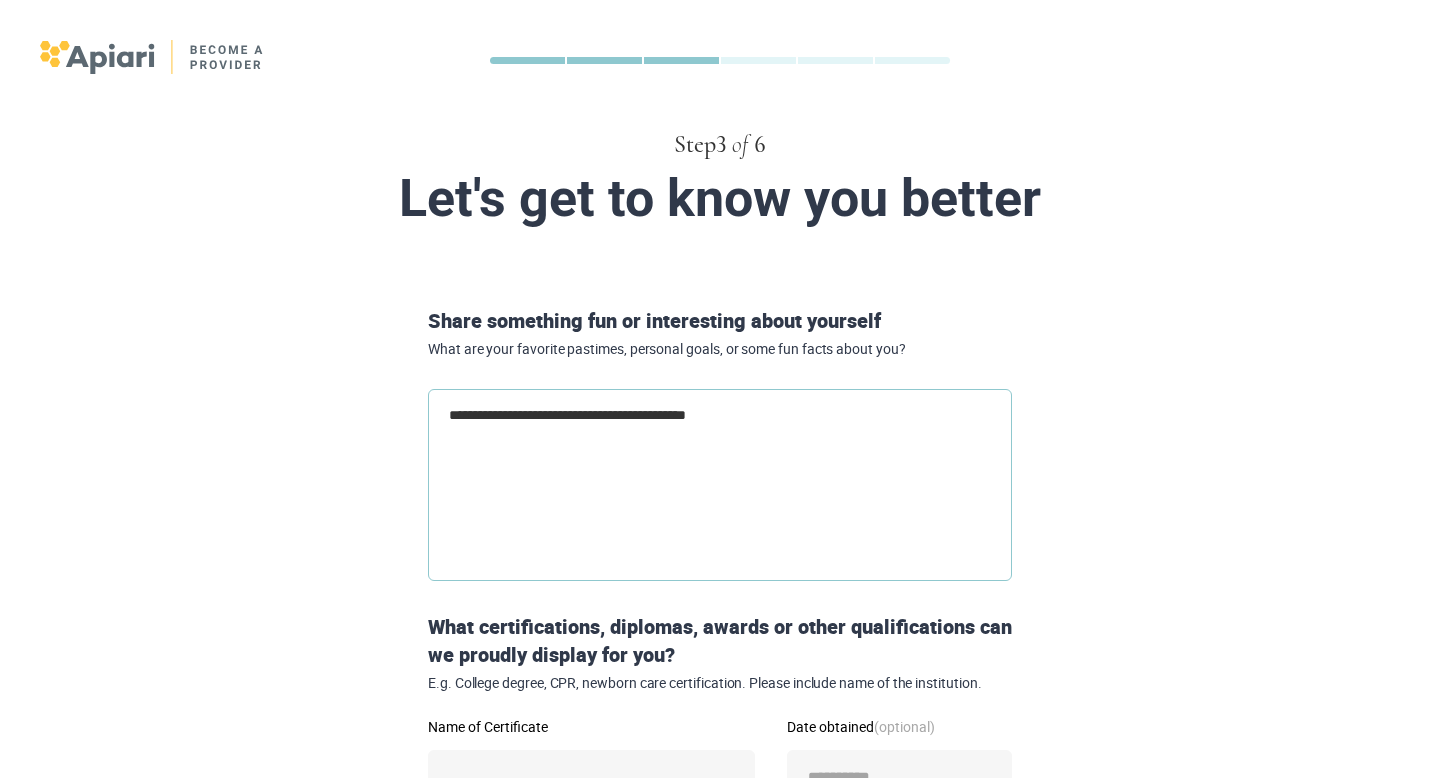 type on "*" 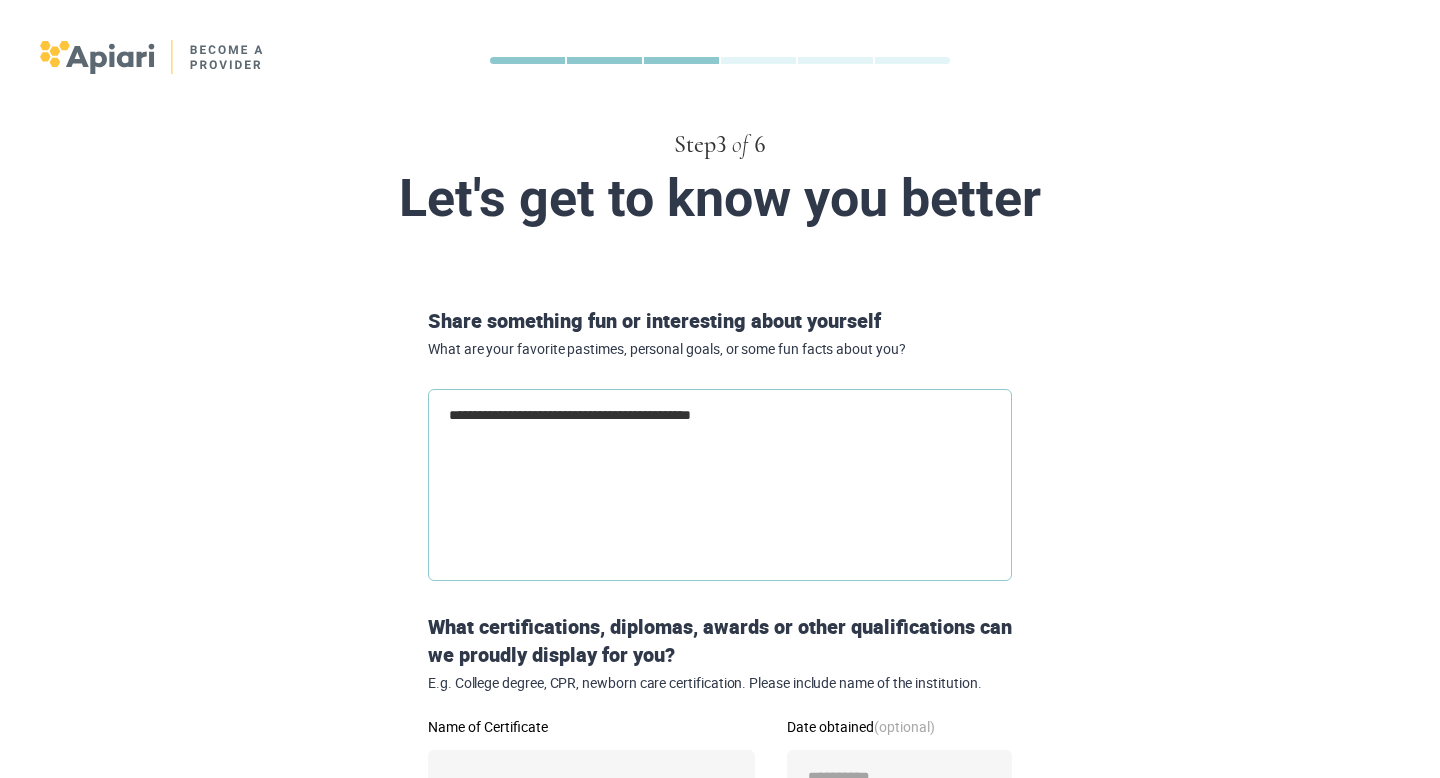 type on "**********" 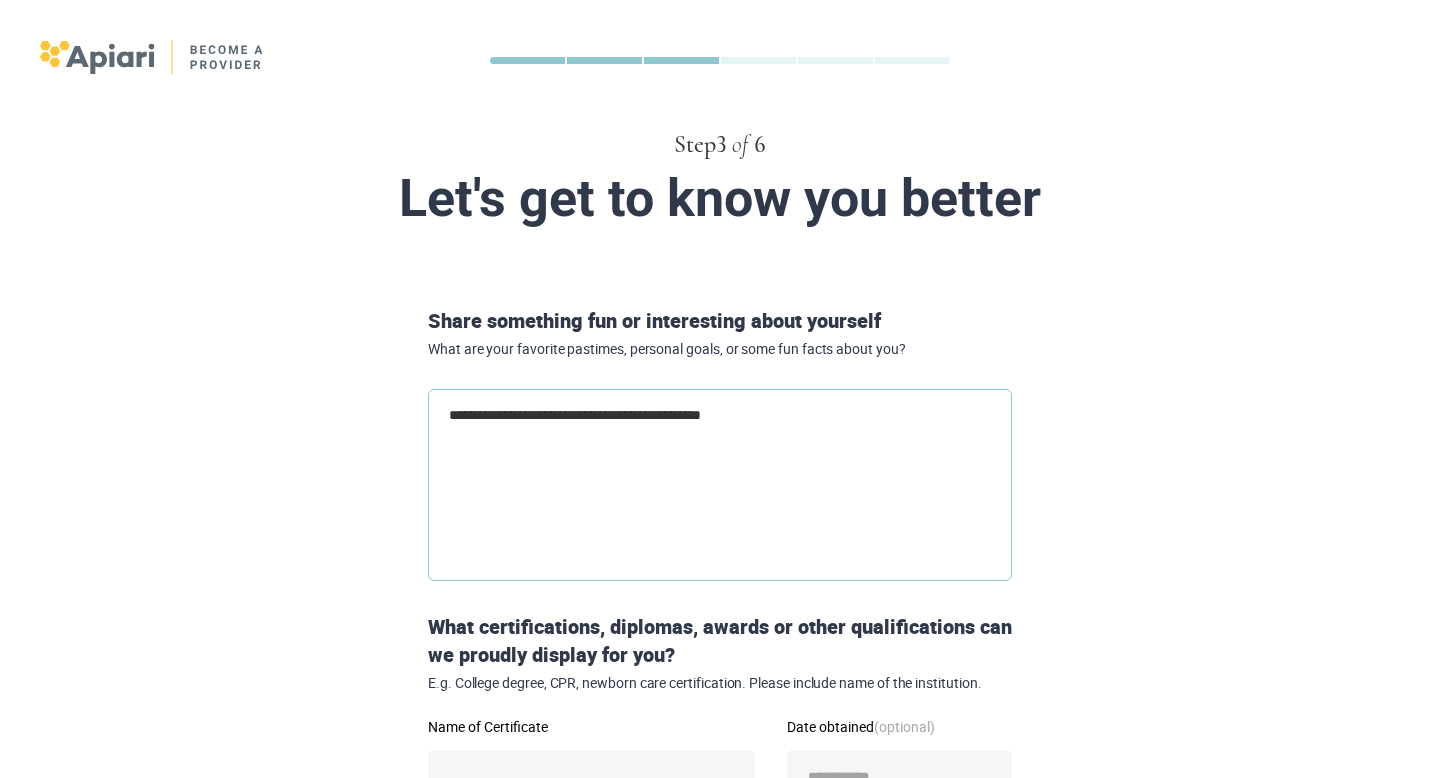 type on "**********" 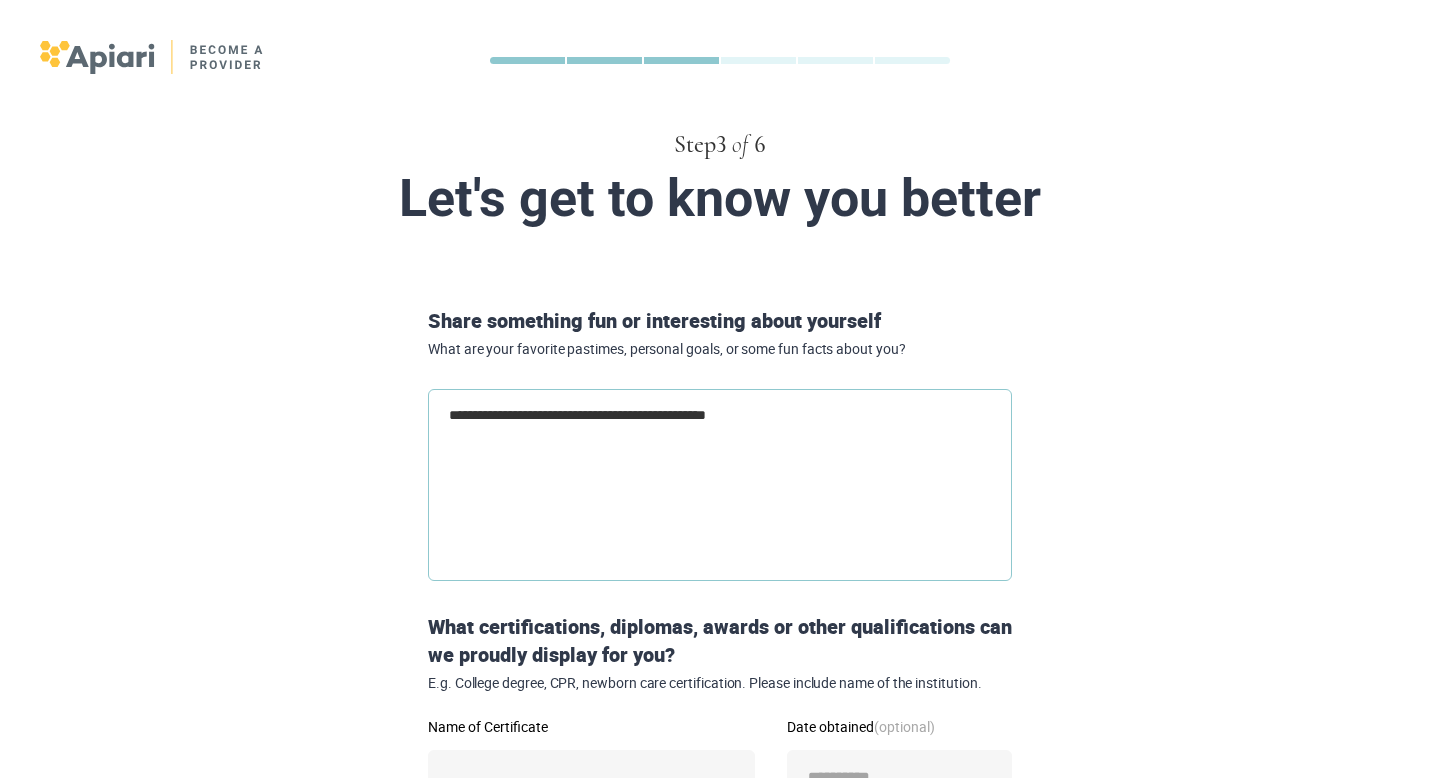 type on "**********" 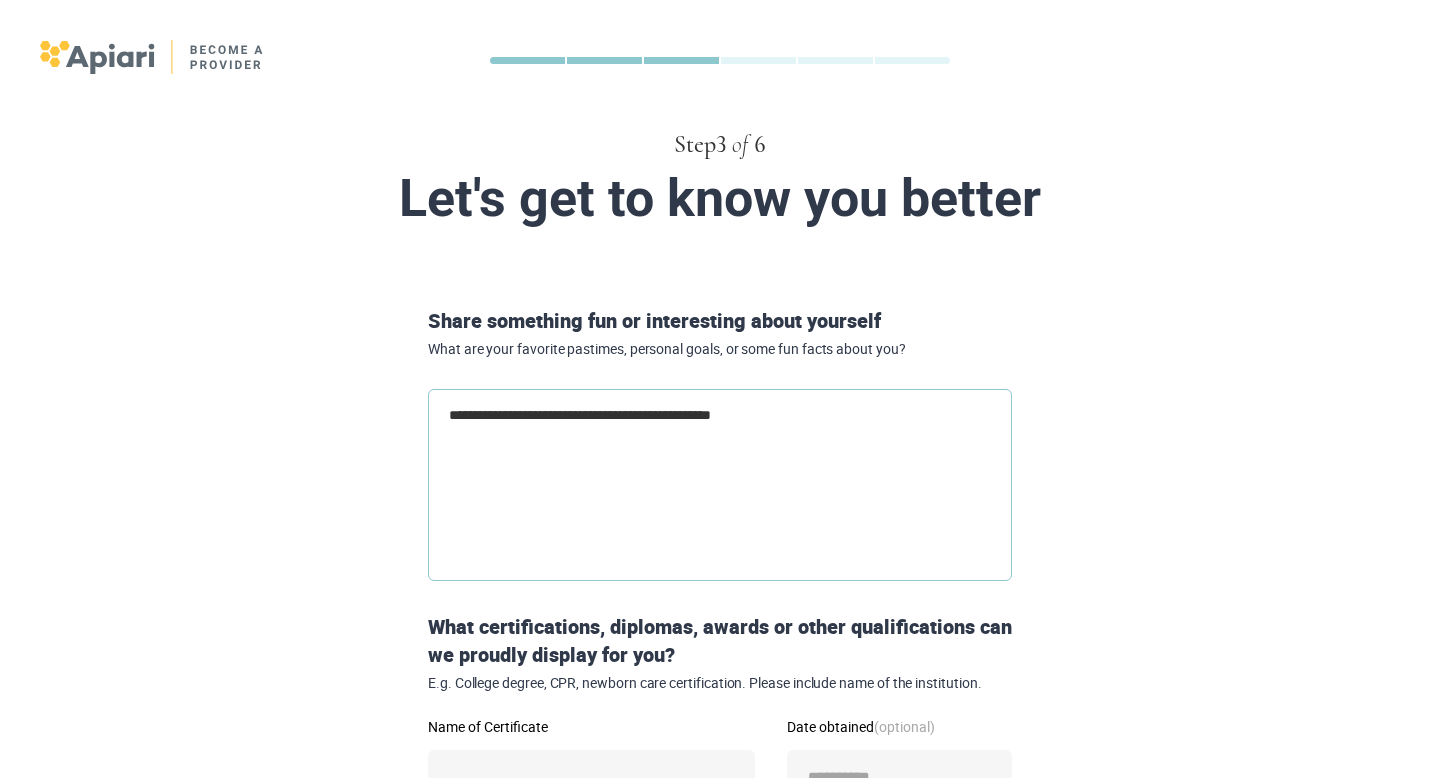 type on "**********" 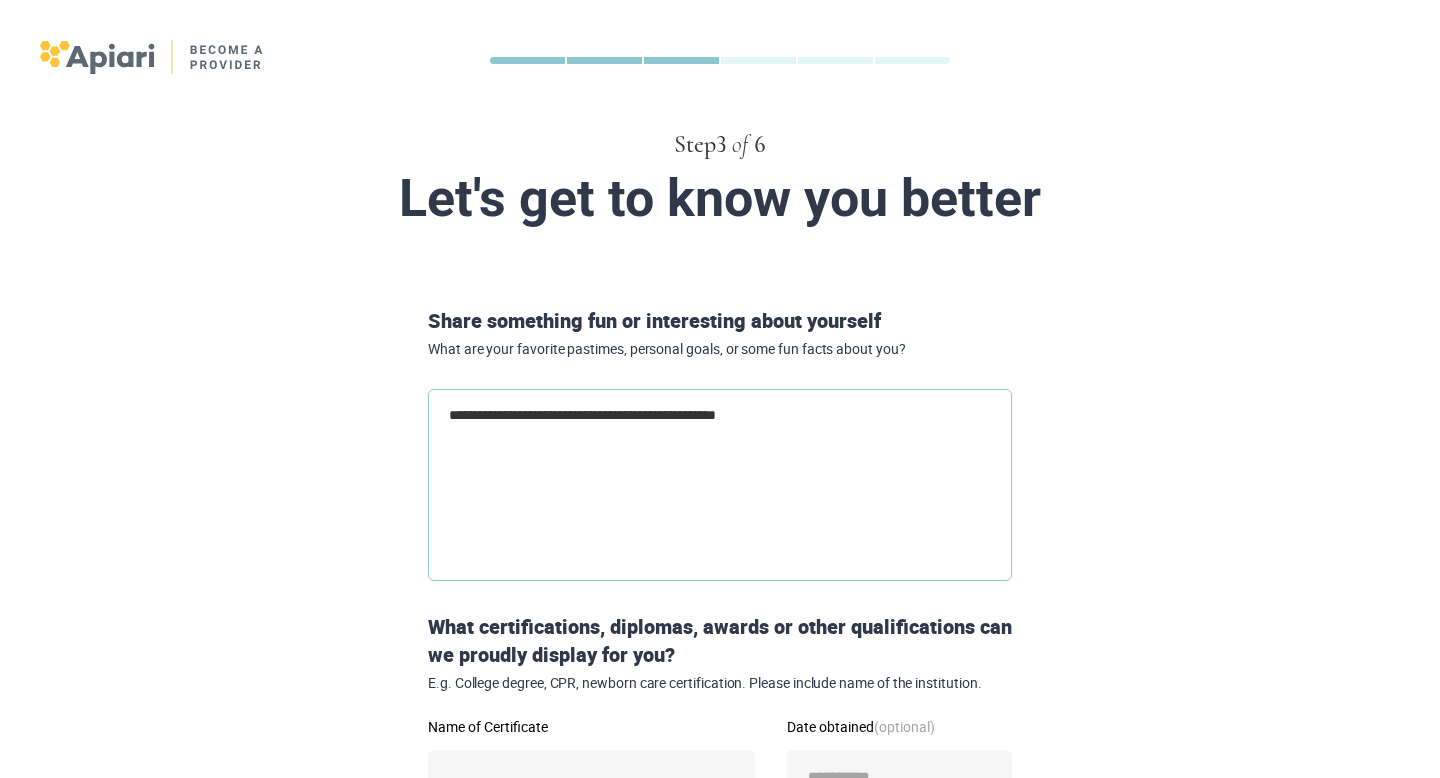 type on "**********" 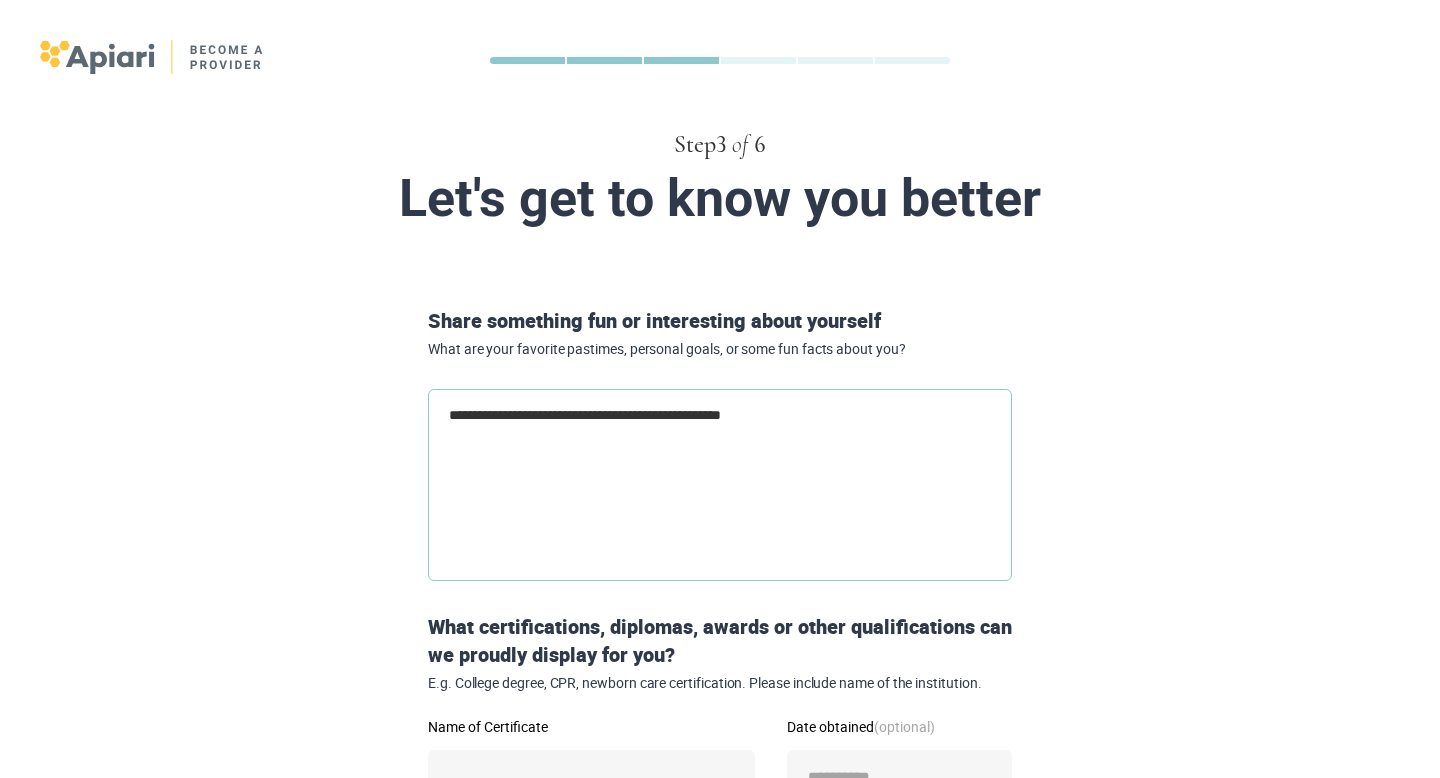 type on "**********" 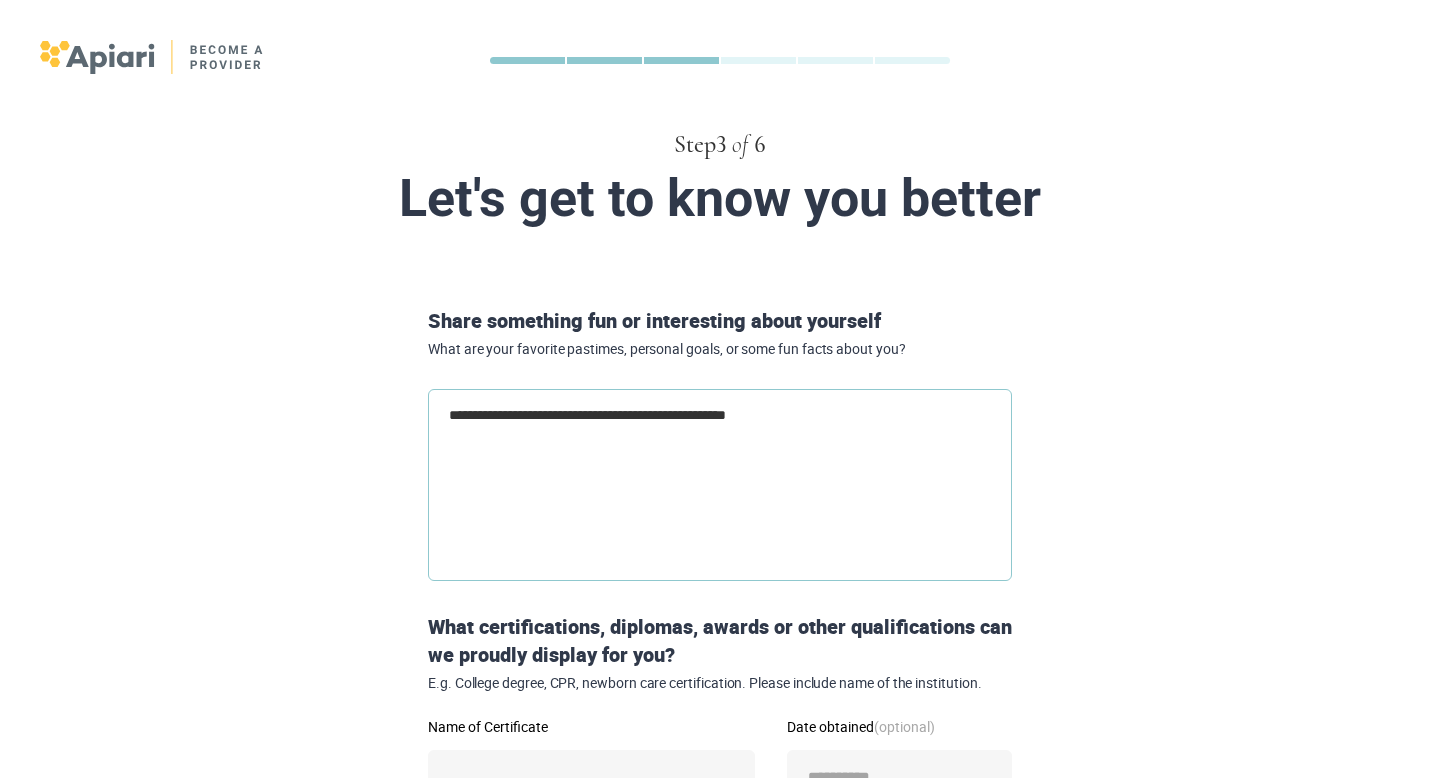 type on "**********" 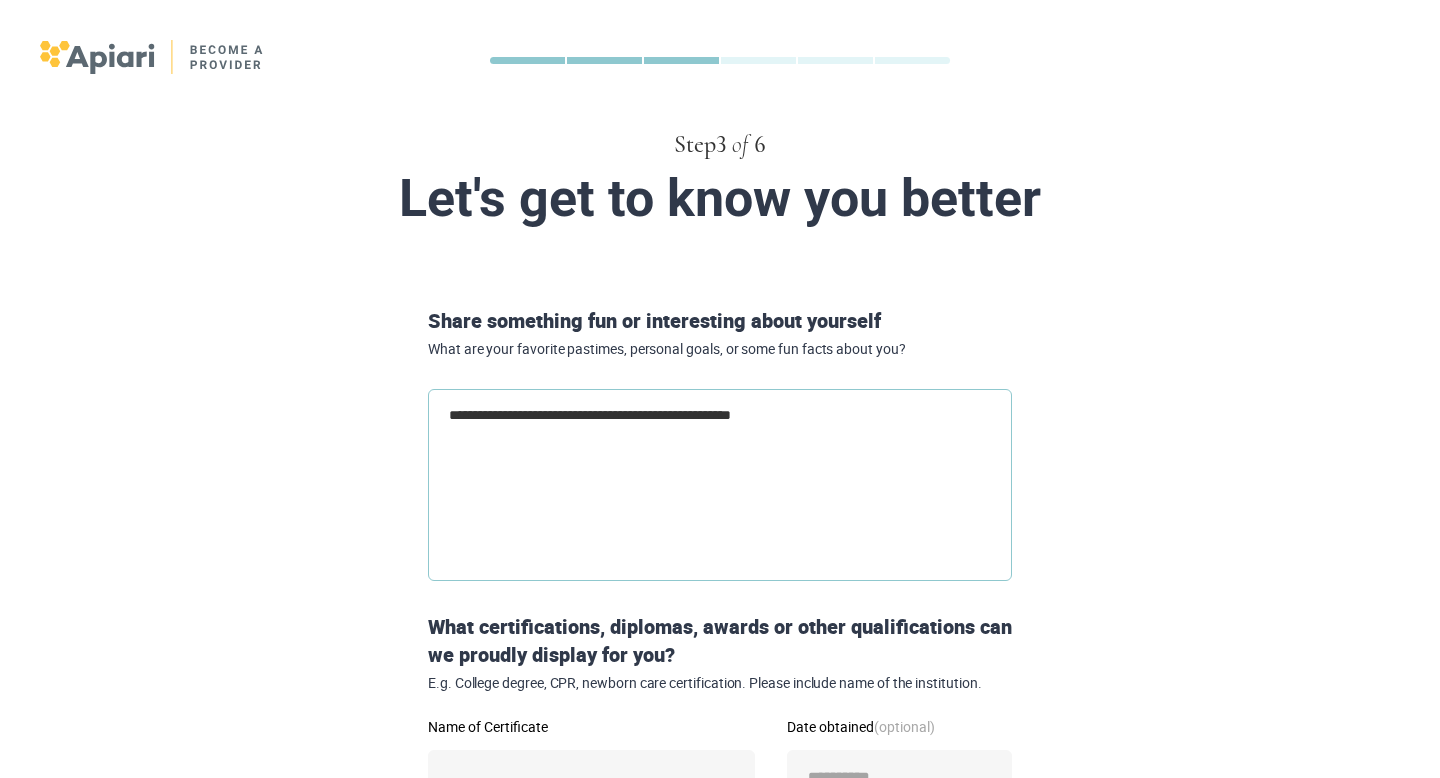 type on "**********" 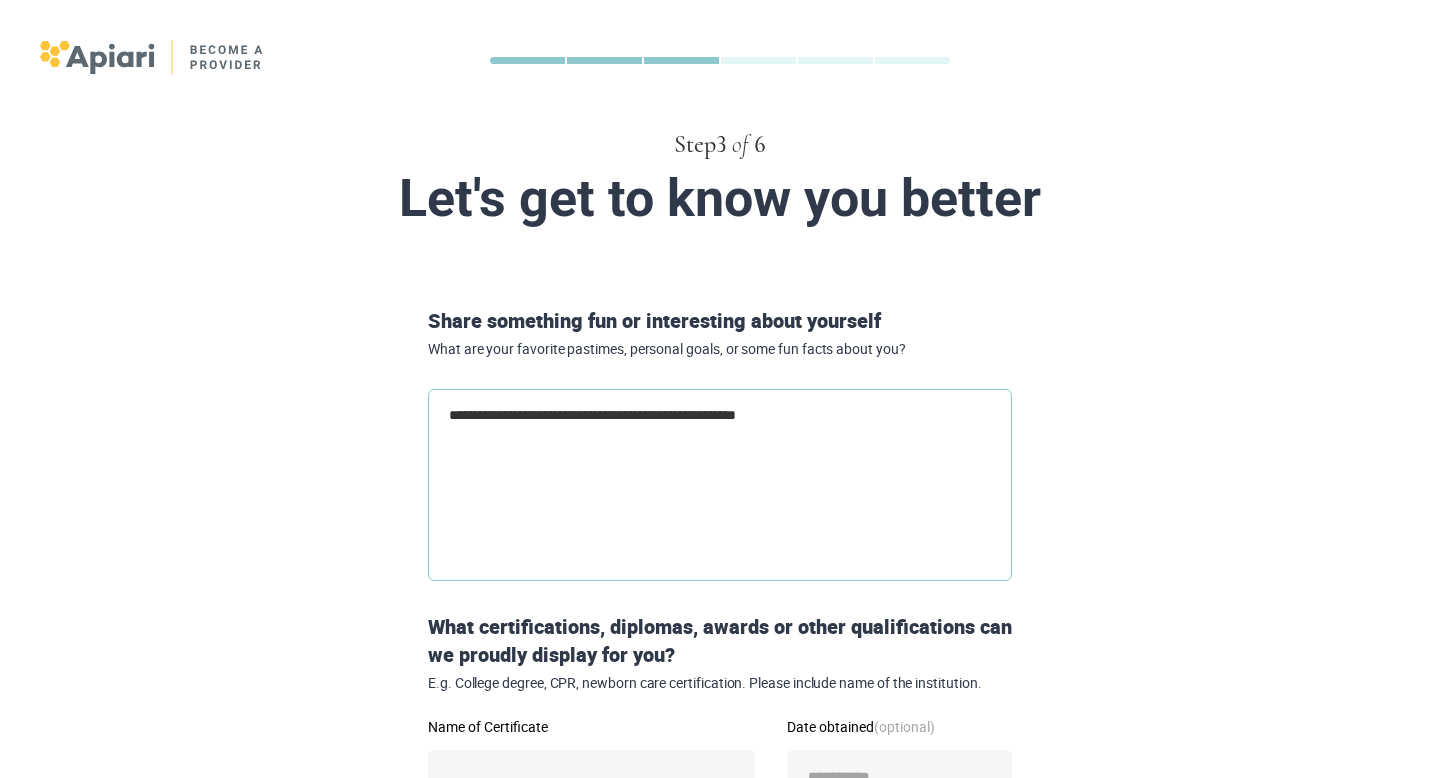 type on "**********" 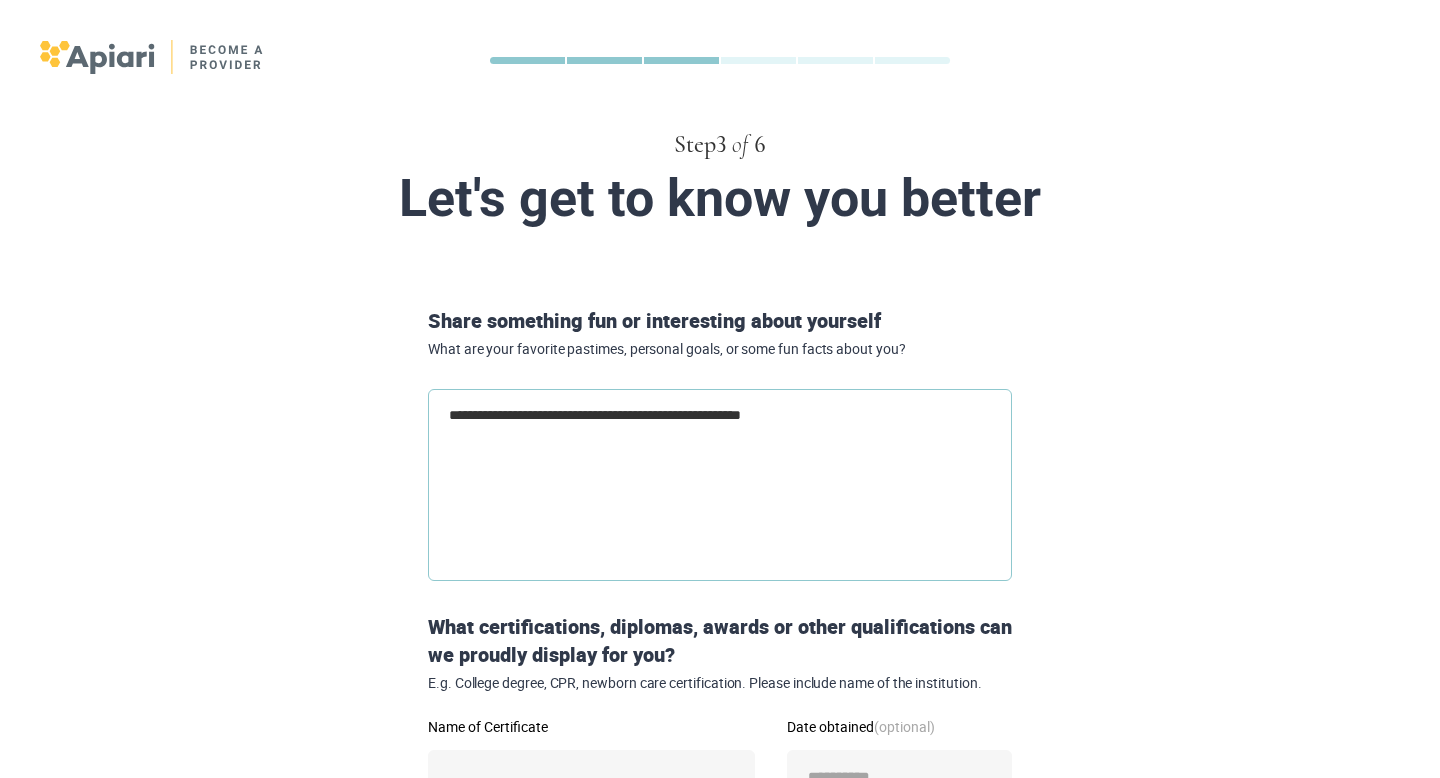 type on "*" 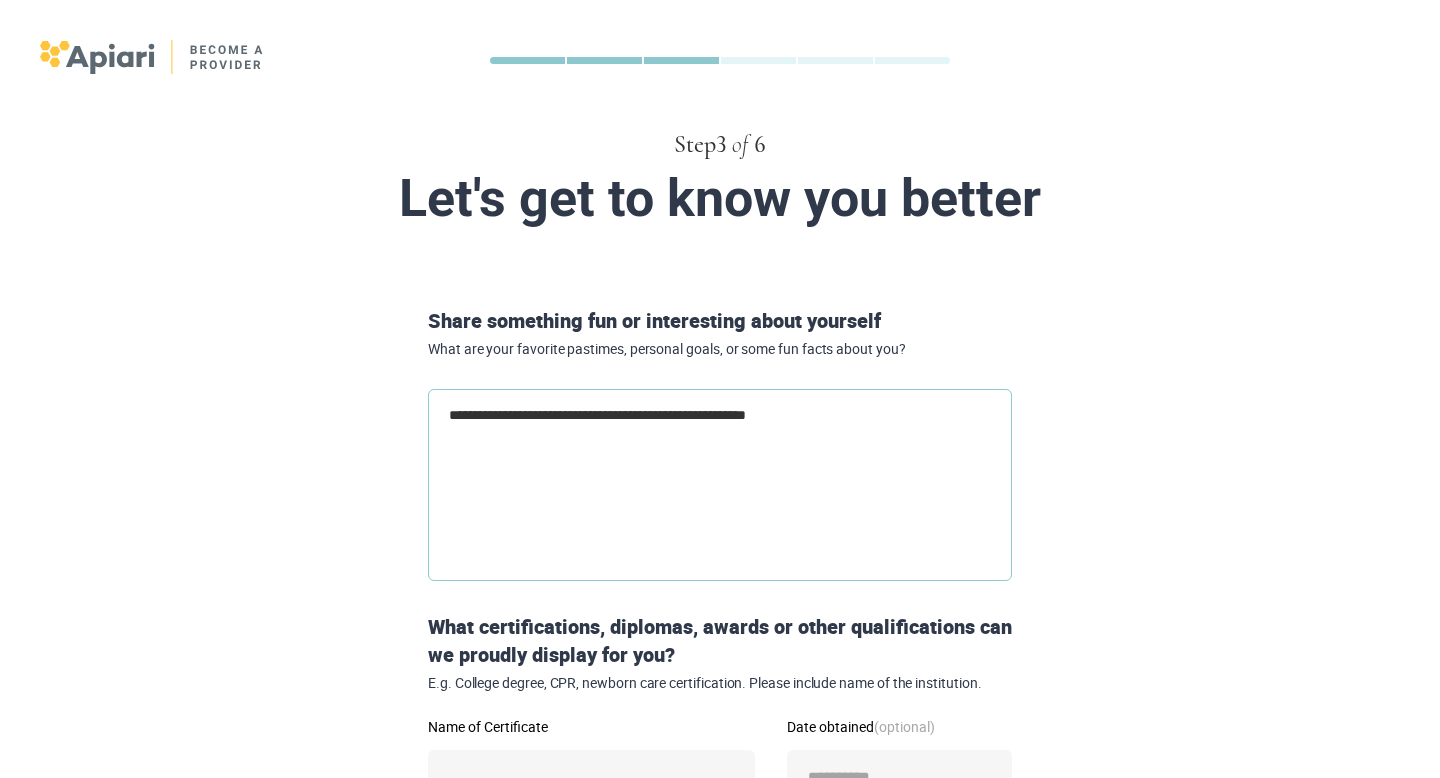 type on "**********" 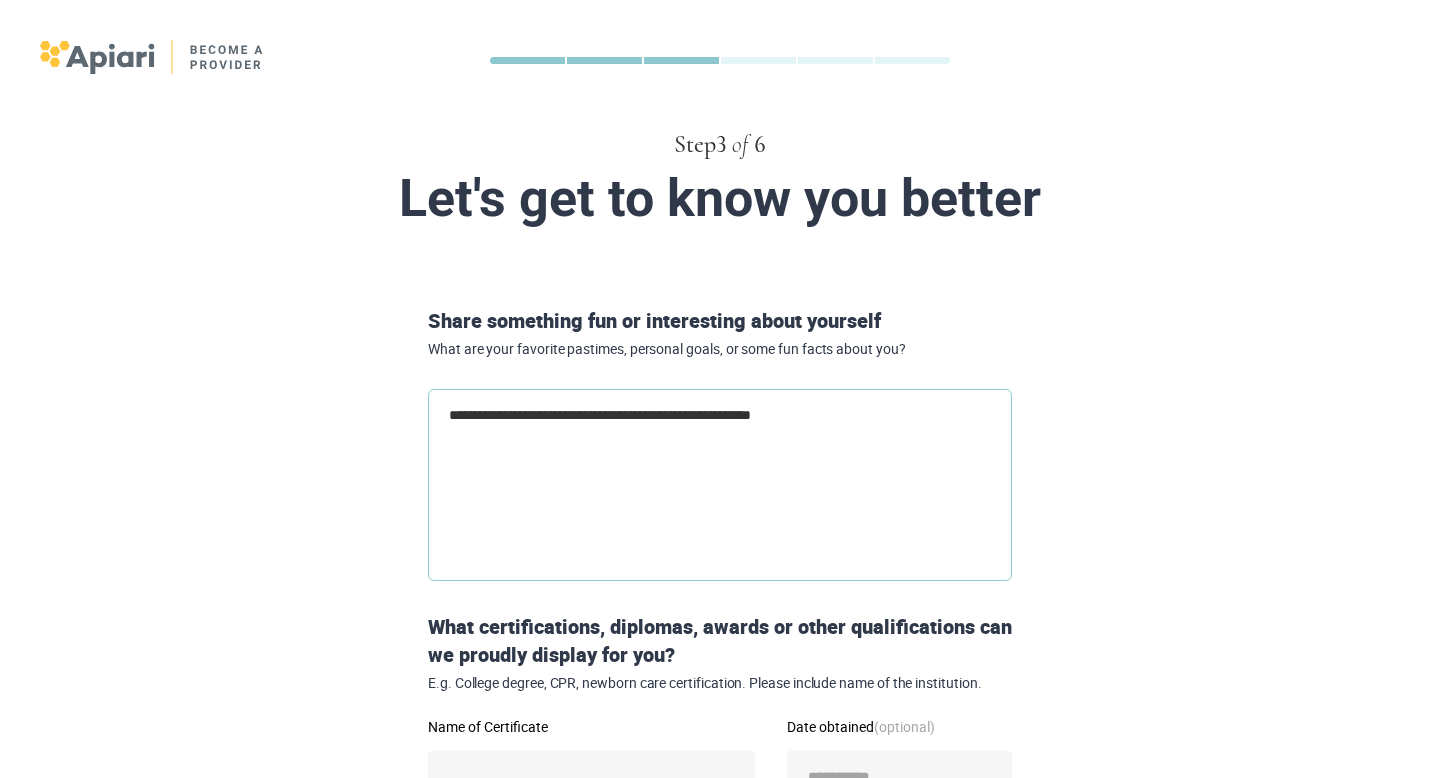 type 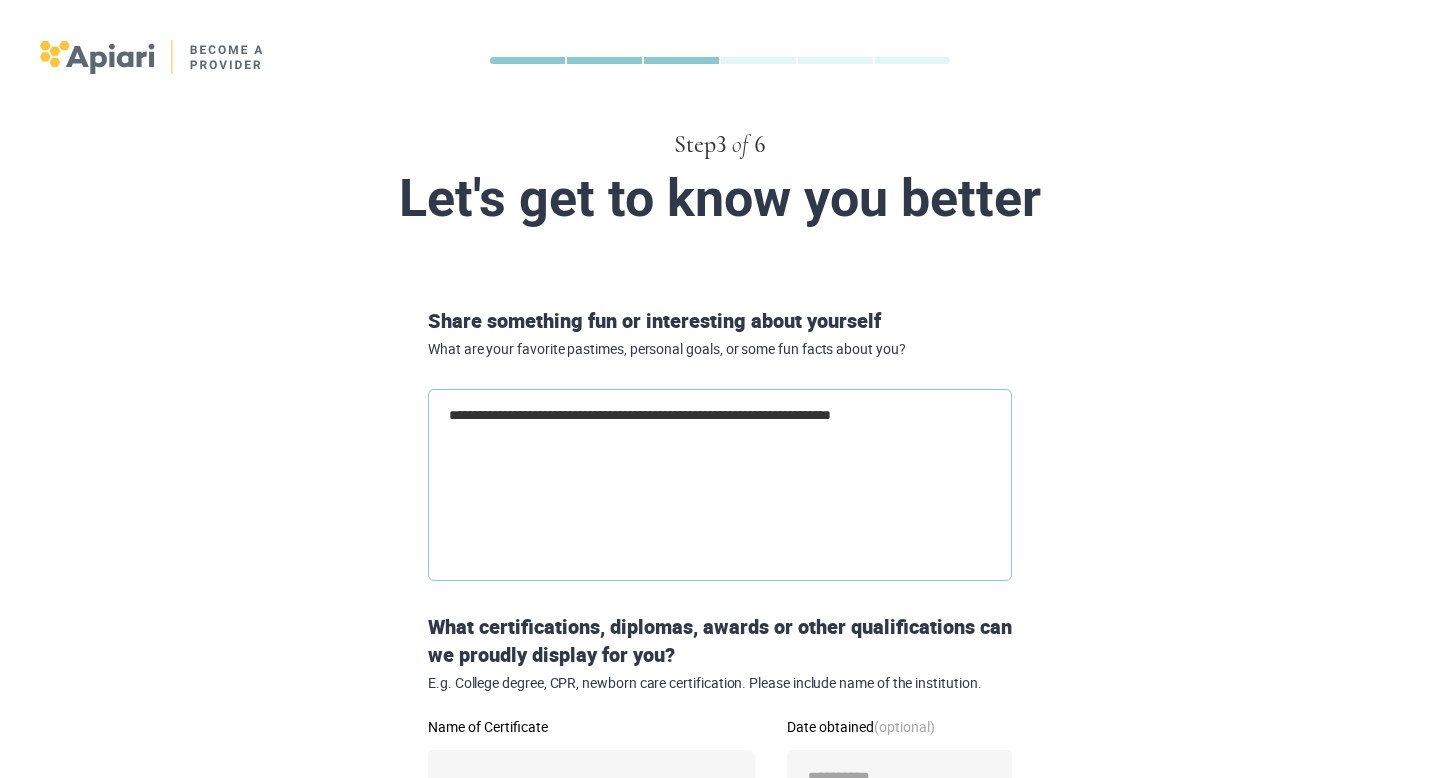 click on "**********" at bounding box center [720, 485] 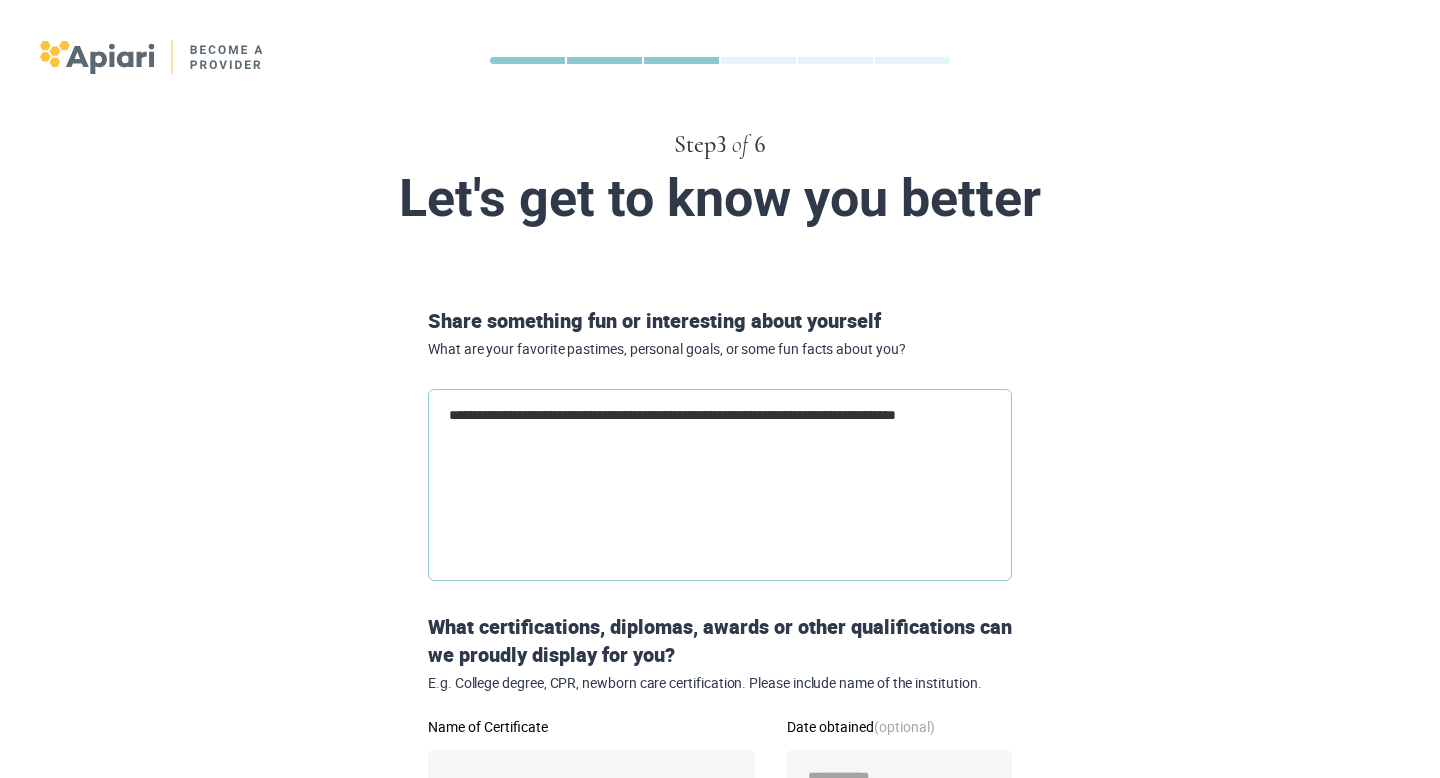 click on "**********" at bounding box center (720, 485) 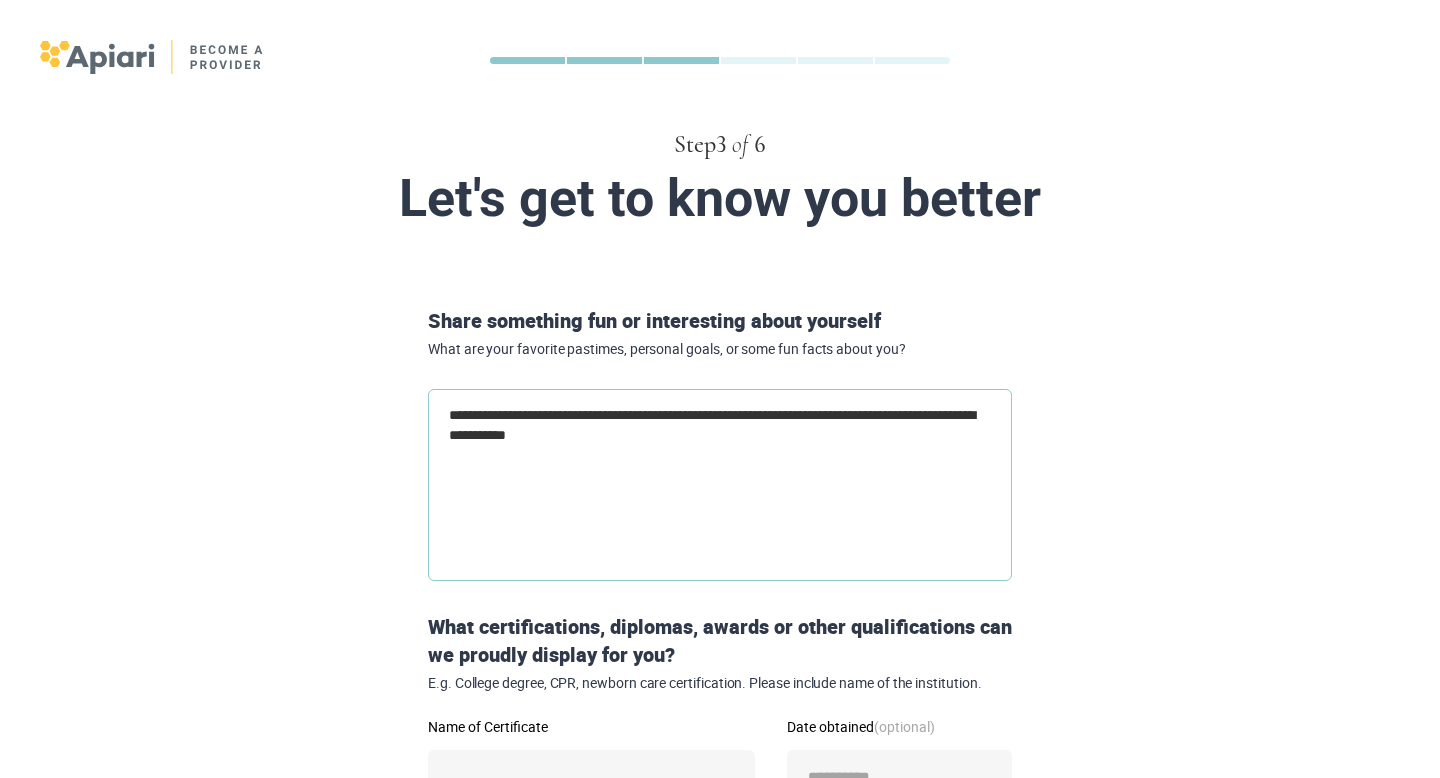 click on "**********" at bounding box center [720, 485] 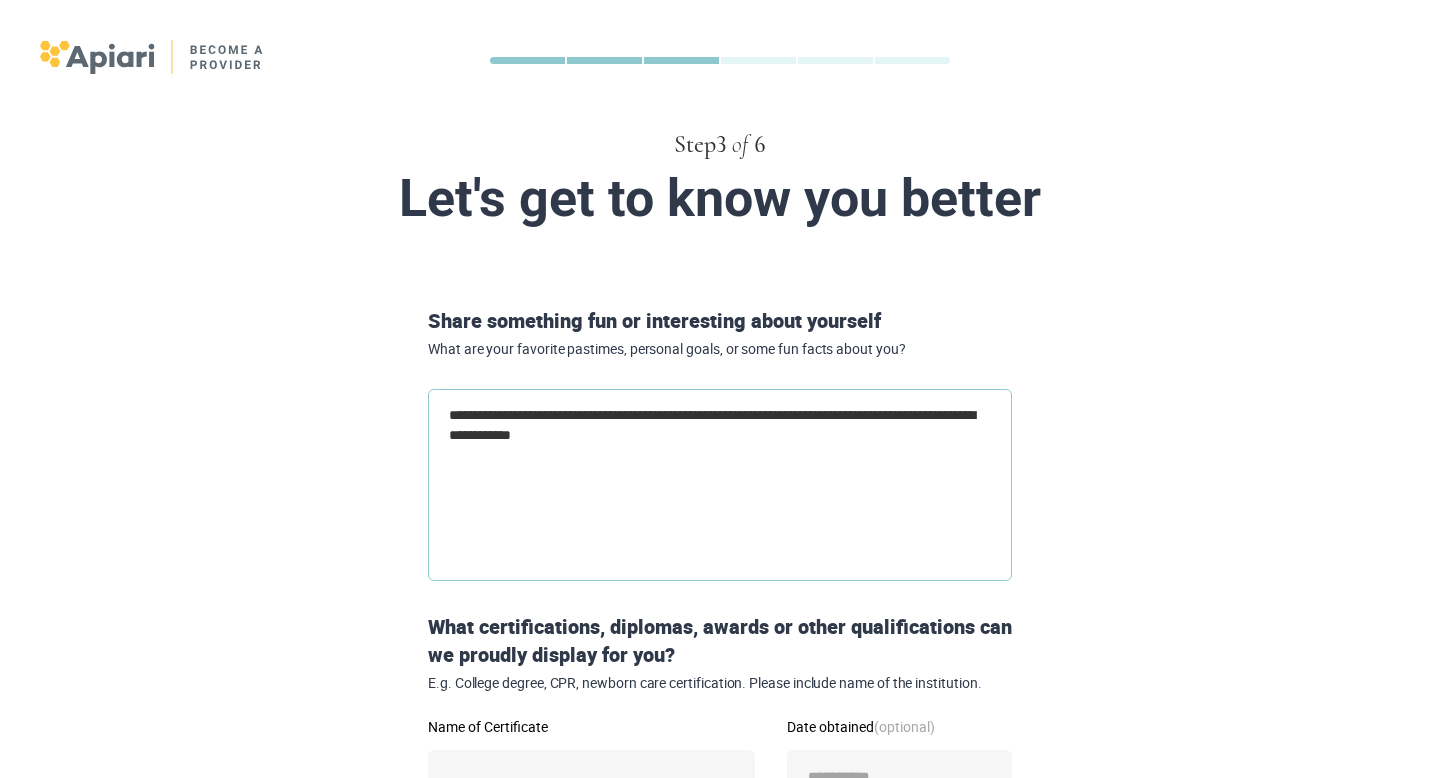 click on "**********" at bounding box center (720, 485) 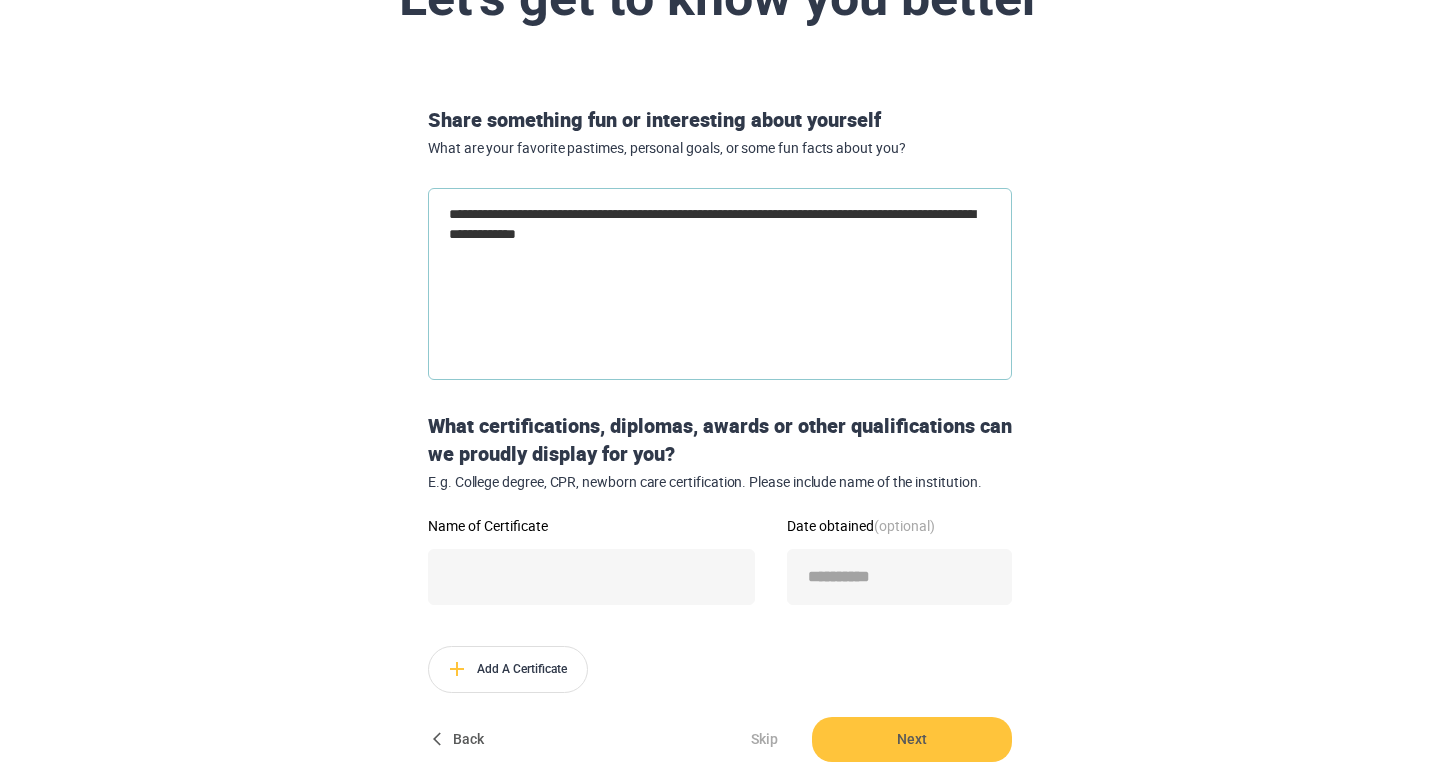 scroll, scrollTop: 237, scrollLeft: 0, axis: vertical 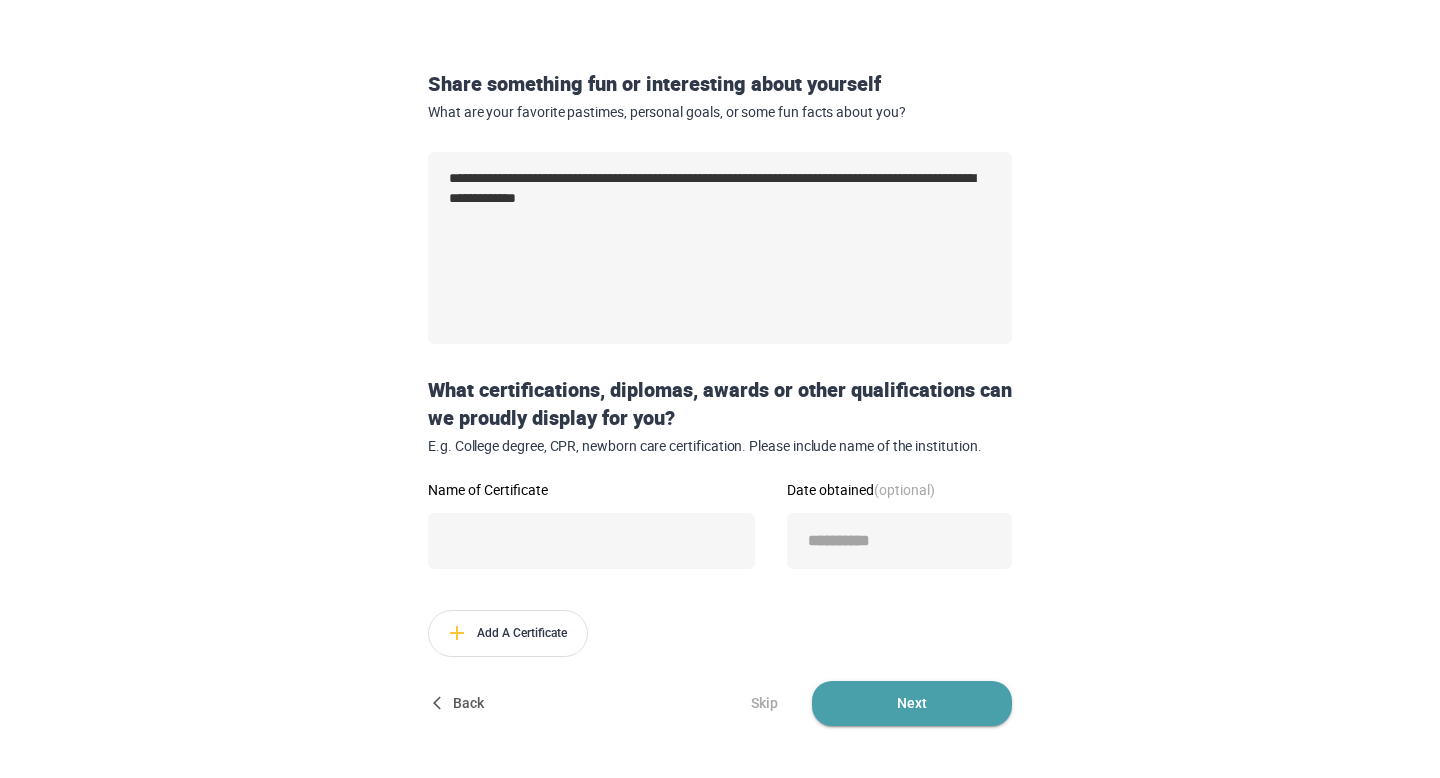 click on "Next" at bounding box center [912, 703] 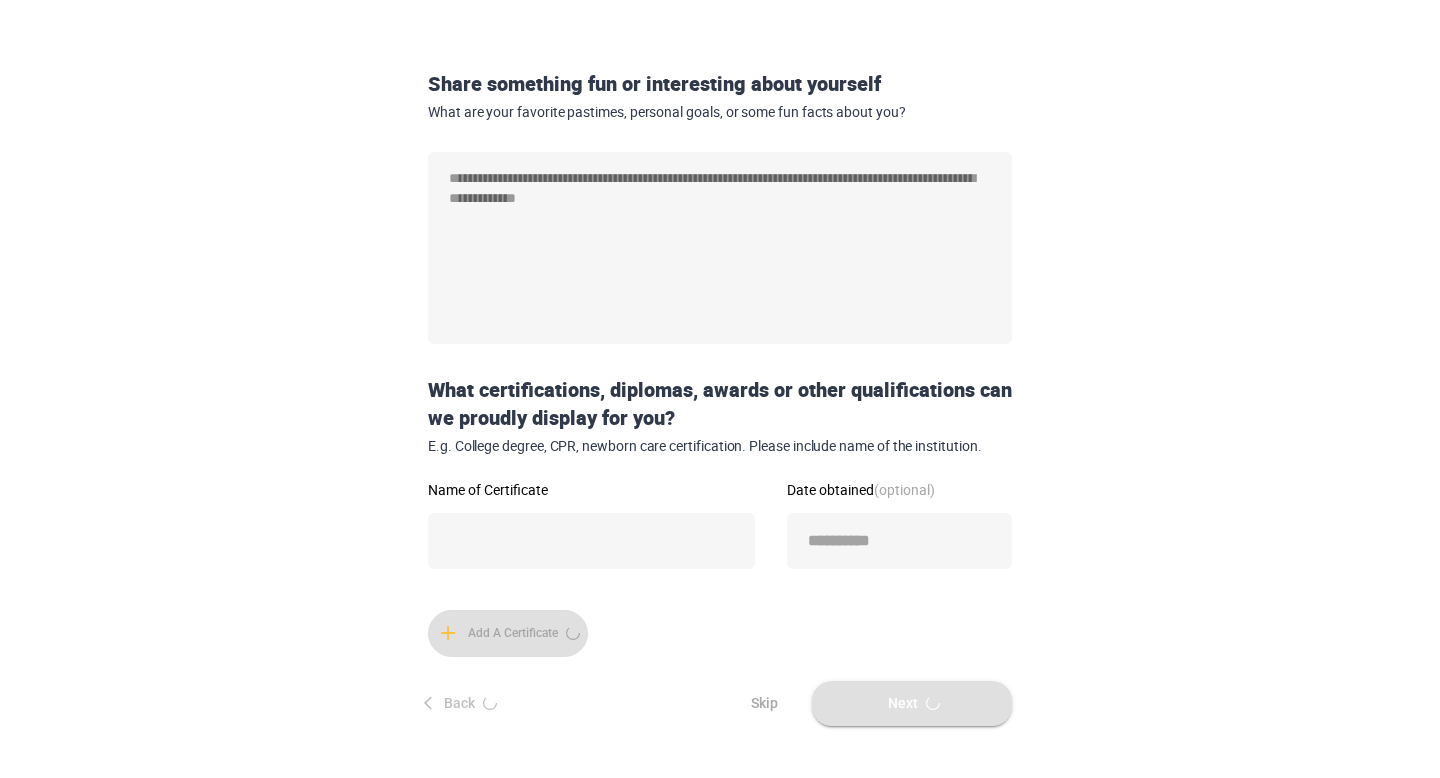 scroll, scrollTop: 0, scrollLeft: 0, axis: both 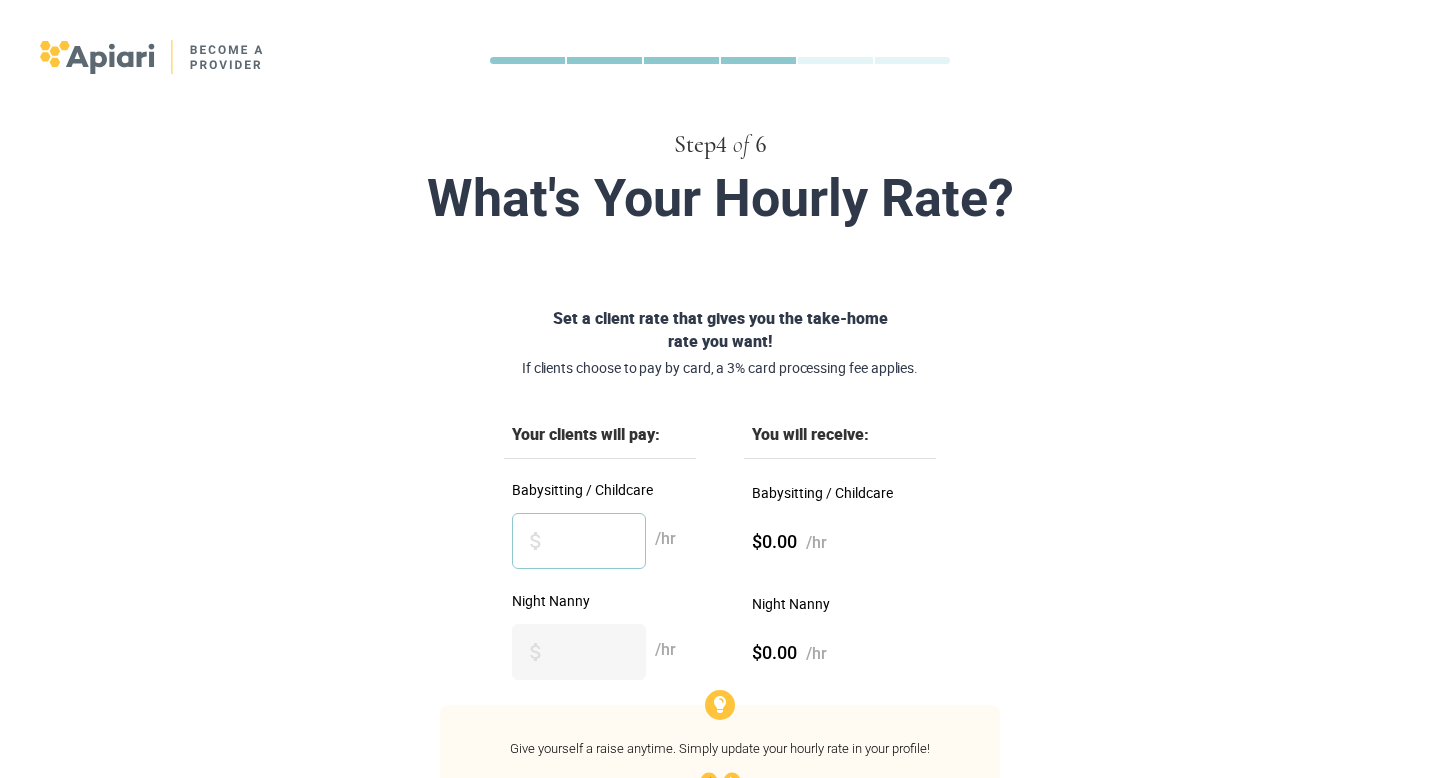 click on "Babysitting / Childcare" at bounding box center (579, 541) 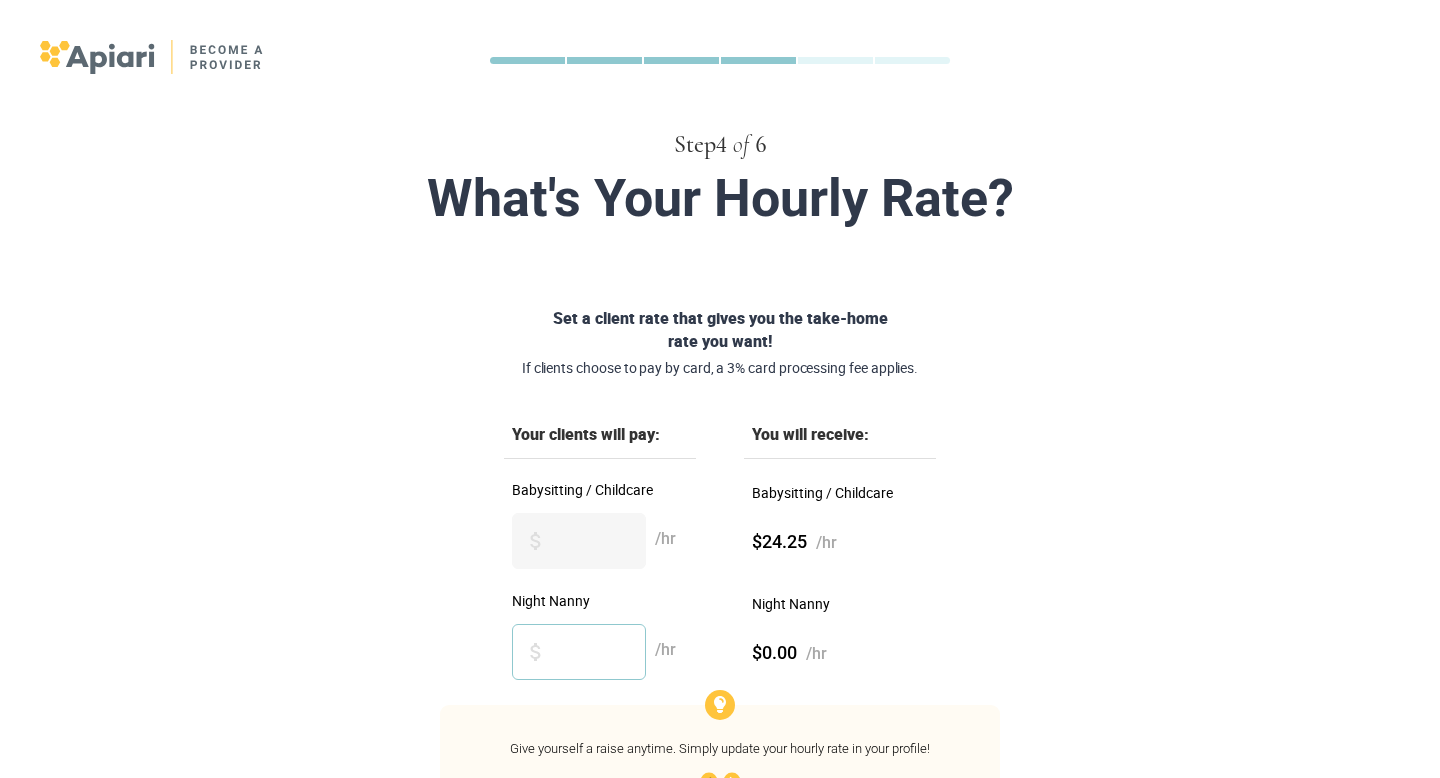 click on "Night Nanny" at bounding box center [579, 652] 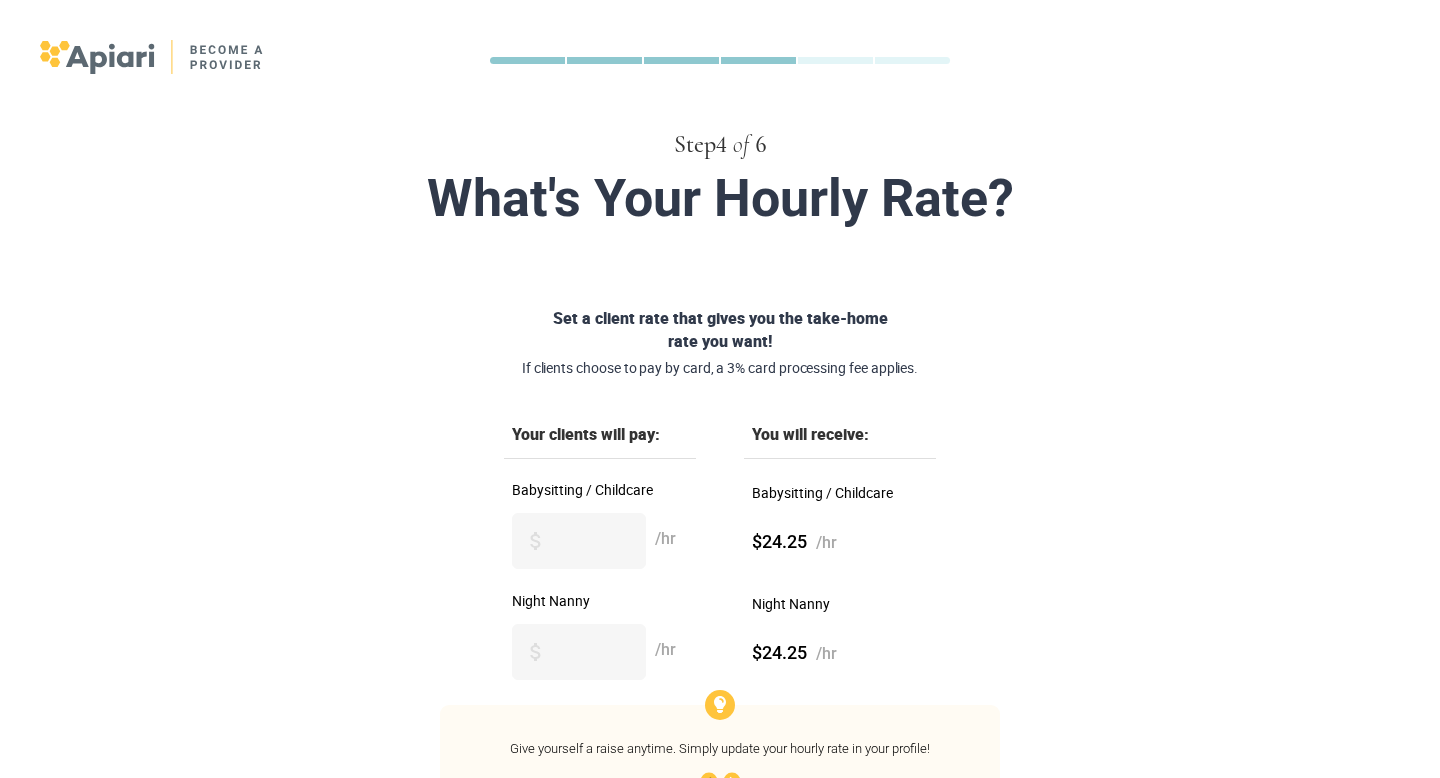 click on "Your clients will pay: You will receive: Babysitting / Childcare ** /hr Babysitting / Childcare $24.25   /hr Night Nanny ** /hr Night Nanny $24.25   /hr Give yourself a raise anytime. Simply update your hourly rate in your profile! 1  /  5" at bounding box center [720, 614] 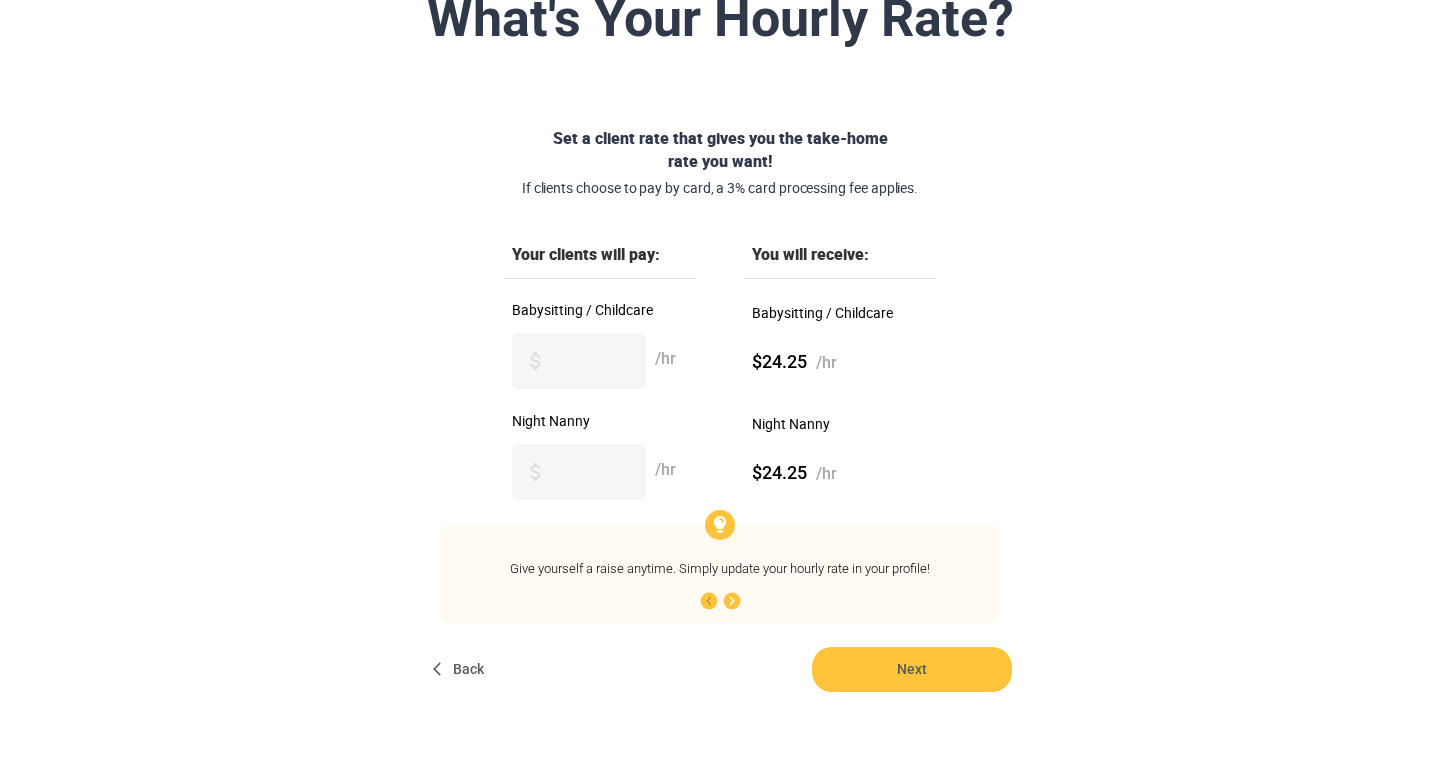 scroll, scrollTop: 180, scrollLeft: 0, axis: vertical 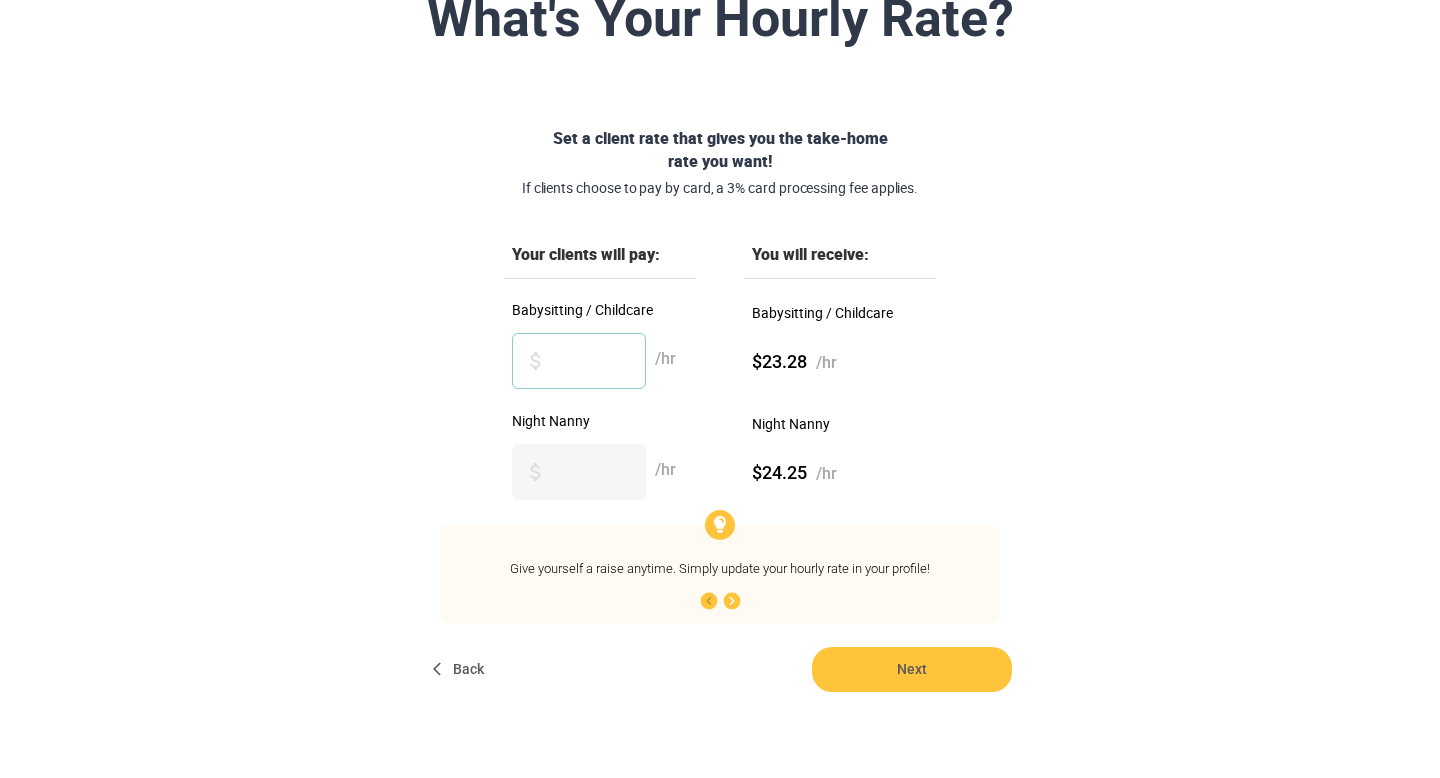 click on "**" at bounding box center (579, 361) 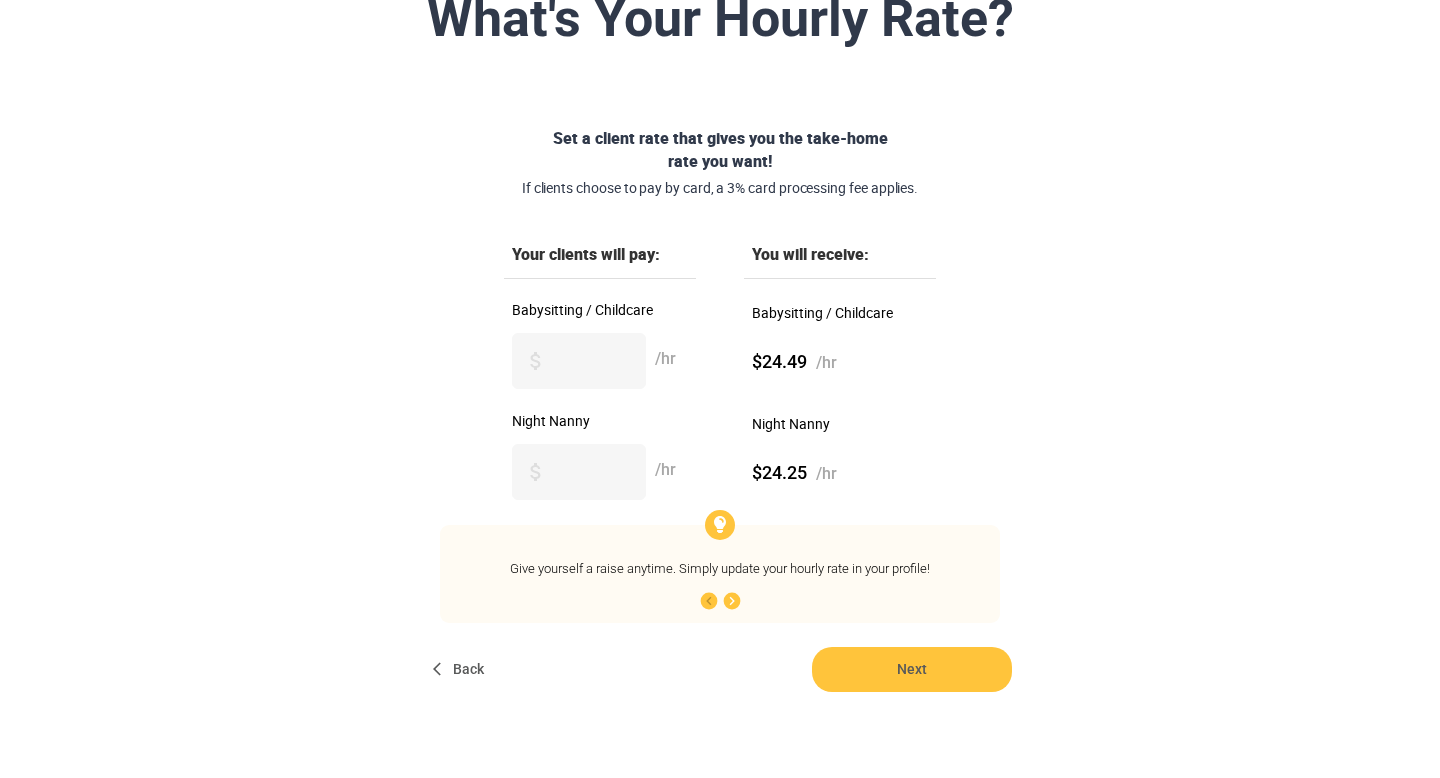 click on "Babysitting / Childcare $24.49   /hr" at bounding box center (840, 358) 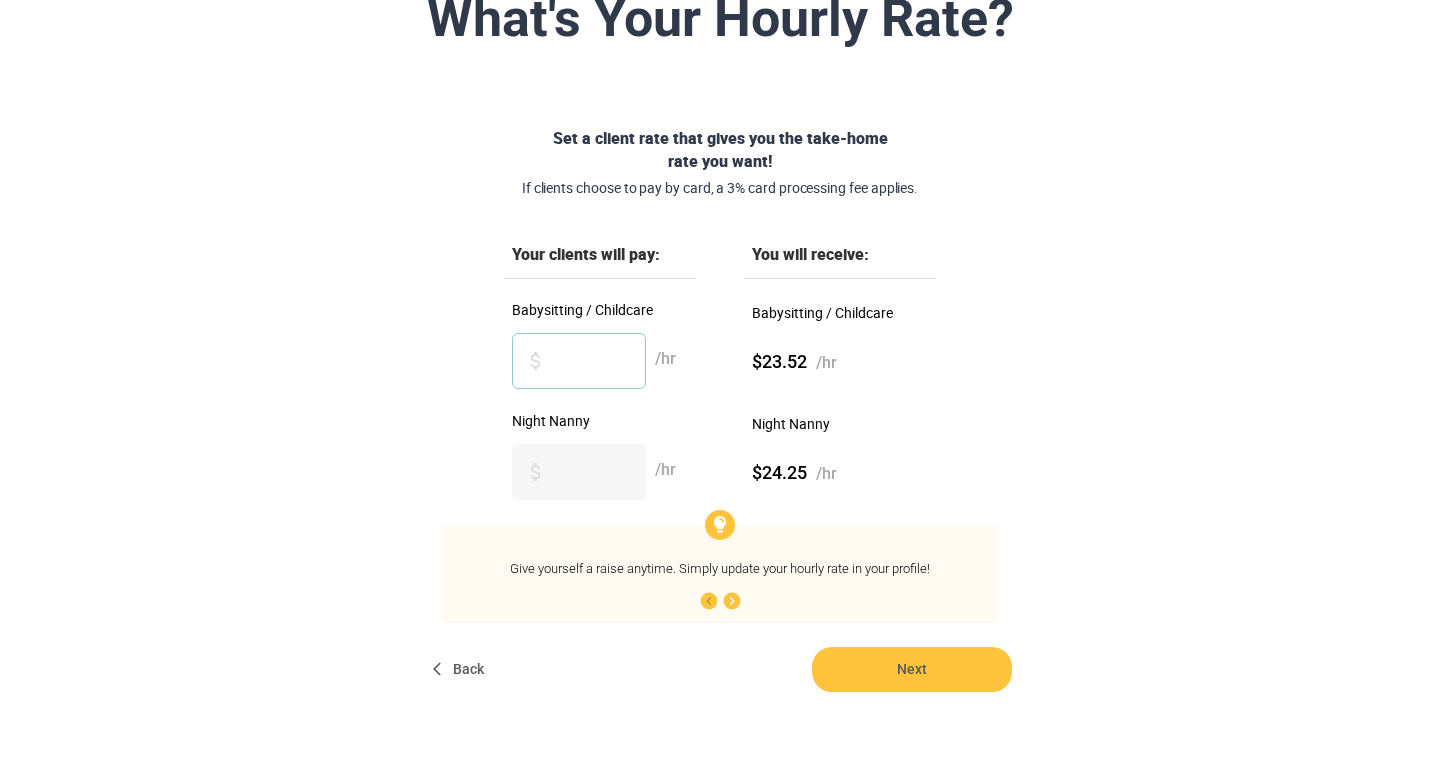 click on "*****" at bounding box center (579, 361) 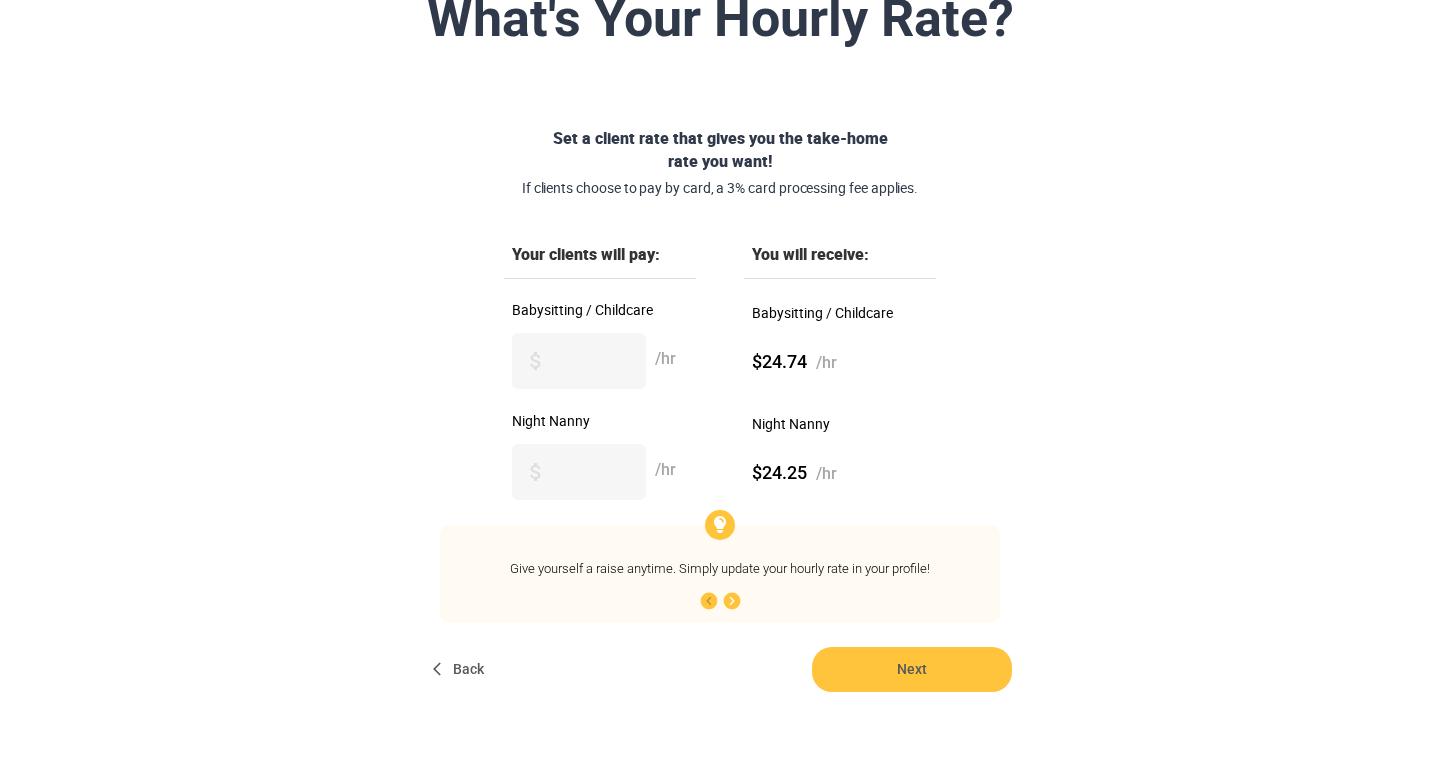 click on "Set a client rate that gives you the take-home  rate you want! If clients choose to pay by card, a 3% card processing fee applies. Your clients will pay: You will receive: Babysitting / Childcare ***** /hr Babysitting / Childcare $24.74   /hr Night Nanny ** /hr Night Nanny $24.25   /hr Give yourself a raise anytime. Simply update your hourly rate in your profile! 1  /  5 Back Next" at bounding box center [720, 409] 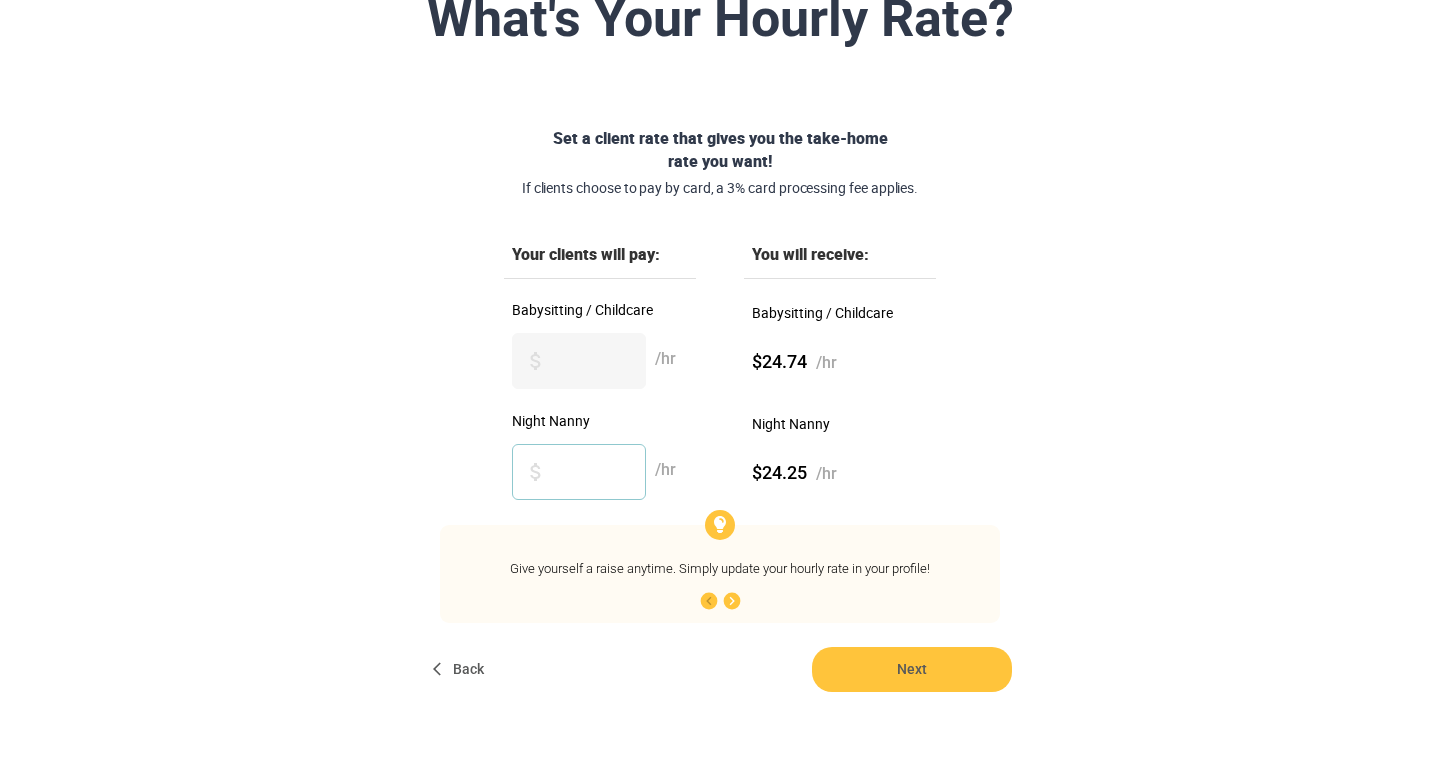 click on "**" at bounding box center [579, 472] 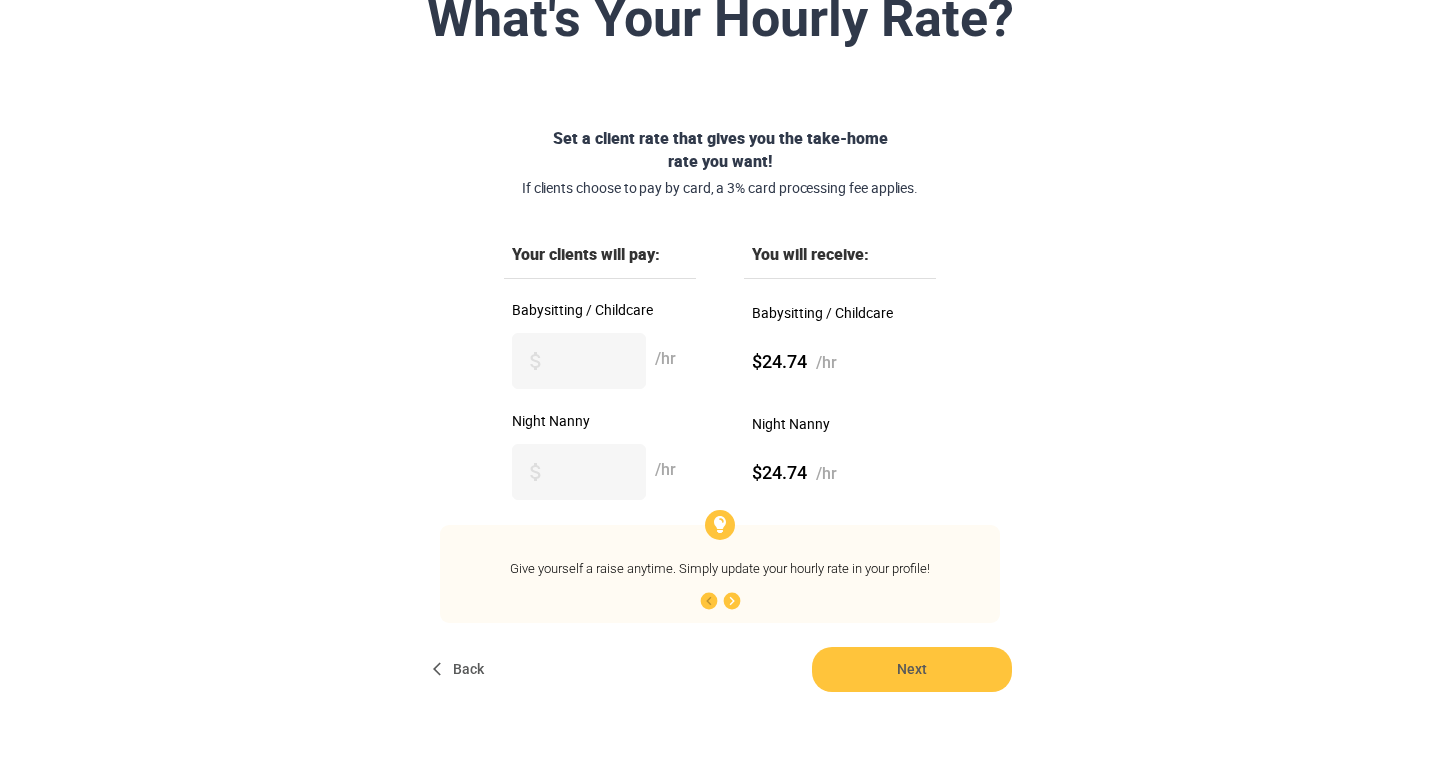 click on "Set a client rate that gives you the take-home  rate you want! If clients choose to pay by card, a 3% card processing fee applies. Your clients will pay: You will receive: Babysitting / Childcare ***** /hr Babysitting / Childcare $24.74   /hr Night Nanny ***** /hr Night Nanny $24.74   /hr Give yourself a raise anytime. Simply update your hourly rate in your profile! 1  /  5 Back Next" at bounding box center [720, 409] 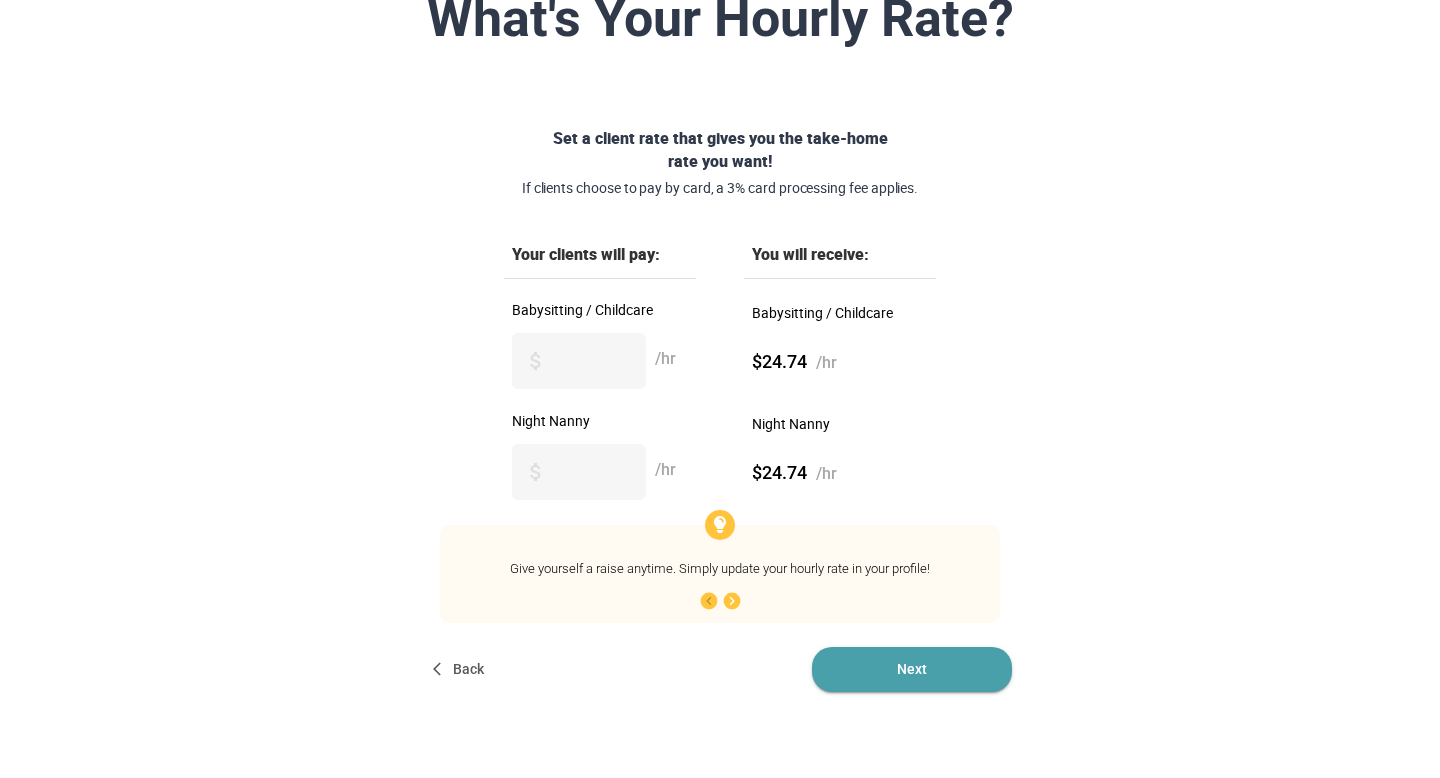 click on "Next" at bounding box center (912, 669) 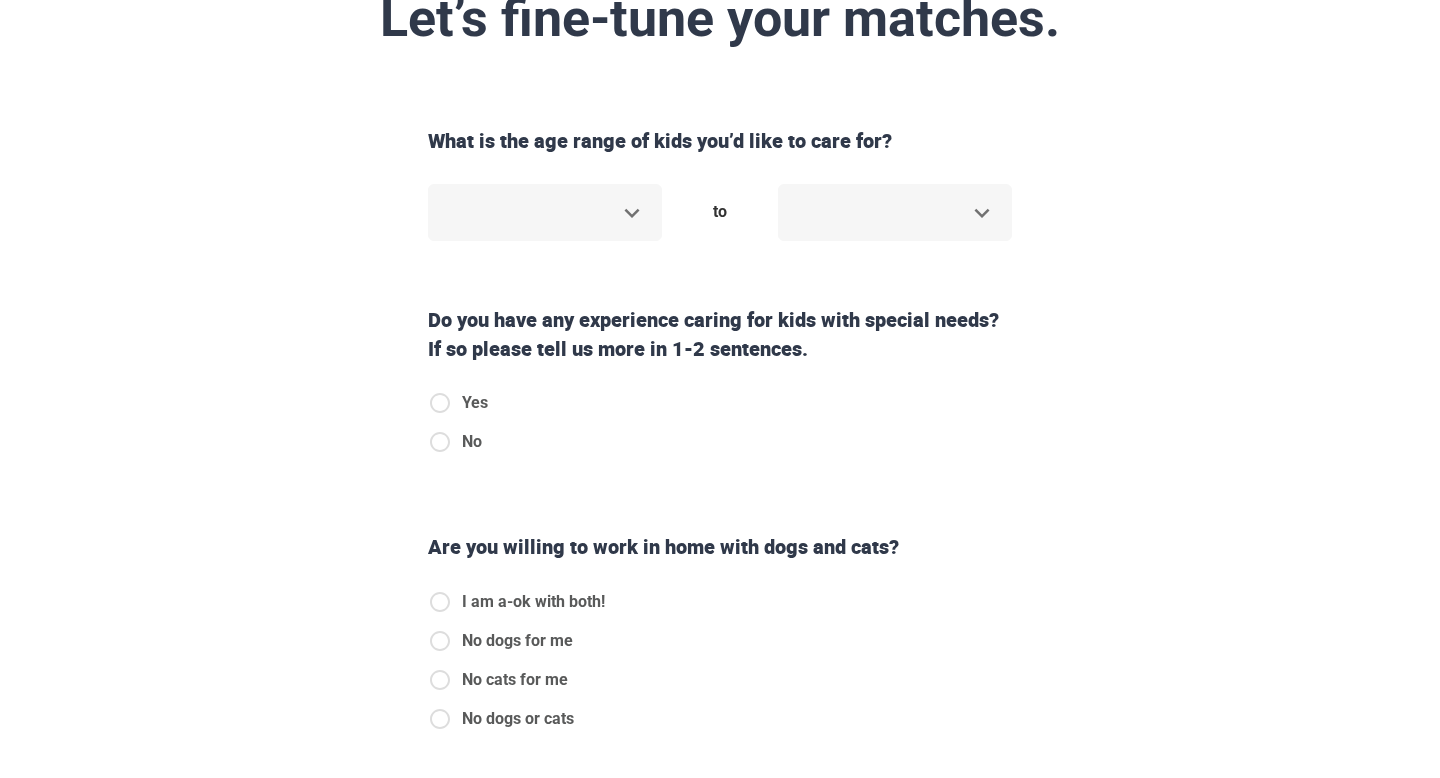 scroll, scrollTop: 0, scrollLeft: 0, axis: both 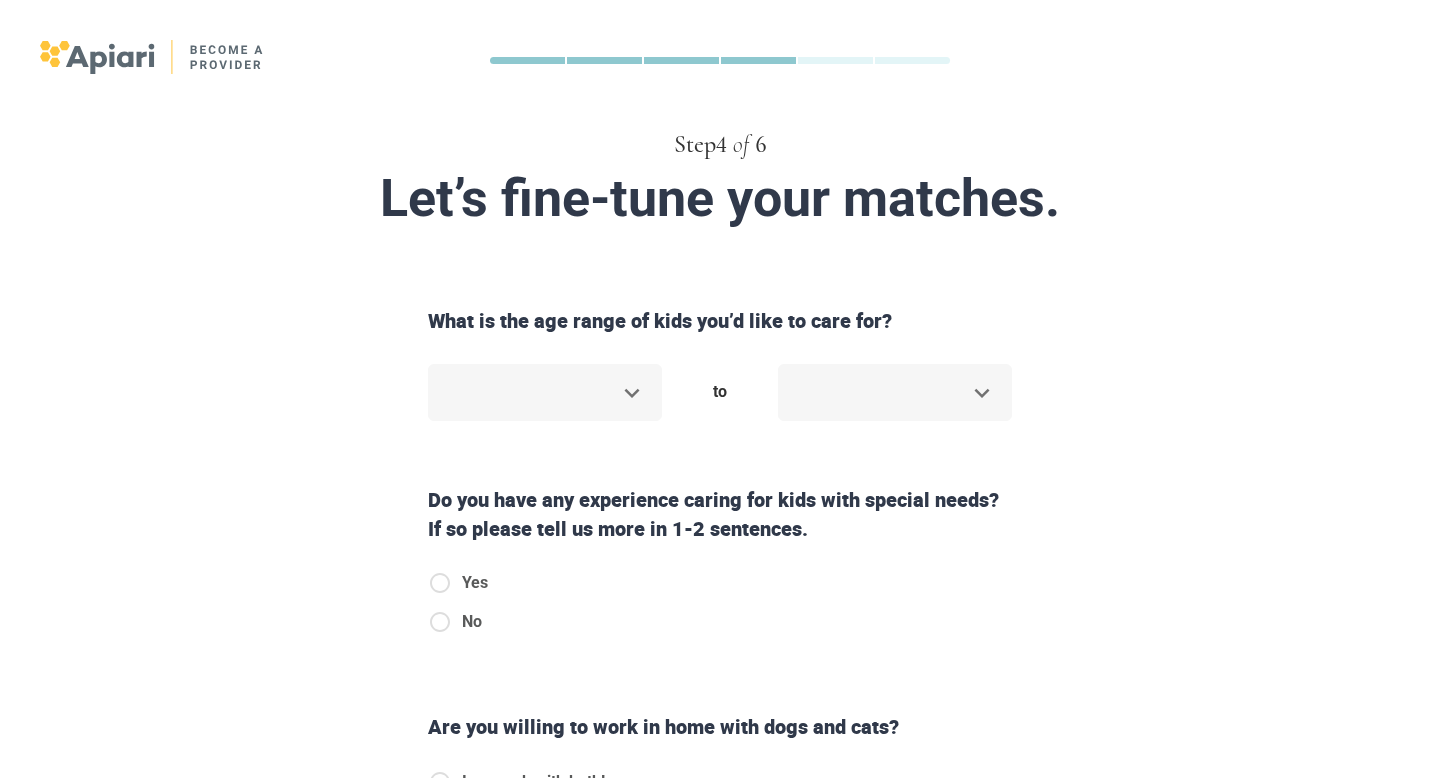 click on "Step  4   of   6 Let’s fine-tune your matches. What is the age range of kids you’d like to care for? ​ to ​ Do you have any experience caring for kids with special needs? If so please tell us more in 1-2 sentences. Yes No Are you willing to work in home with dogs and cats? I am a-ok with both! No dogs for me No cats for me No dogs or cats Do you speak another language besides English? Yes No Back Next Copyright  2025 [EMAIL_ADDRESS][DOMAIN_NAME] [PHONE_NUMBER] Jobs Signup Terms of service Privacy The Sweet Life" at bounding box center [720, 389] 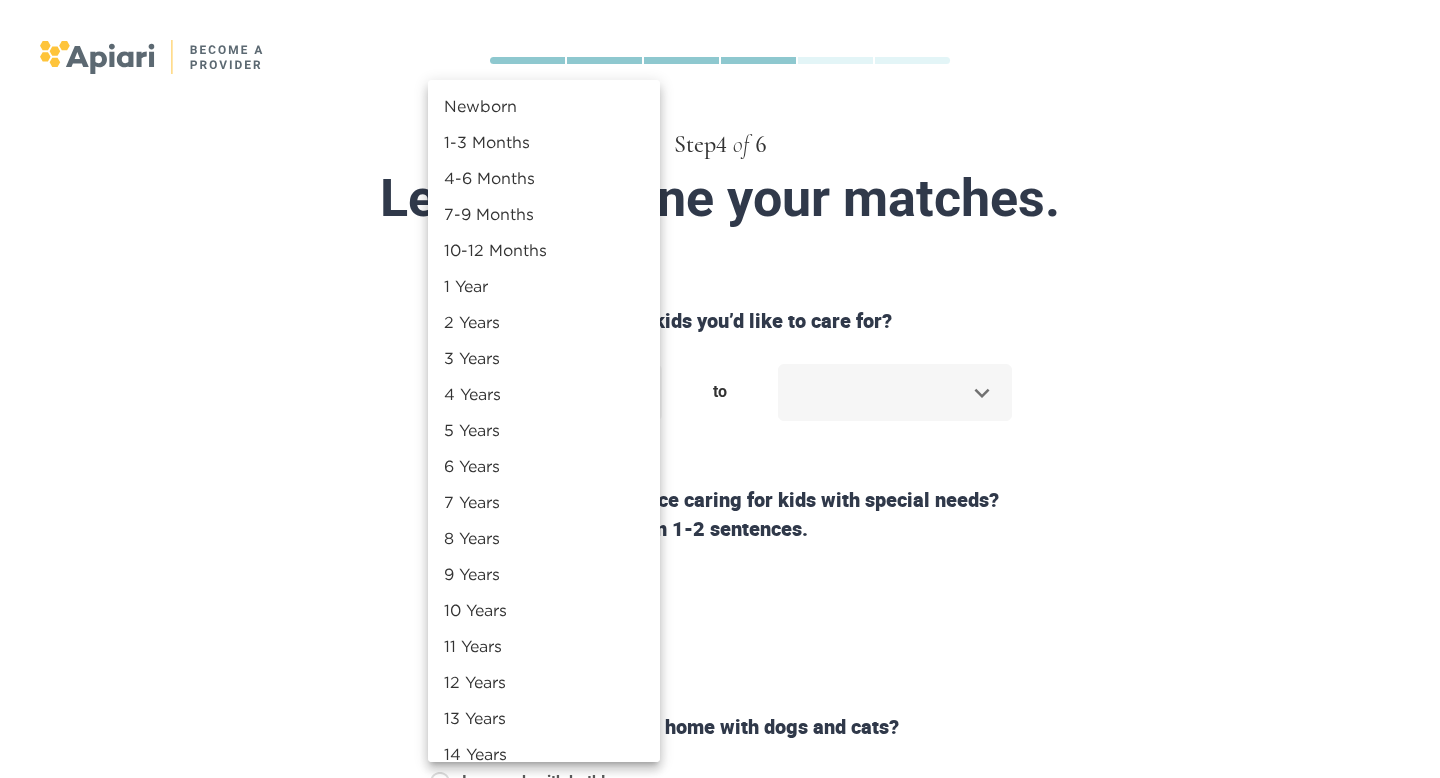drag, startPoint x: 602, startPoint y: 143, endPoint x: 588, endPoint y: 236, distance: 94.04786 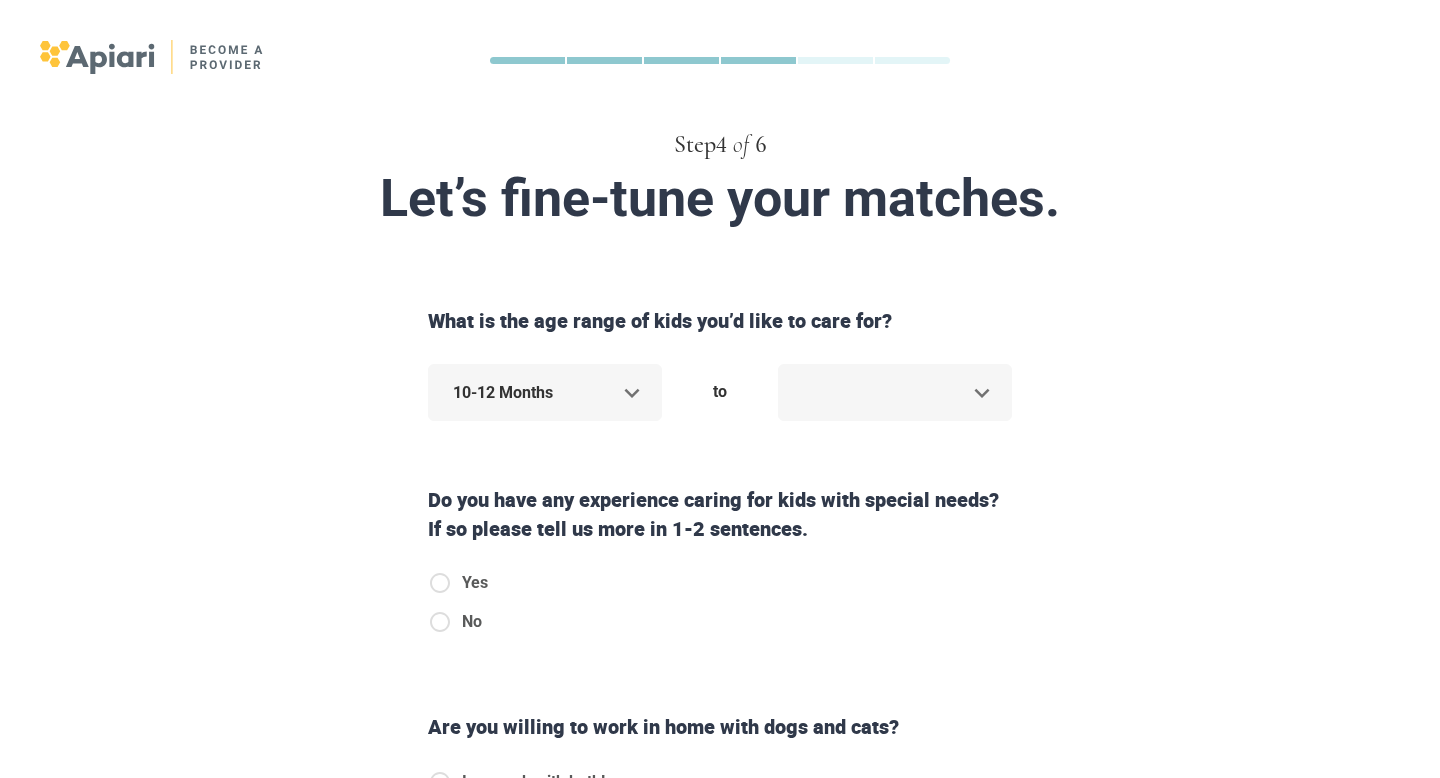 click on "Step  4   of   6 Let’s fine-tune your matches. What is the age range of kids you’d like to care for? 10-12 Months **** to ​ Do you have any experience caring for kids with special needs? If so please tell us more in 1-2 sentences. Yes No Are you willing to work in home with dogs and cats? I am a-ok with both! No dogs for me No cats for me No dogs or cats Do you speak another language besides English? Yes No Back Next Copyright  2025 [EMAIL_ADDRESS][DOMAIN_NAME] [PHONE_NUMBER] Jobs Signup Terms of service Privacy The Sweet Life" at bounding box center (720, 389) 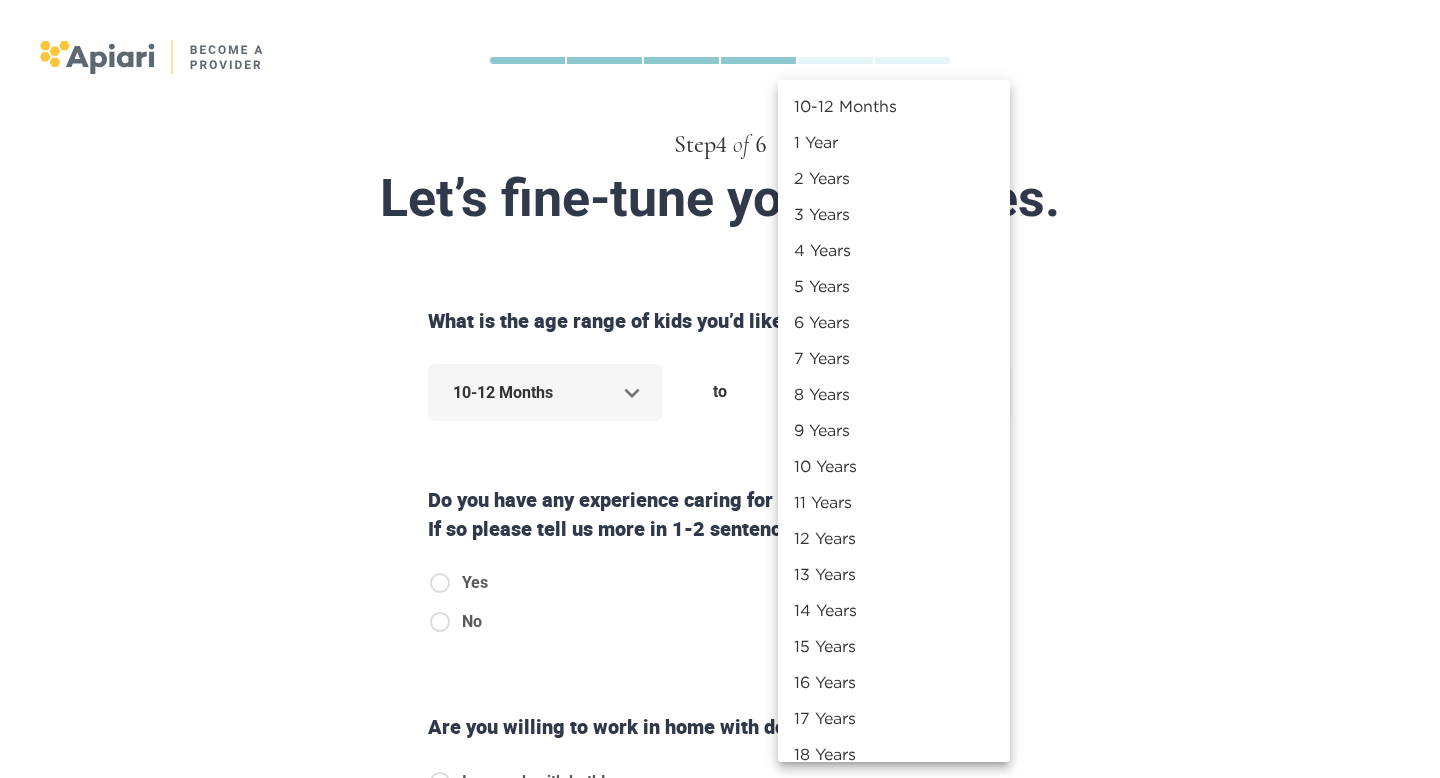click on "12 Years" at bounding box center [894, 538] 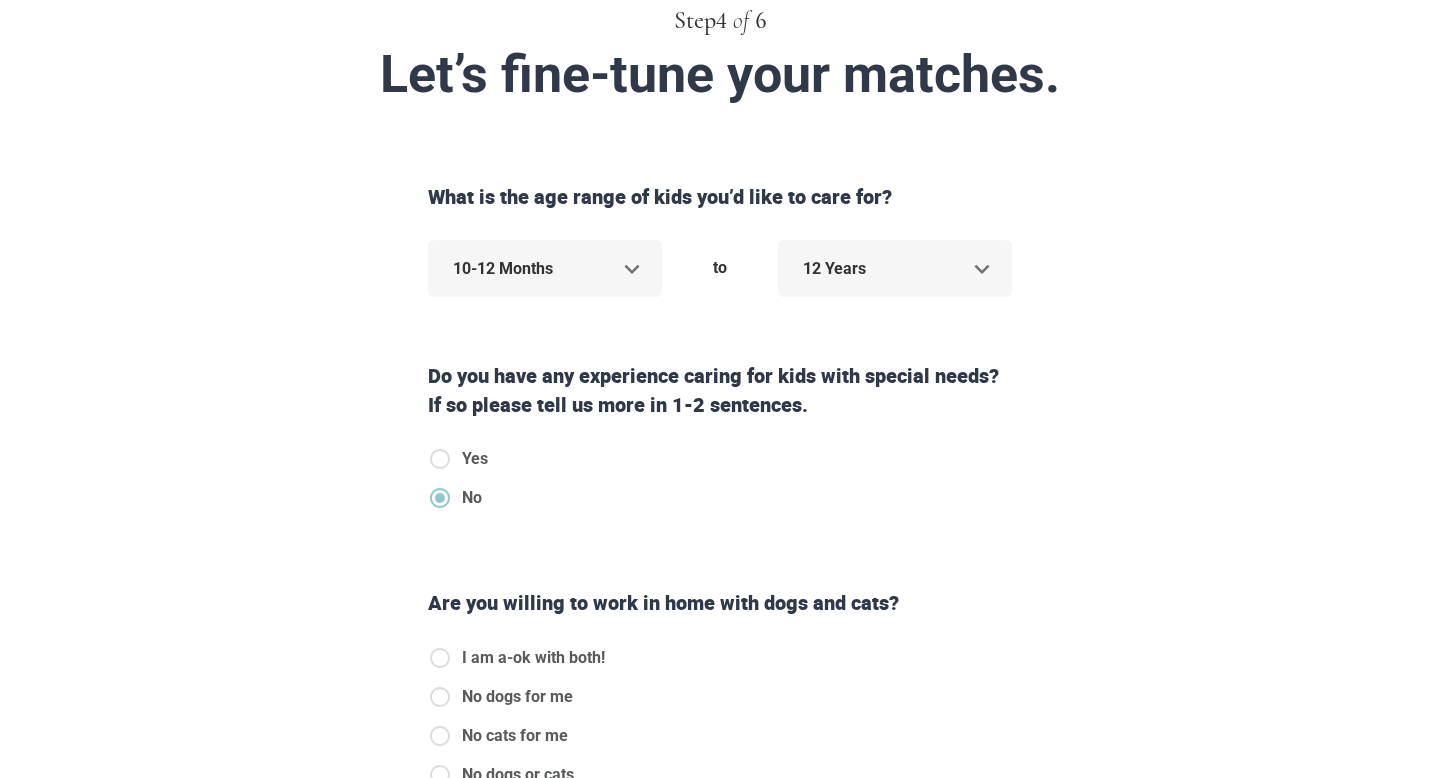 scroll, scrollTop: 126, scrollLeft: 0, axis: vertical 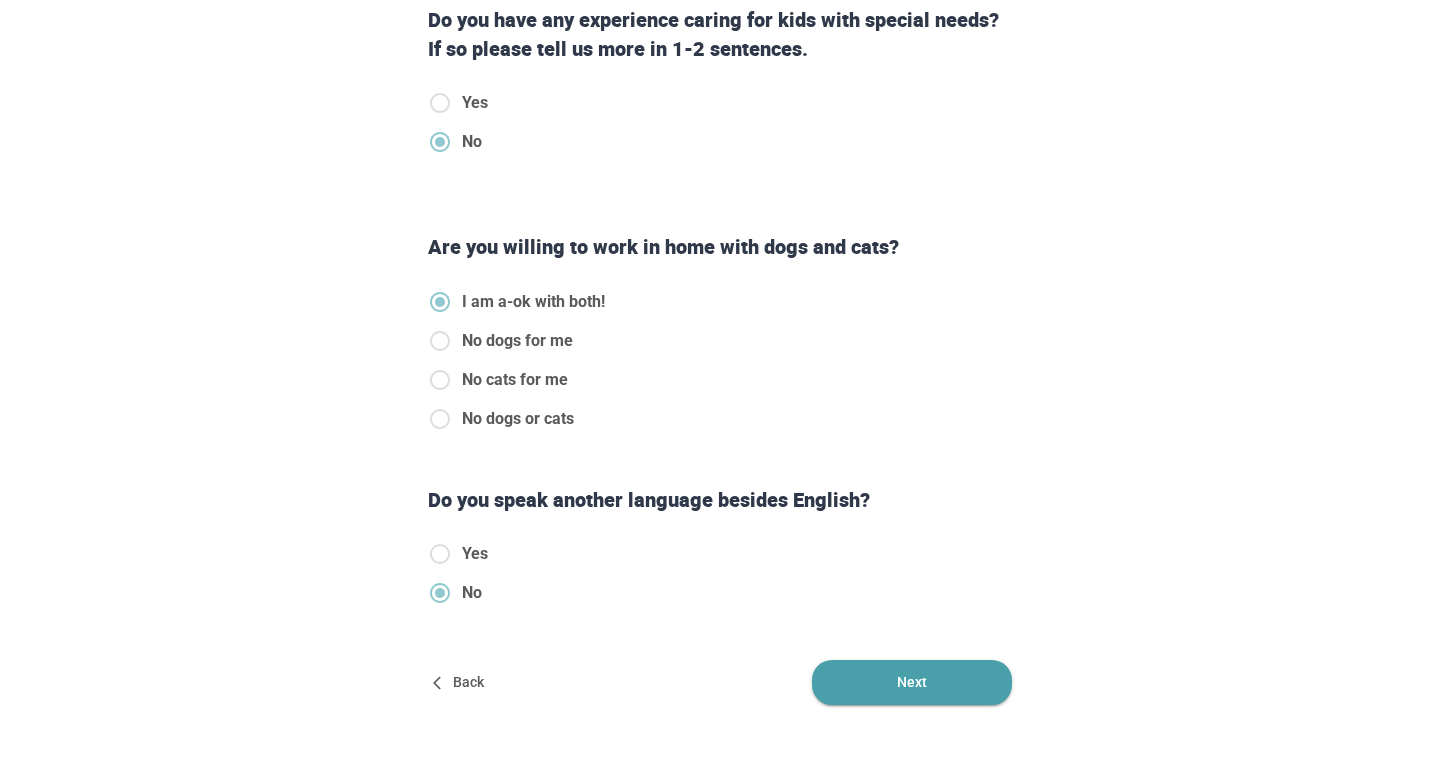 click on "Next" at bounding box center (912, 682) 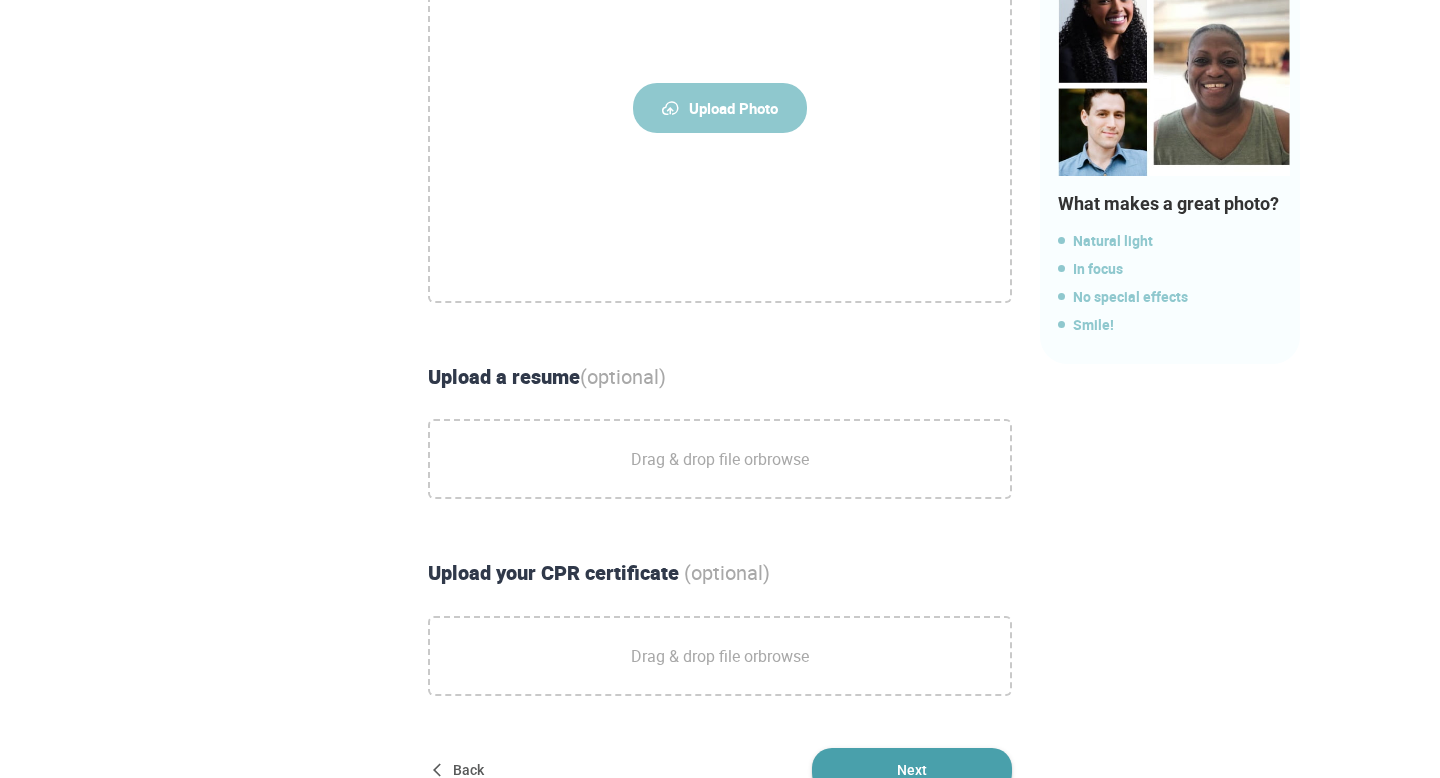 scroll, scrollTop: 0, scrollLeft: 0, axis: both 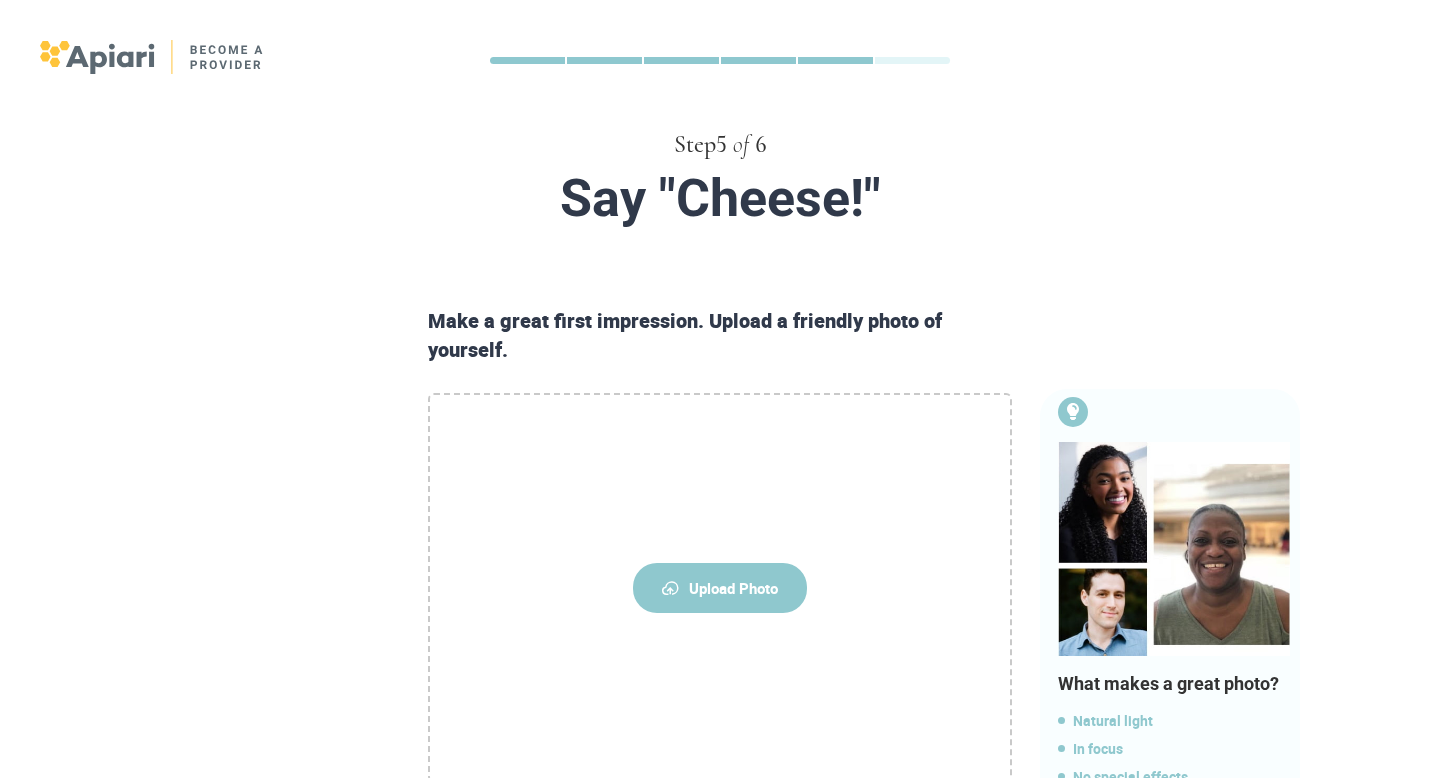 click on "Upload Photo" at bounding box center (720, 588) 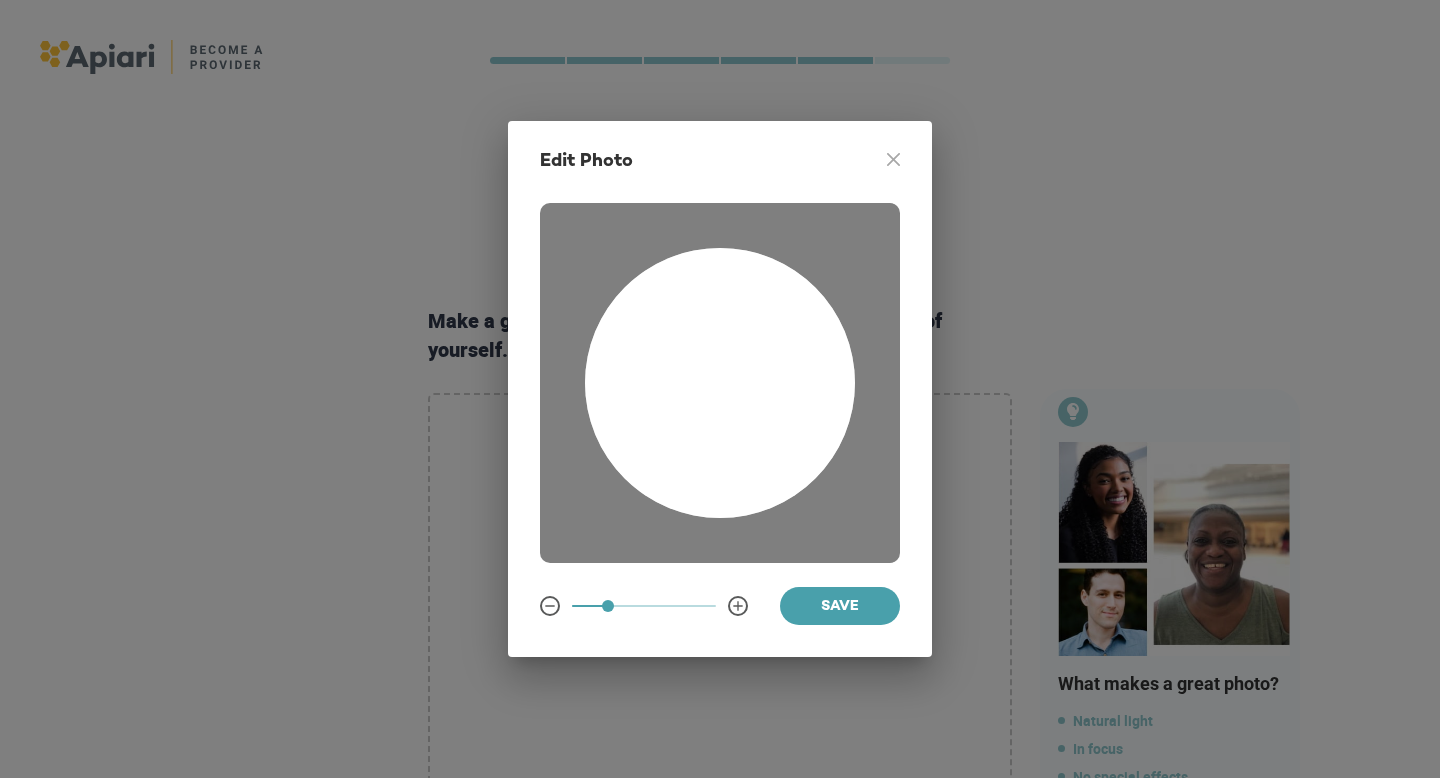 drag, startPoint x: 783, startPoint y: 449, endPoint x: 837, endPoint y: 451, distance: 54.037025 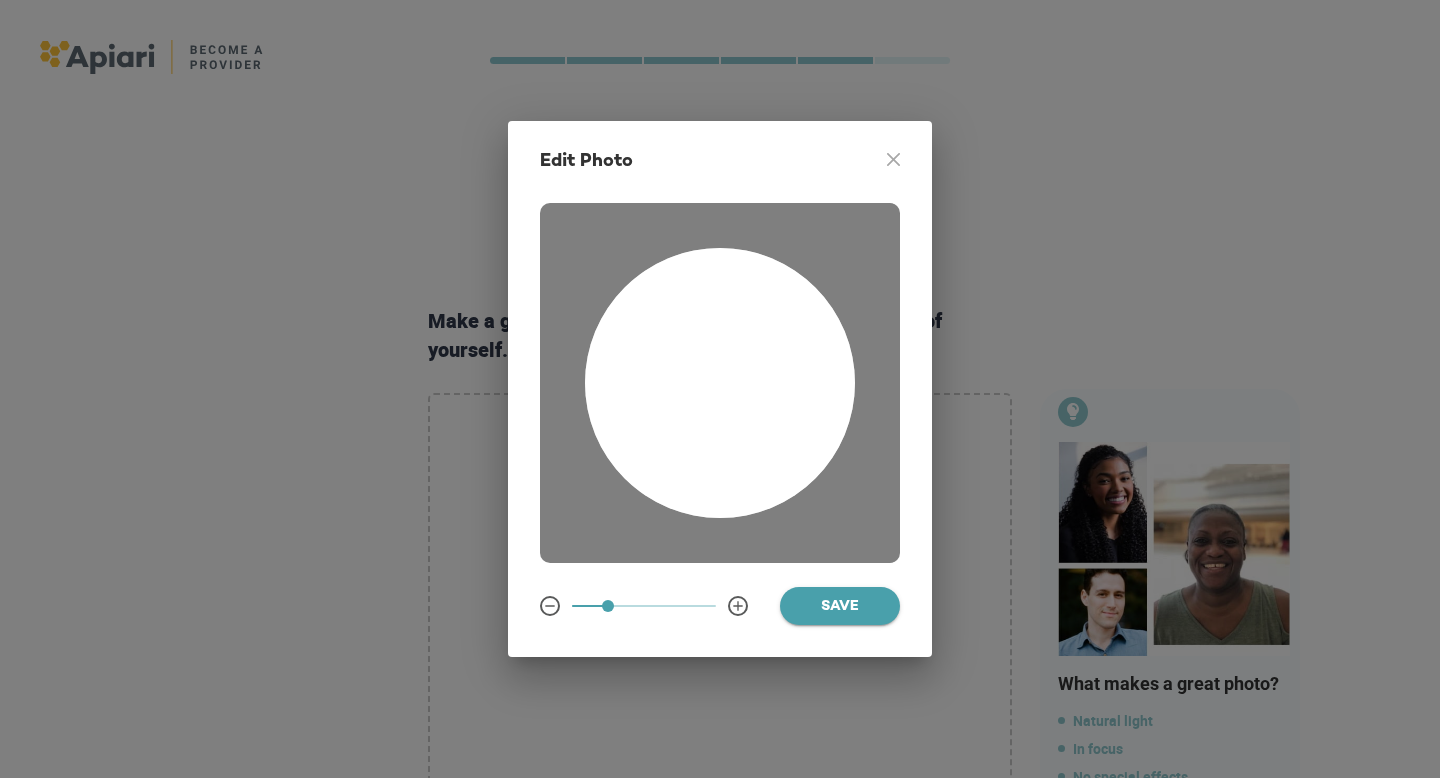 click on "Save" at bounding box center (840, 607) 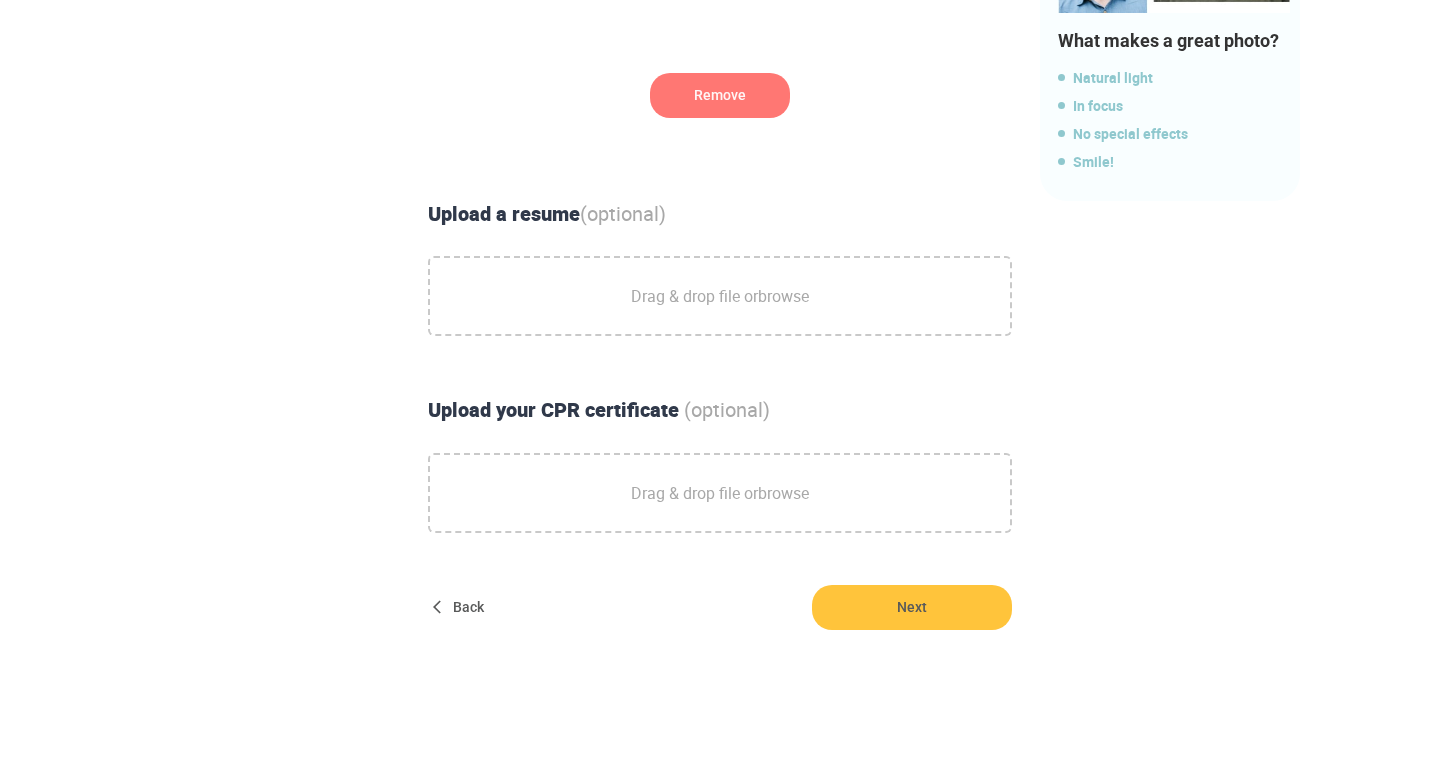 scroll, scrollTop: 656, scrollLeft: 0, axis: vertical 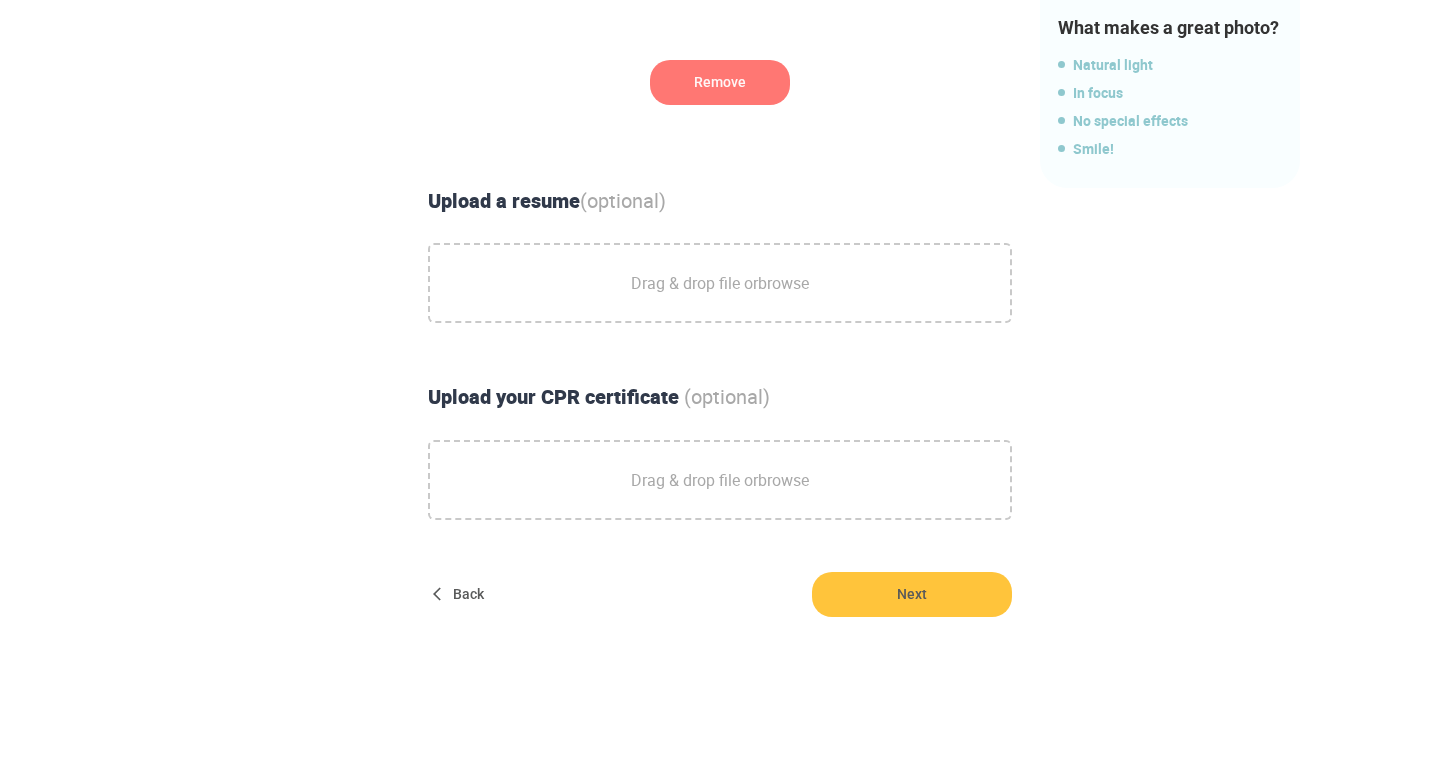 click on "Drag & drop file or  browse" at bounding box center [720, 283] 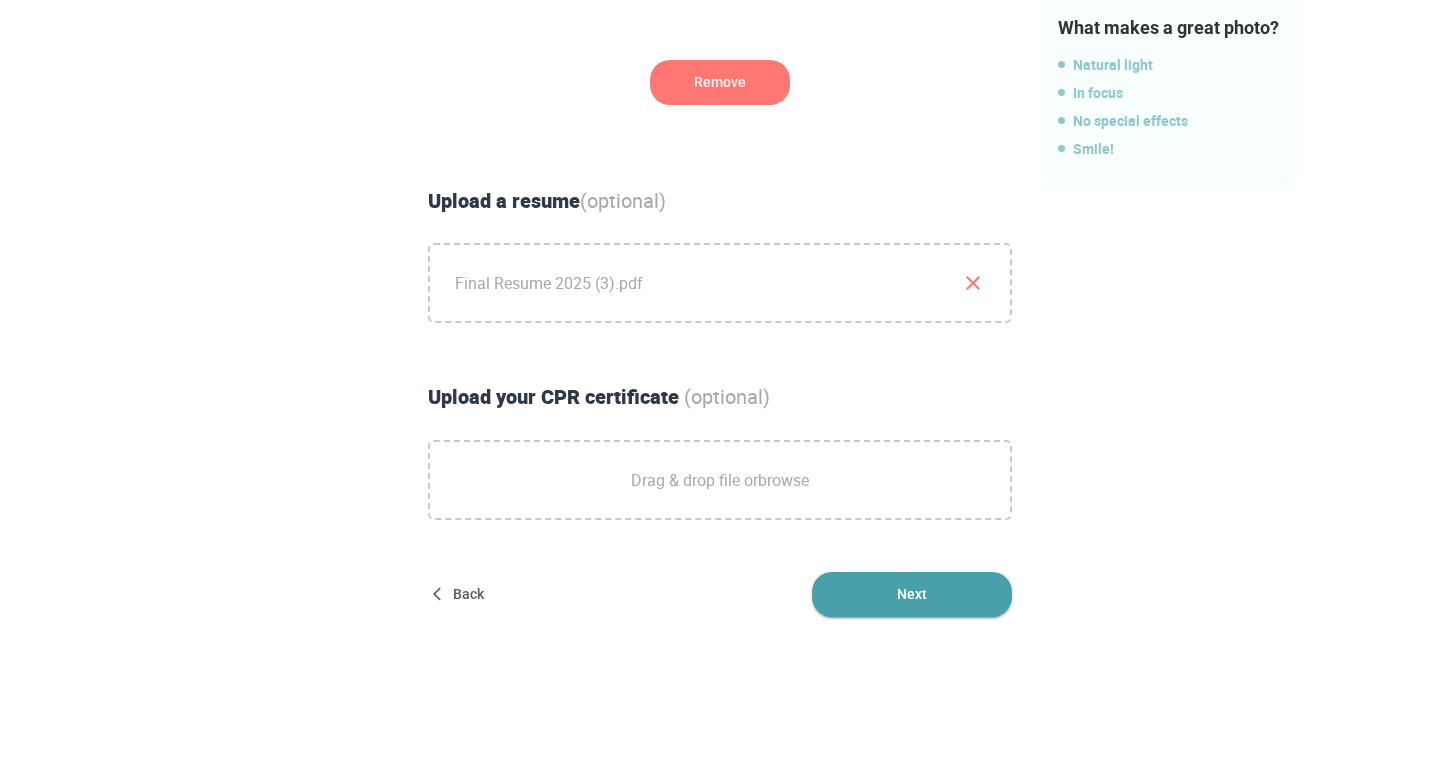 click on "Next" at bounding box center [912, 594] 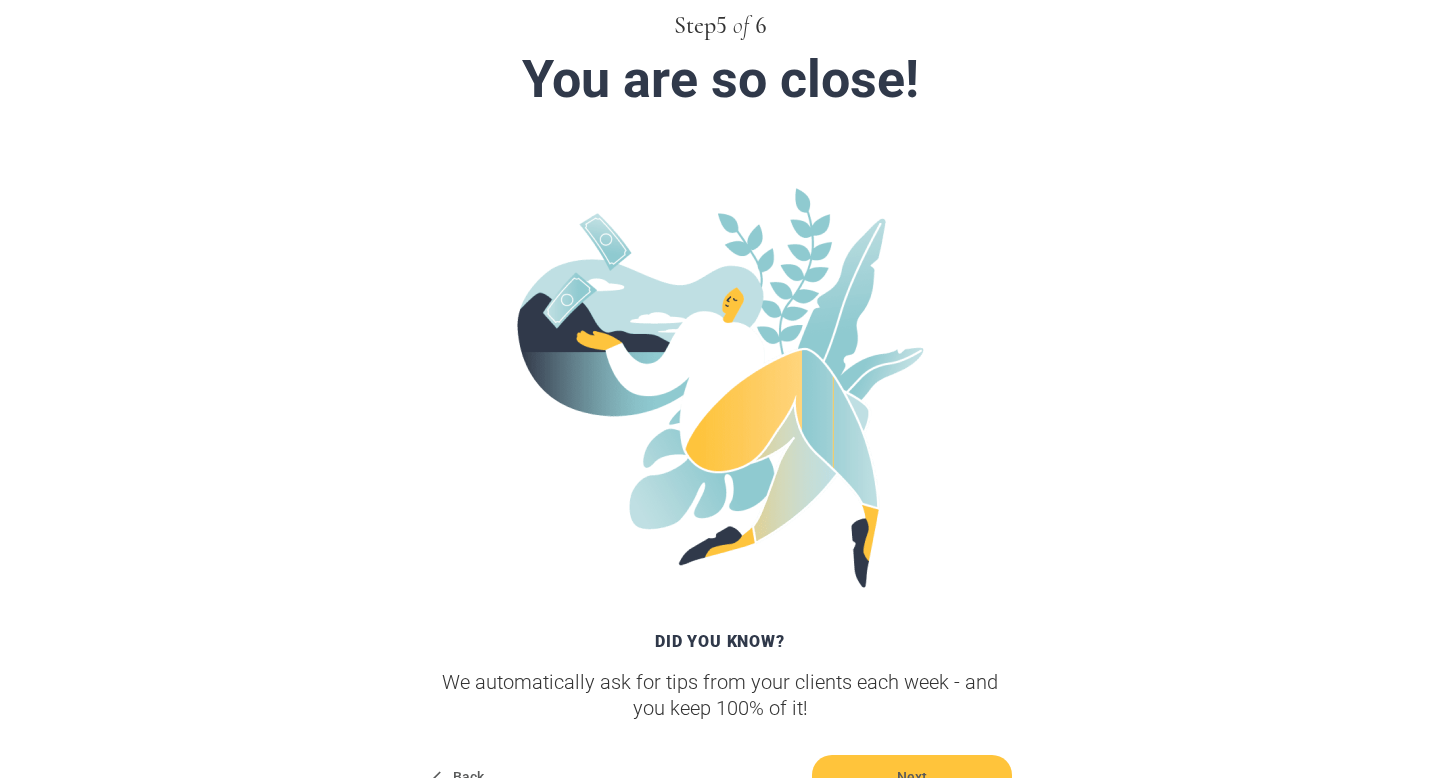 scroll, scrollTop: 172, scrollLeft: 0, axis: vertical 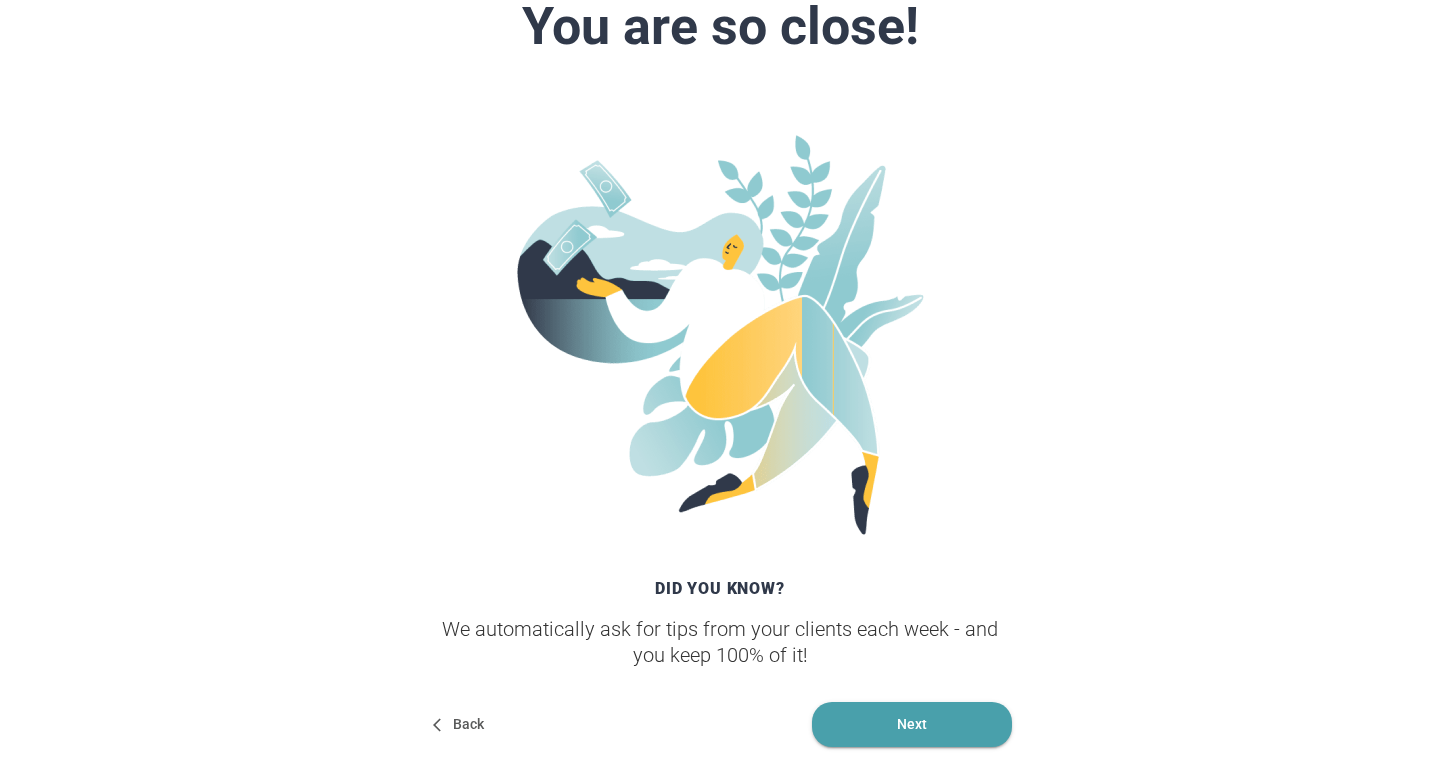 click on "Next" at bounding box center (912, 724) 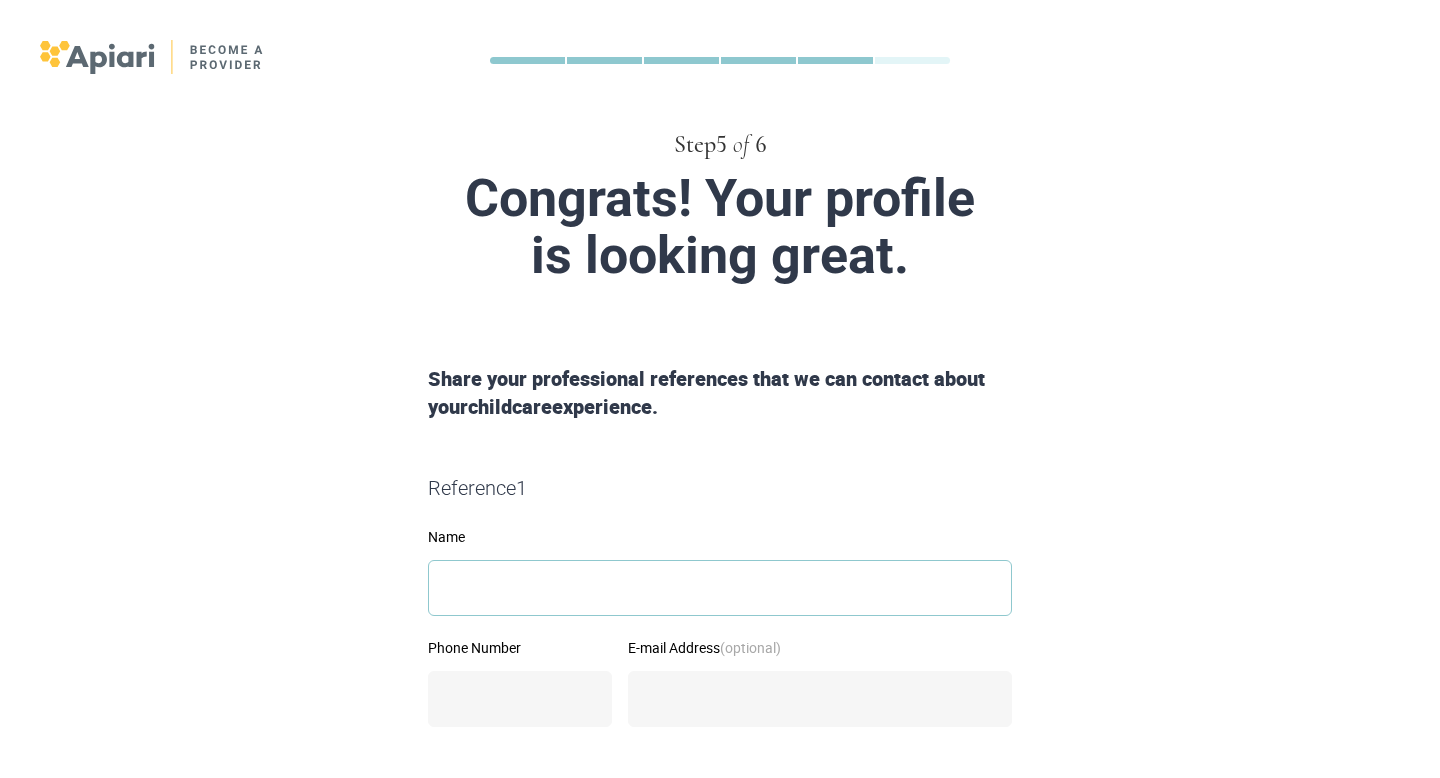 click on "Name" at bounding box center (720, 588) 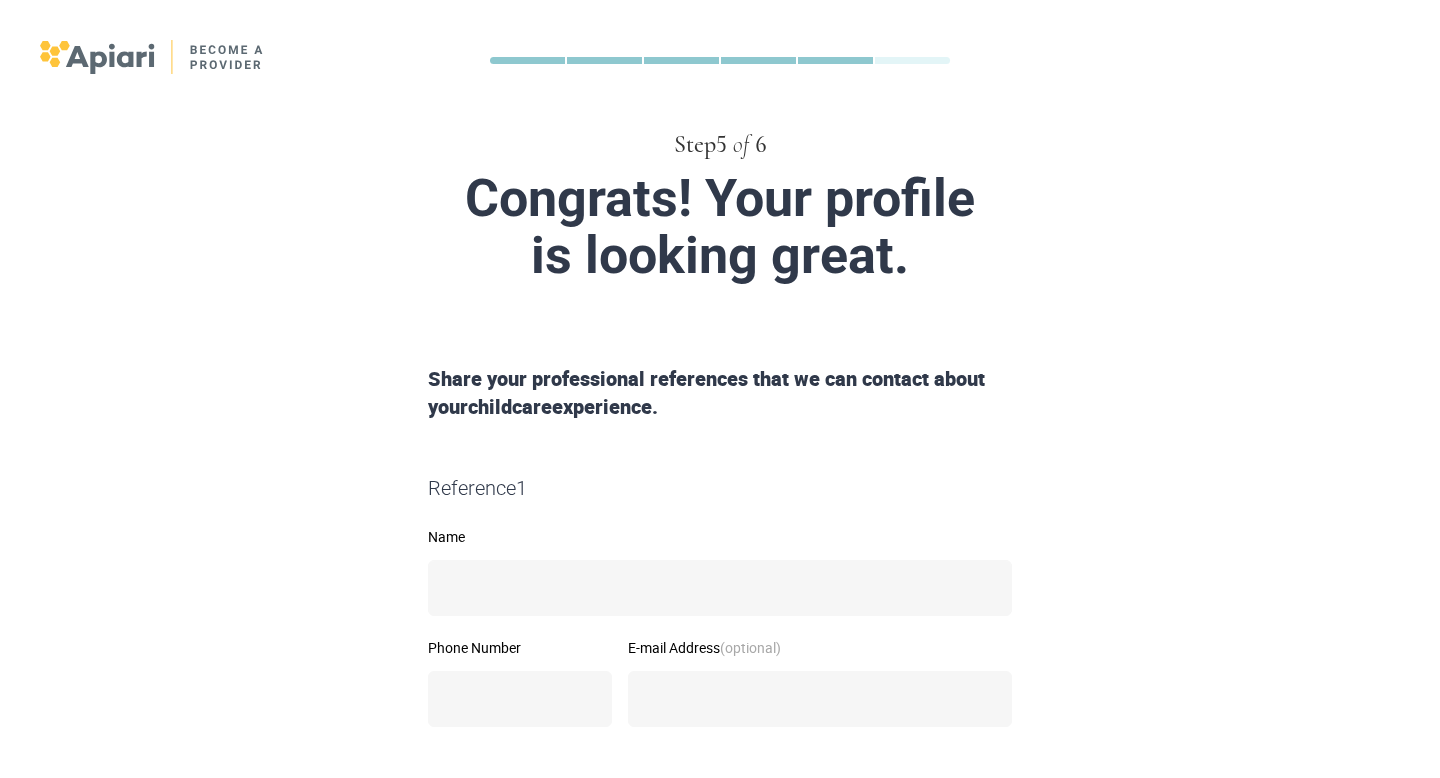 click on "Share your professional references that we can contact about your  childcare  experience." at bounding box center [720, 393] 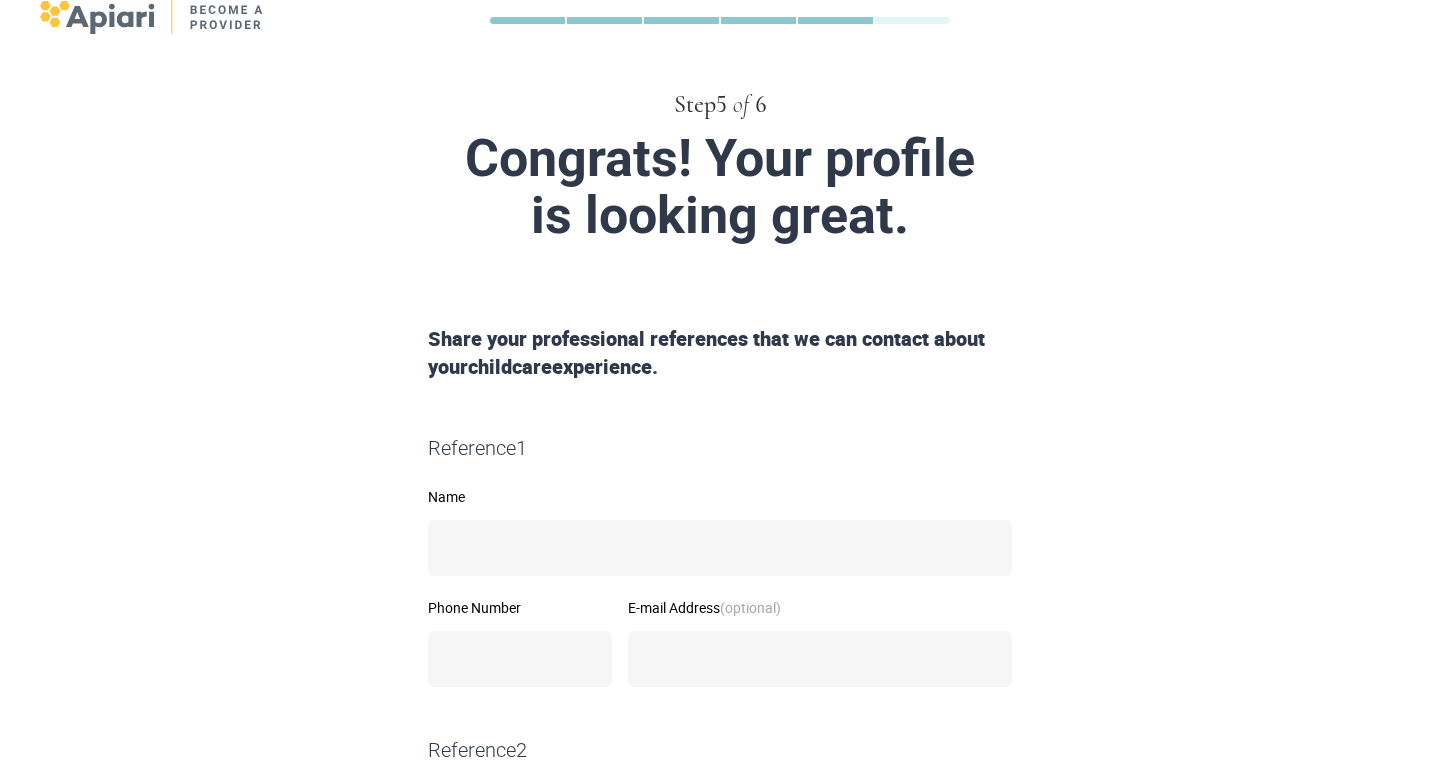 scroll, scrollTop: 0, scrollLeft: 0, axis: both 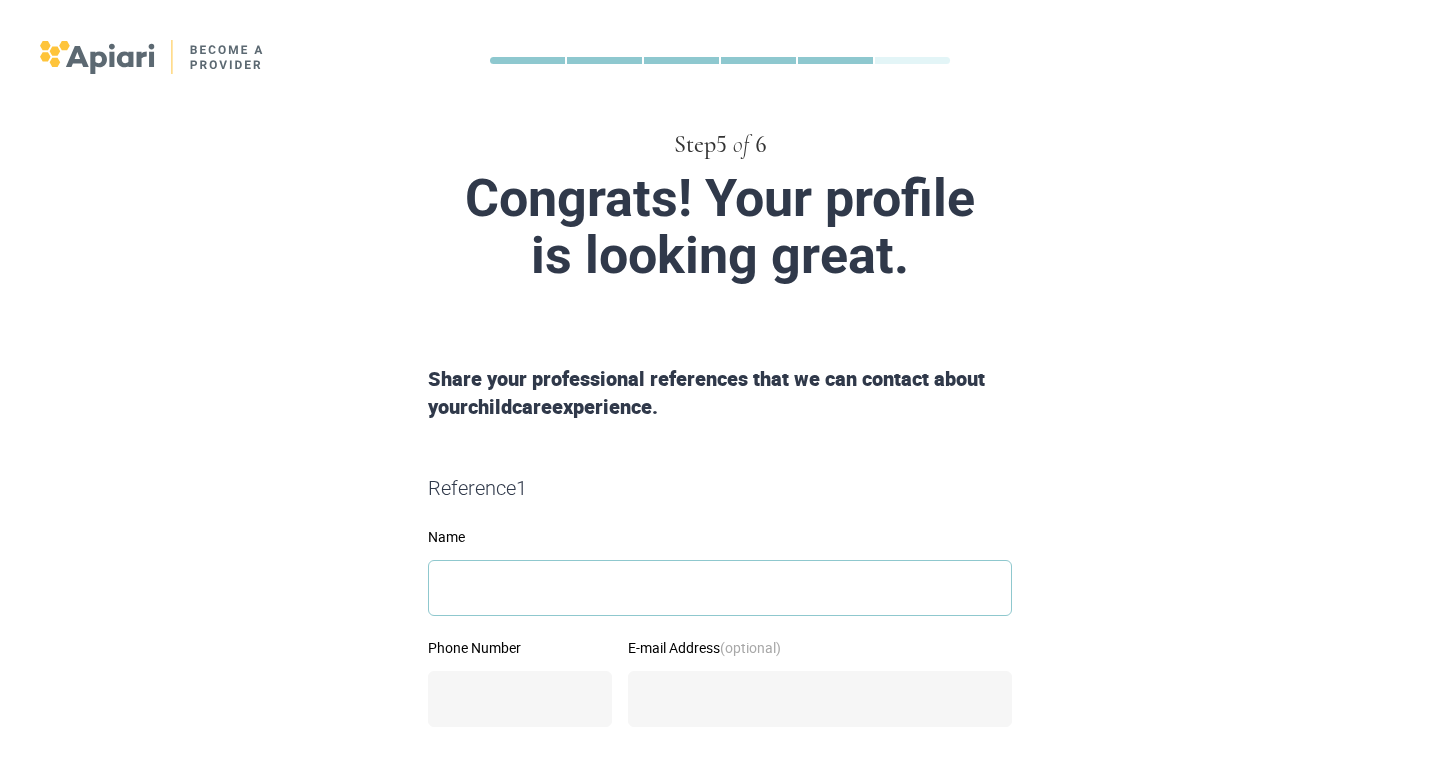click on "Name" at bounding box center (720, 588) 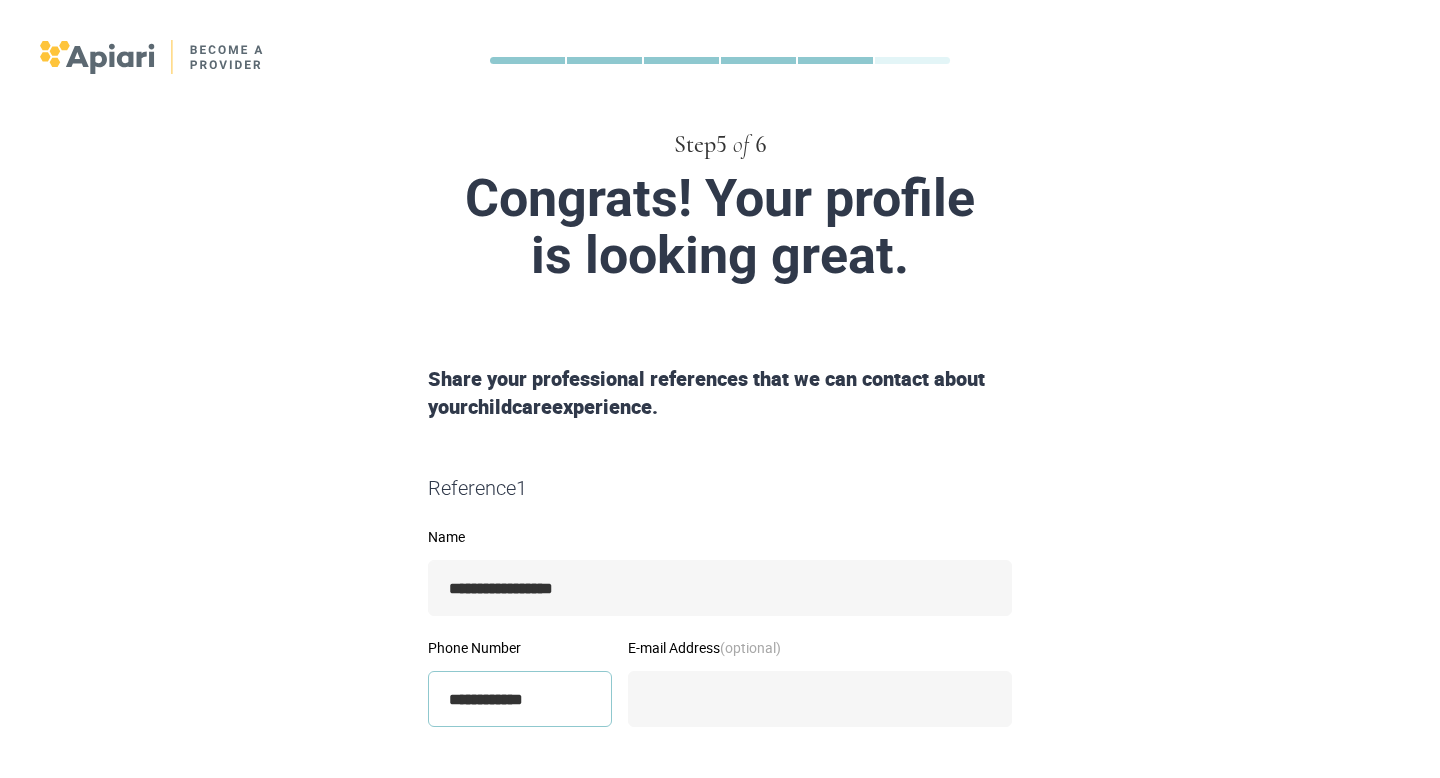 click on "**********" at bounding box center (520, 699) 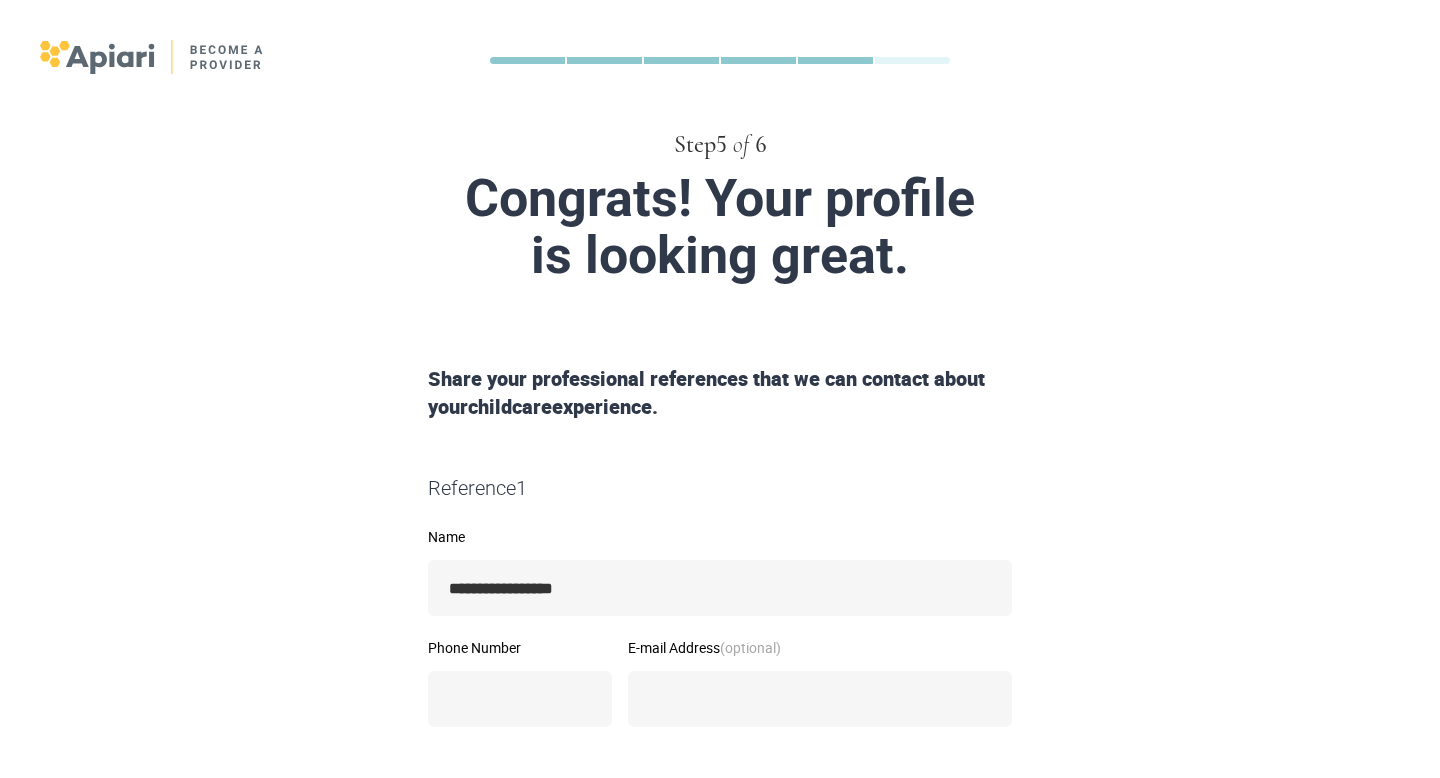 click on "Reference  1" at bounding box center (720, 488) 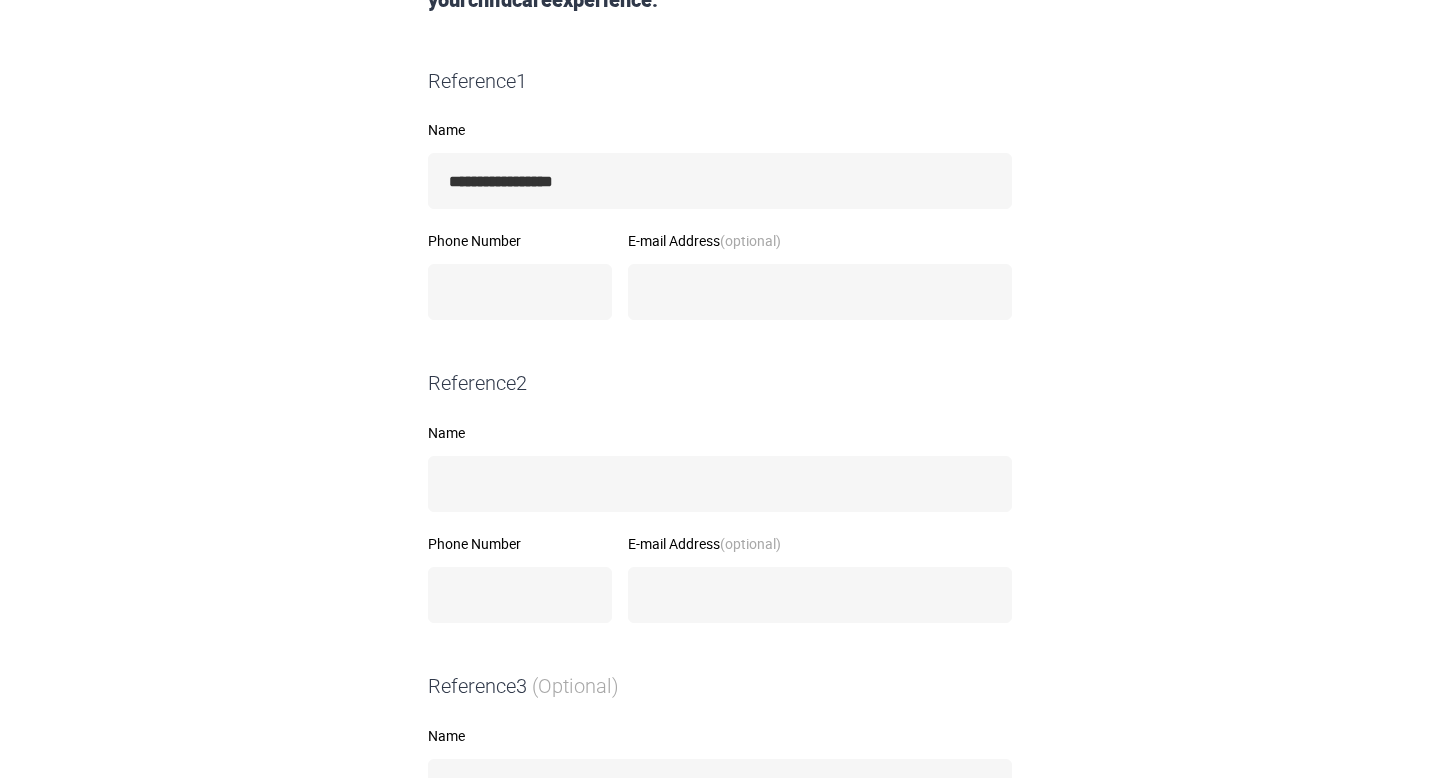 scroll, scrollTop: 173, scrollLeft: 0, axis: vertical 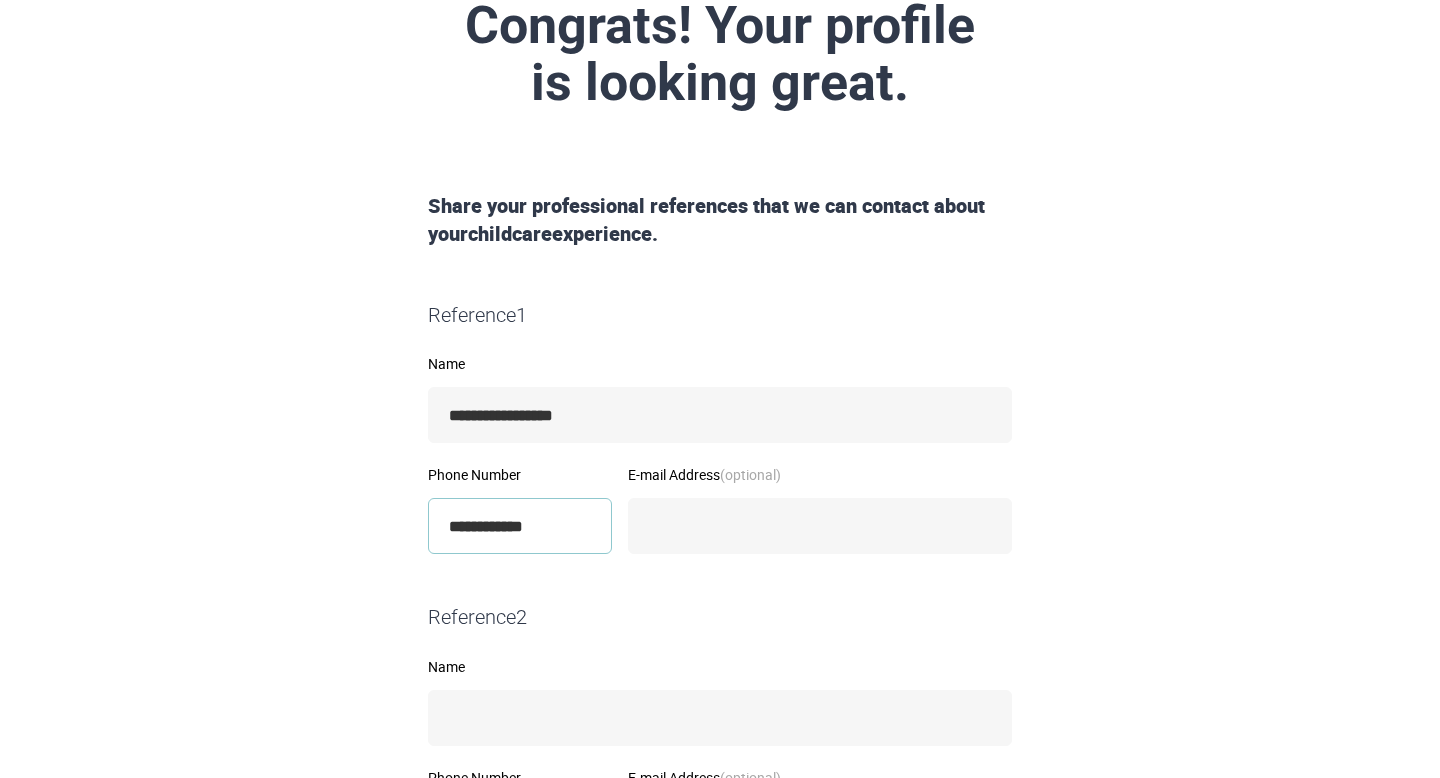 click on "**********" at bounding box center [520, 526] 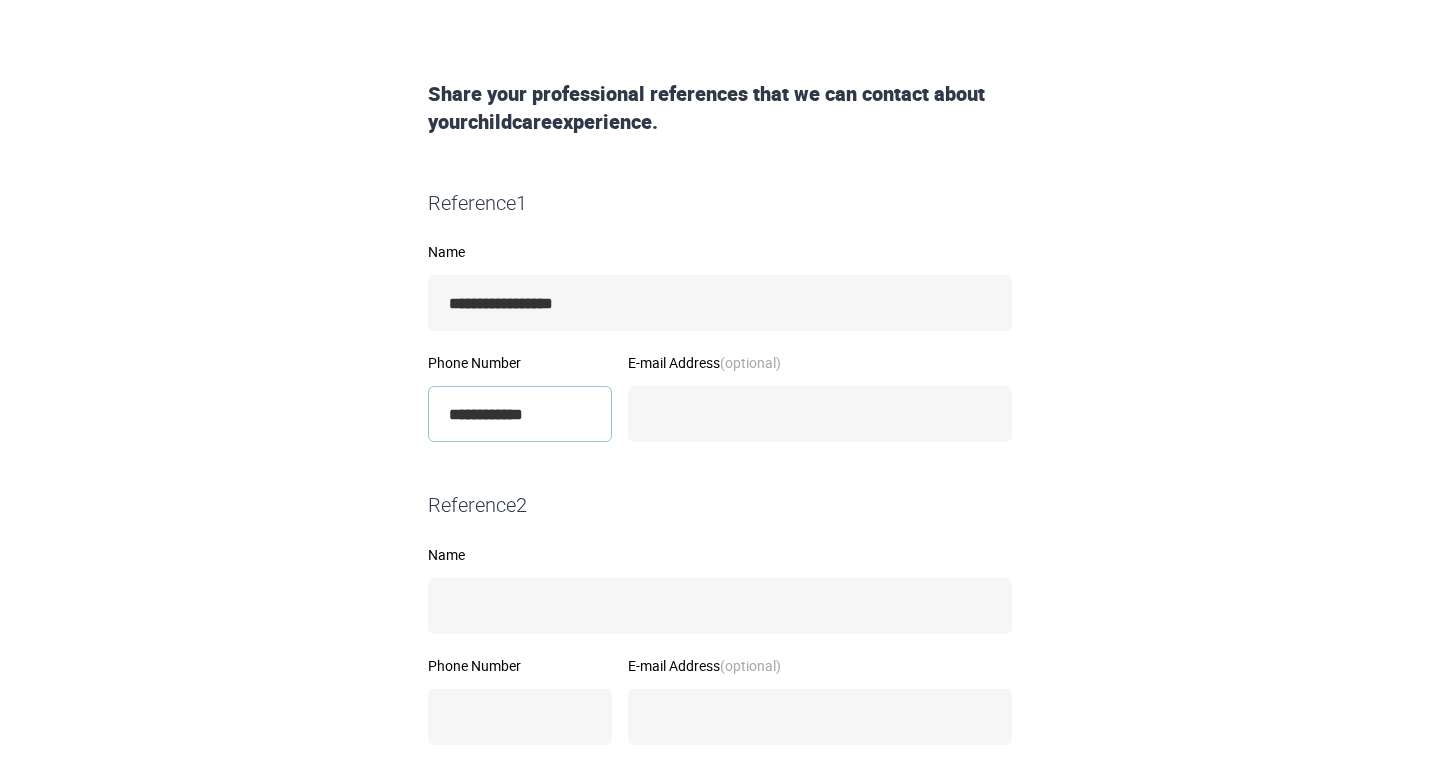 scroll, scrollTop: 304, scrollLeft: 0, axis: vertical 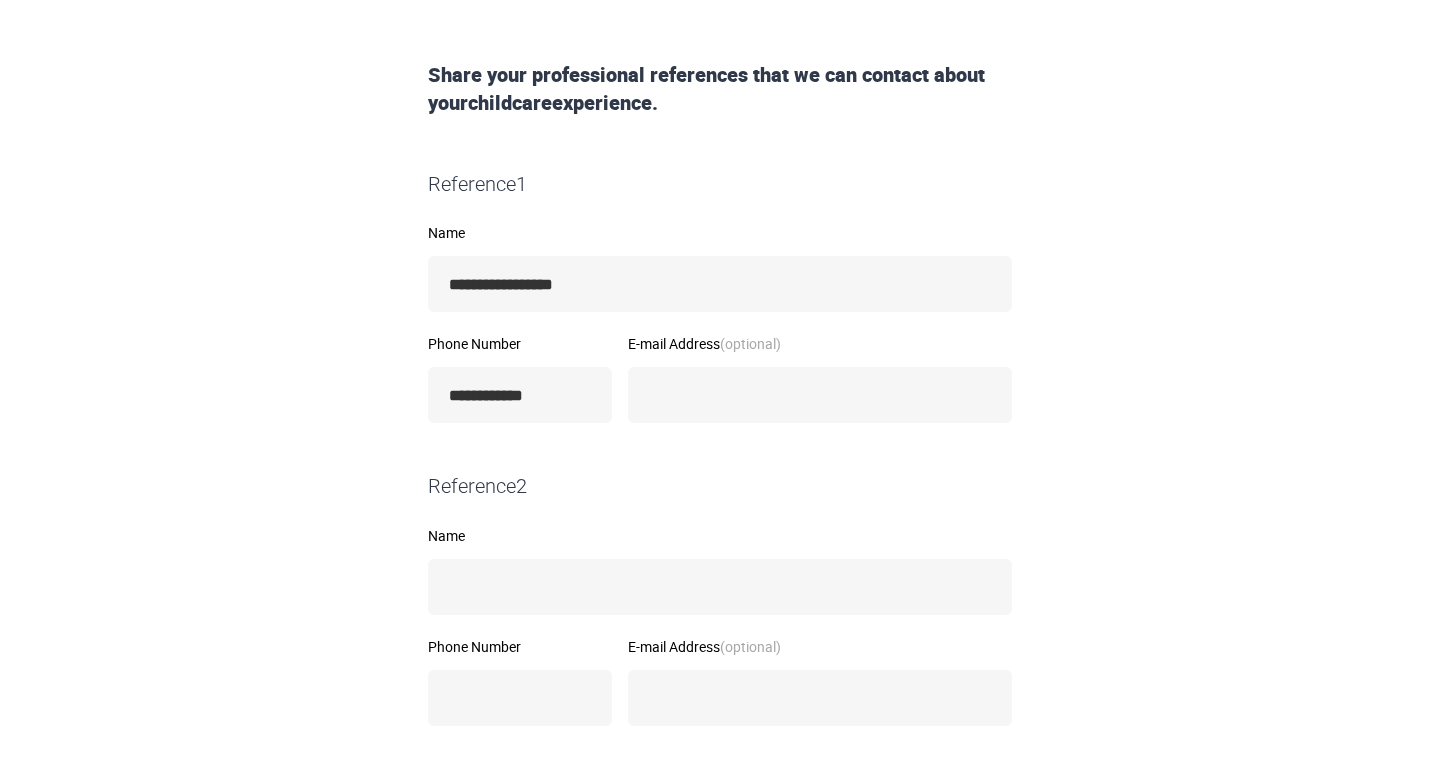 click on "**********" at bounding box center (720, 440) 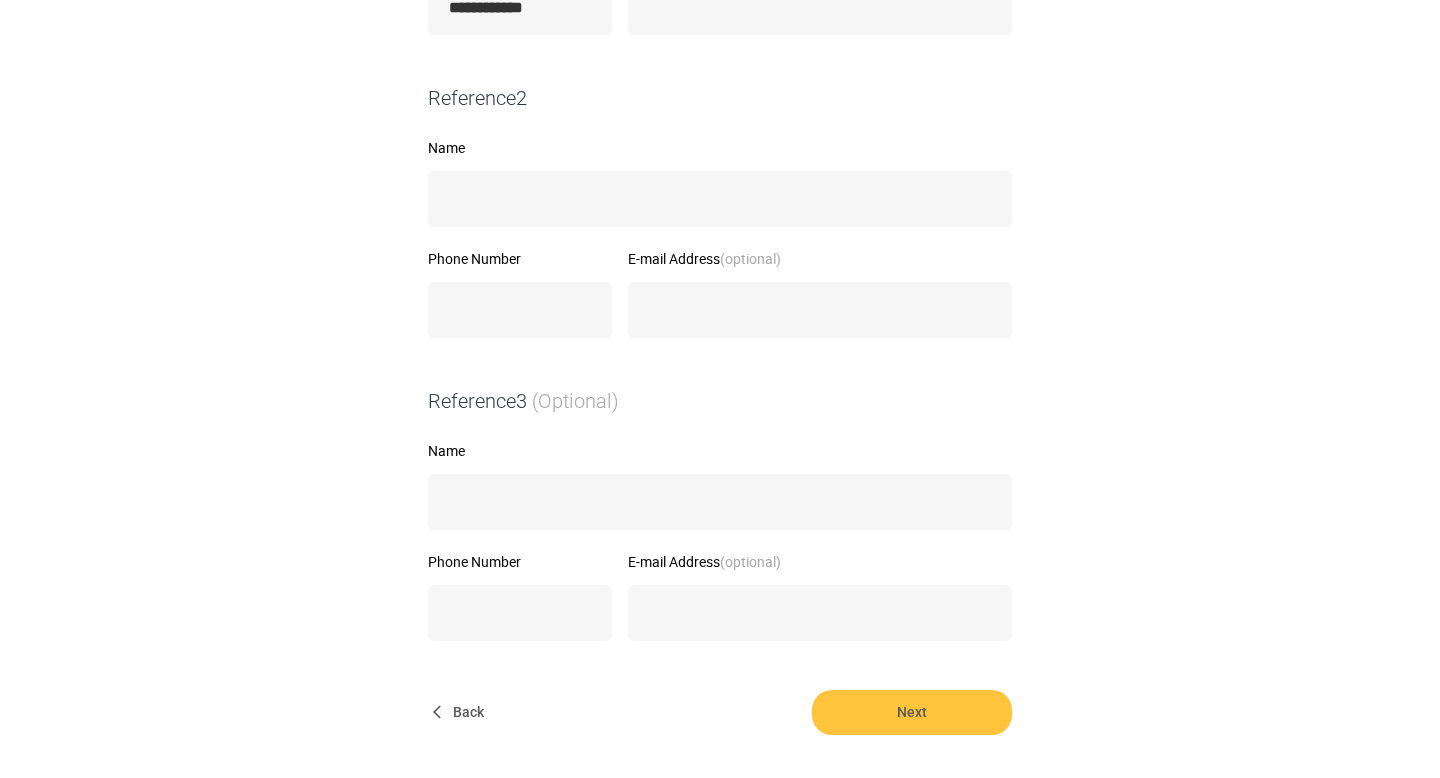 scroll, scrollTop: 810, scrollLeft: 0, axis: vertical 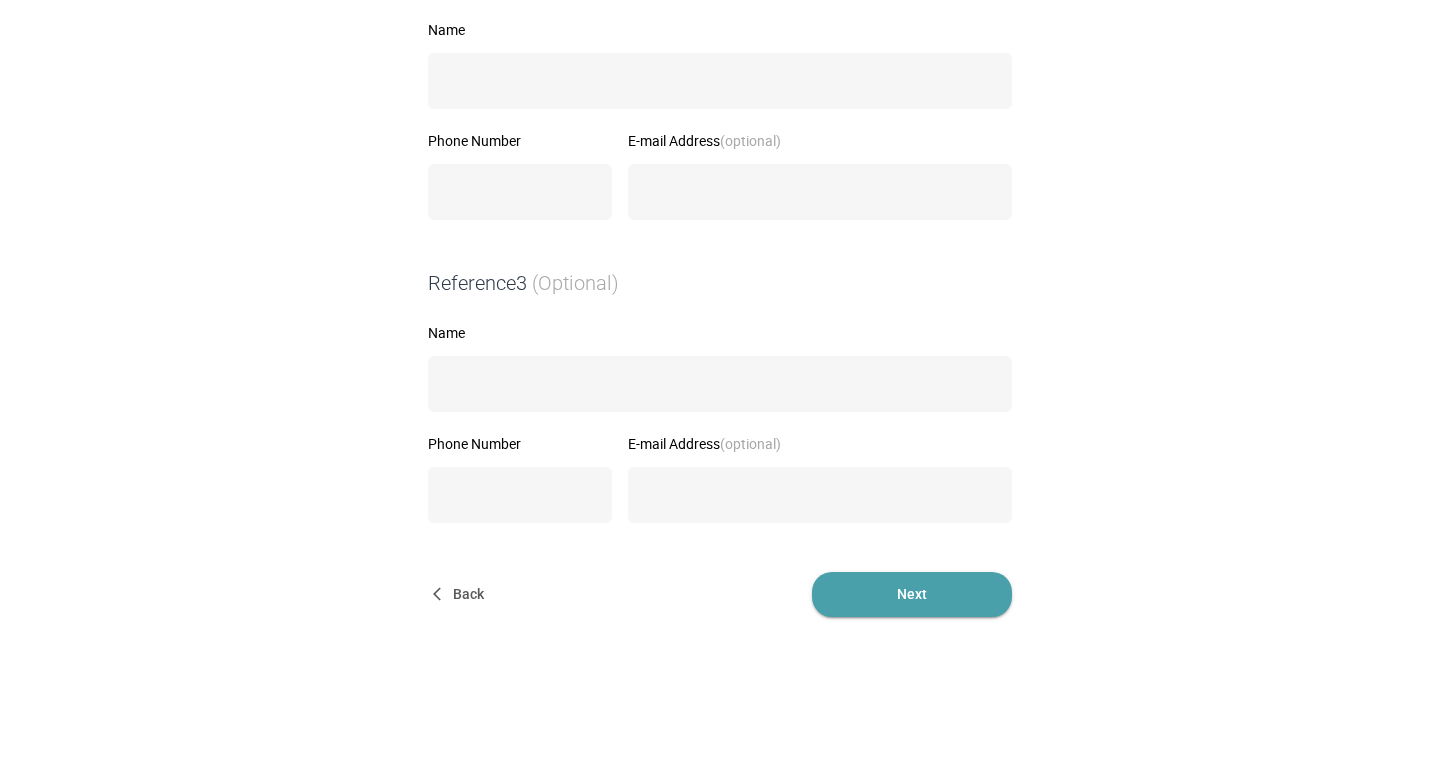 click on "Next" at bounding box center [912, 594] 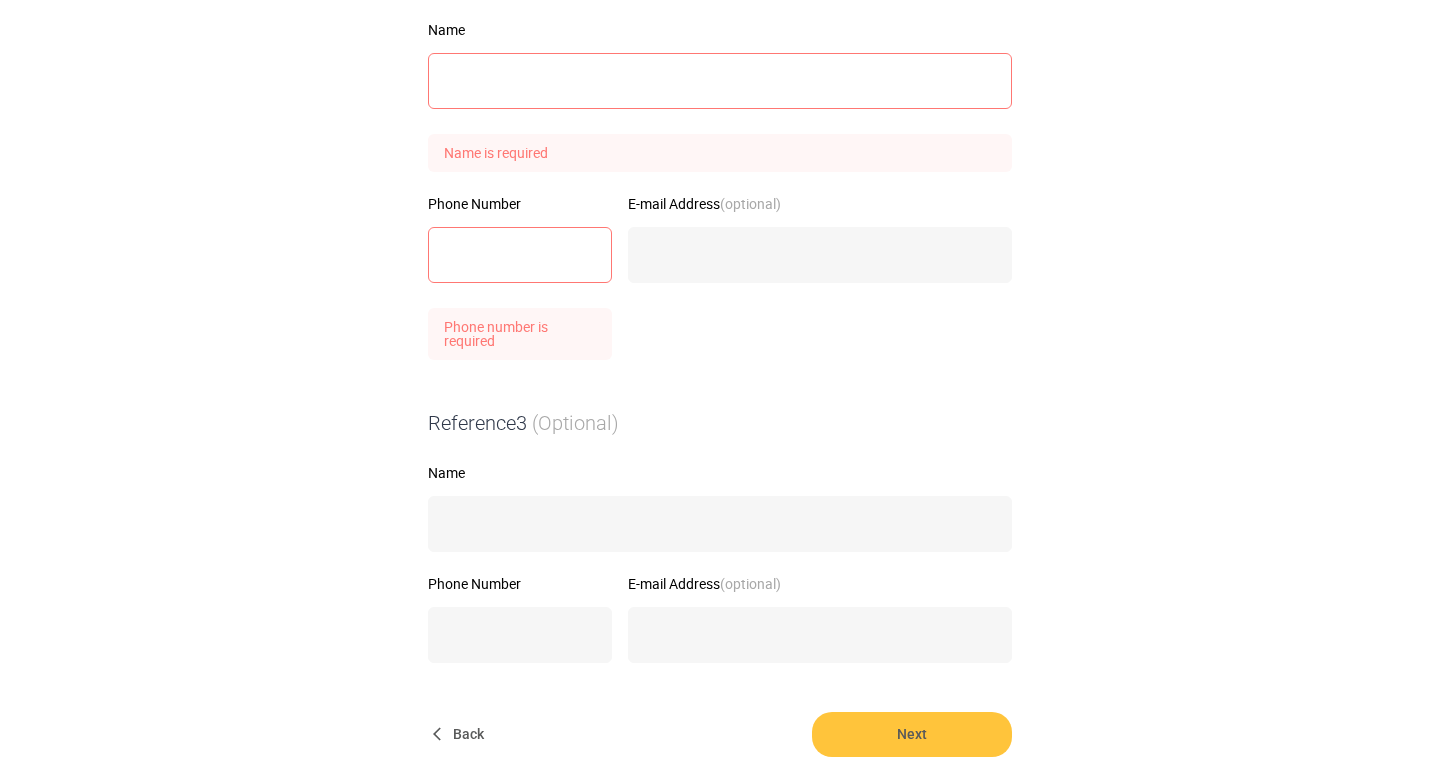 scroll, scrollTop: 656, scrollLeft: 0, axis: vertical 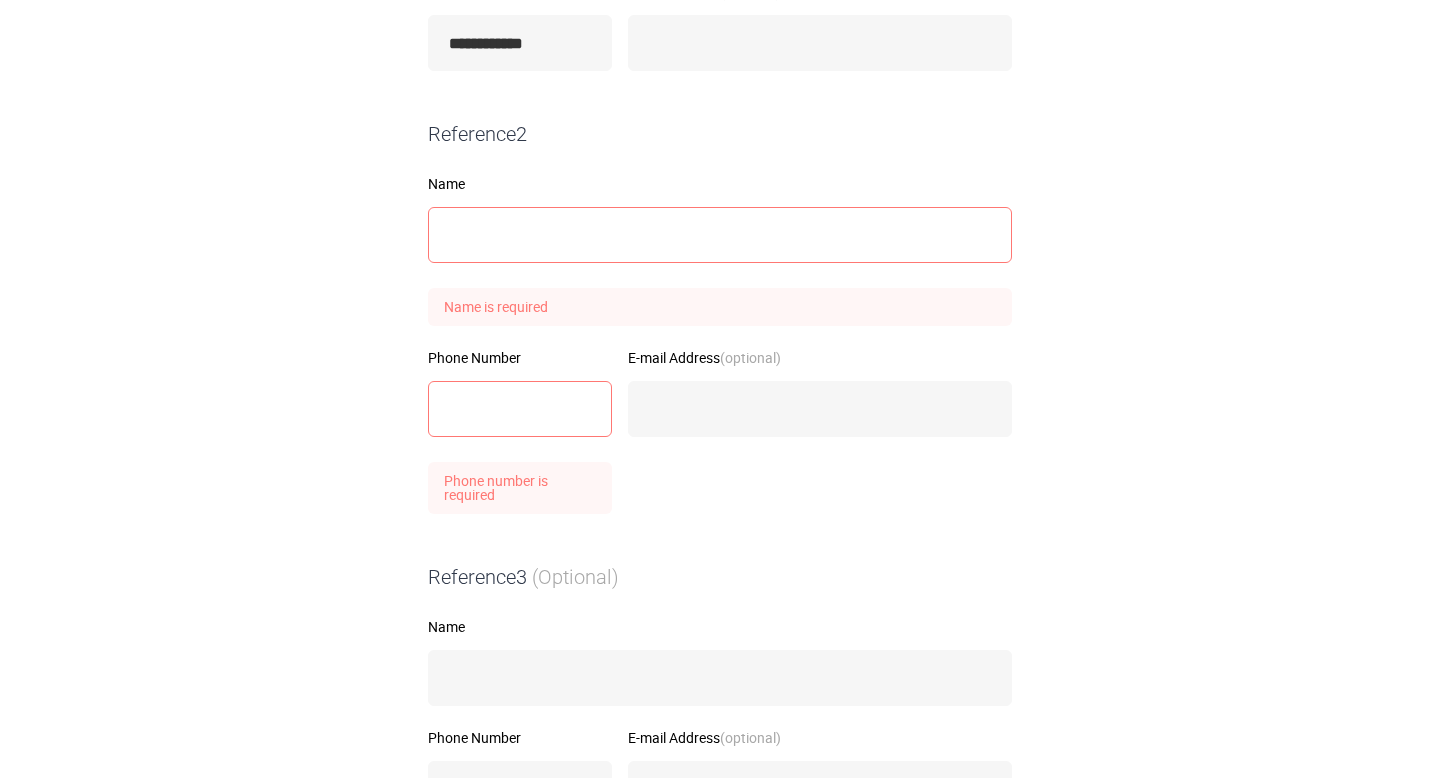 click on "Name Name is required" at bounding box center [720, 251] 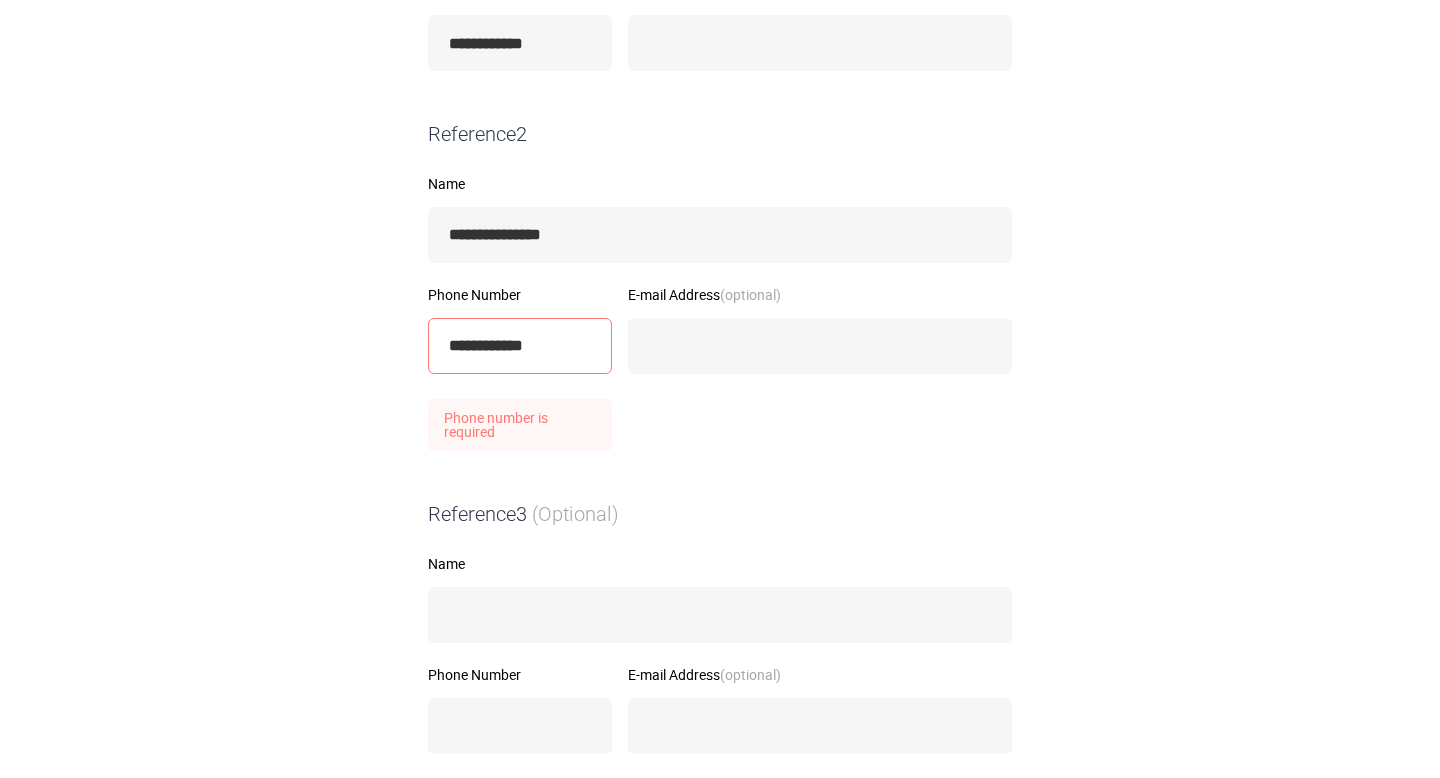 click on "**********" at bounding box center (520, 346) 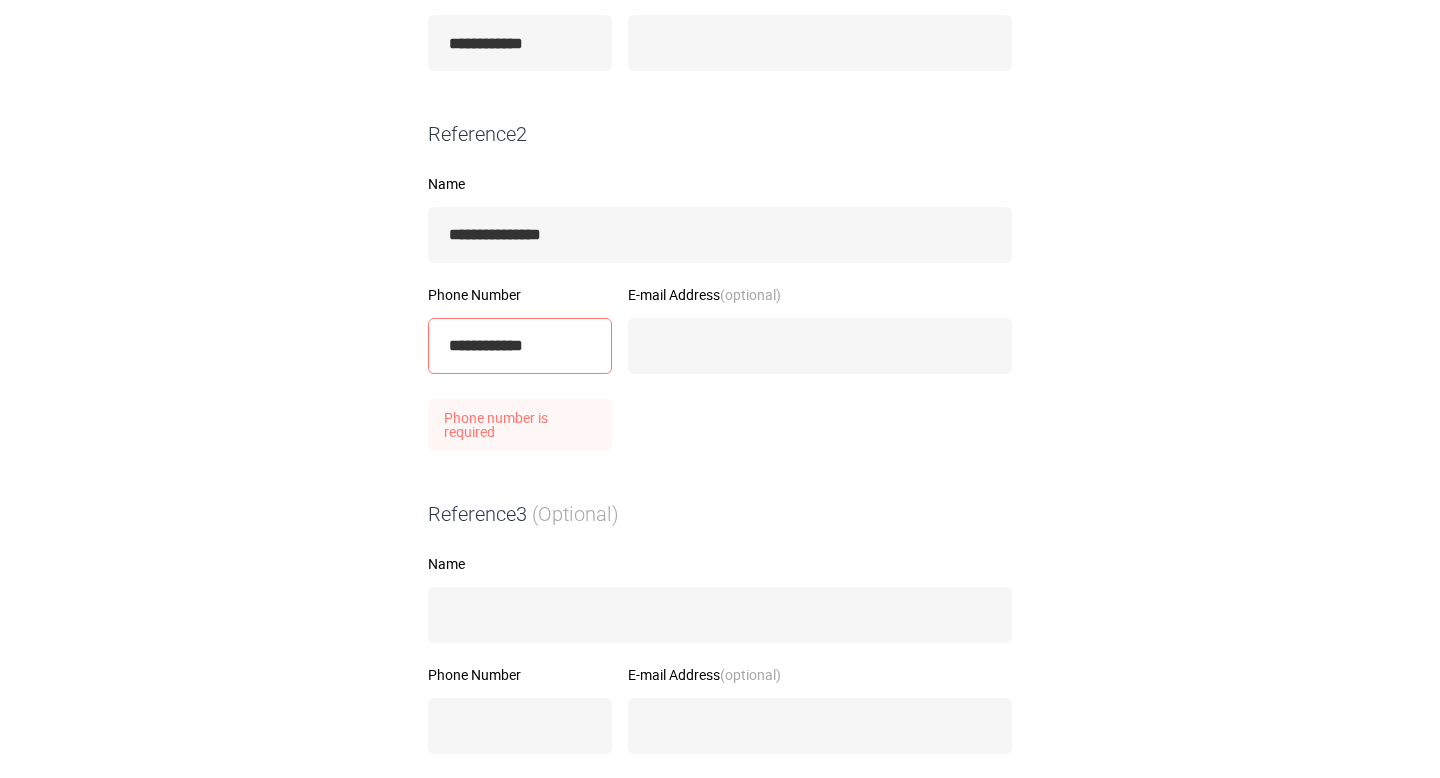 click on "Name" at bounding box center (720, 612) 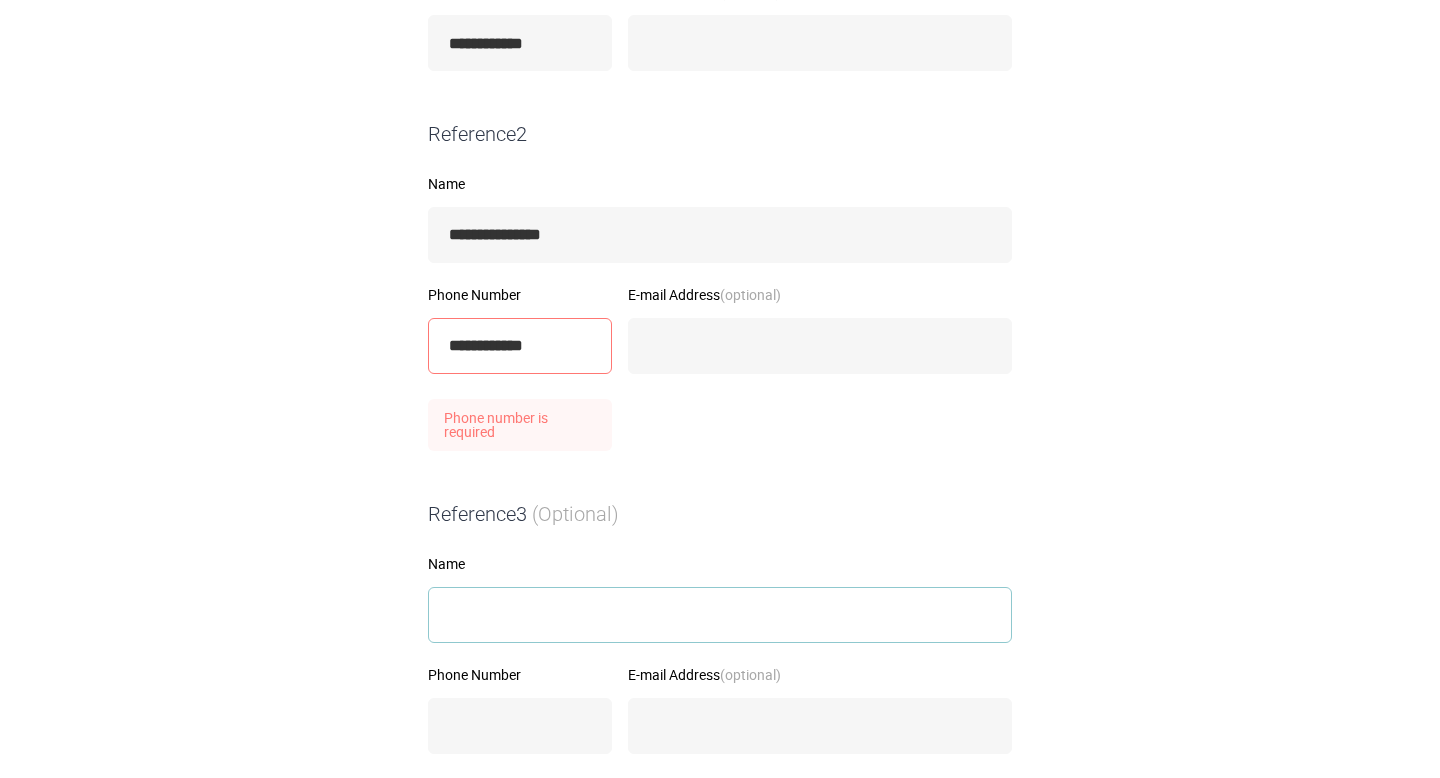 click on "Name" at bounding box center [720, 615] 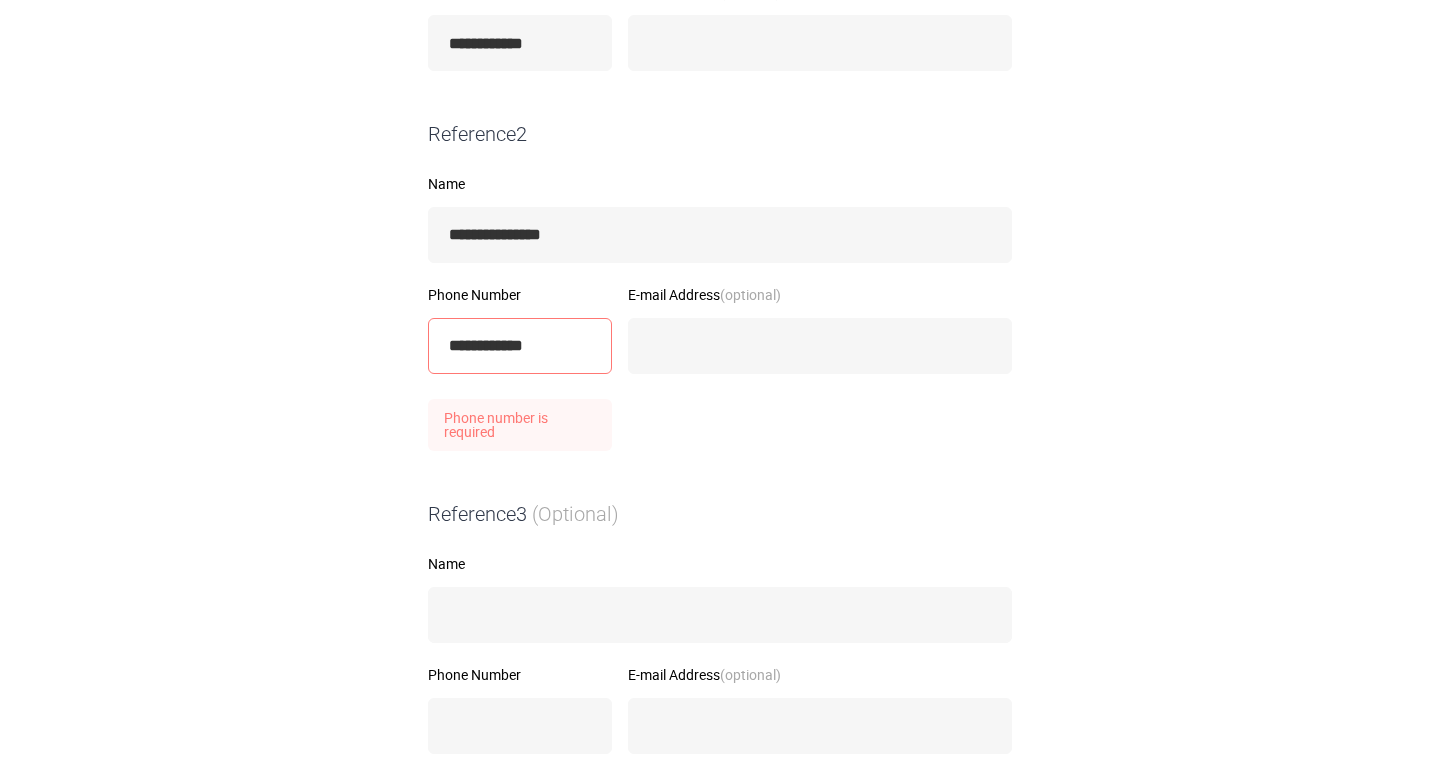 click on "**********" at bounding box center [720, 244] 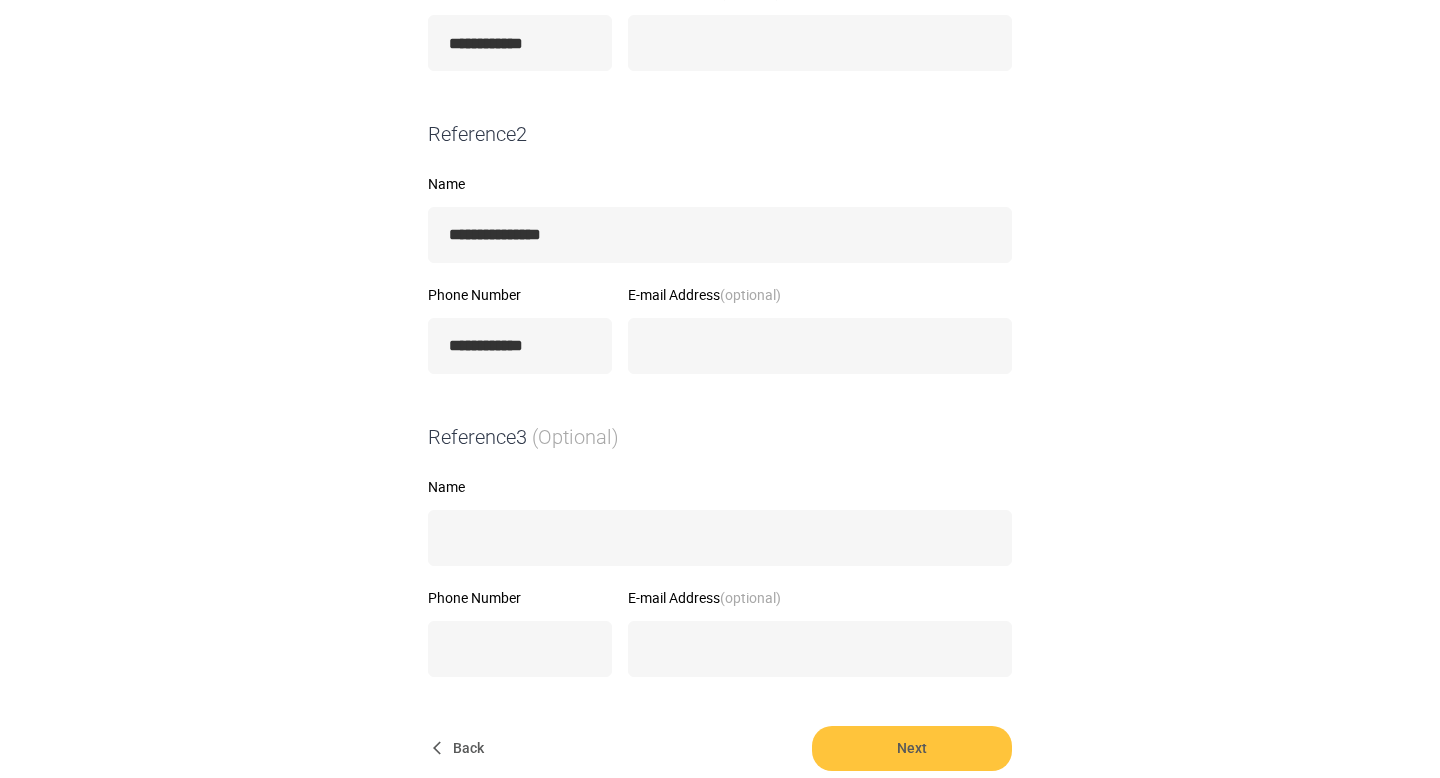 scroll, scrollTop: 810, scrollLeft: 0, axis: vertical 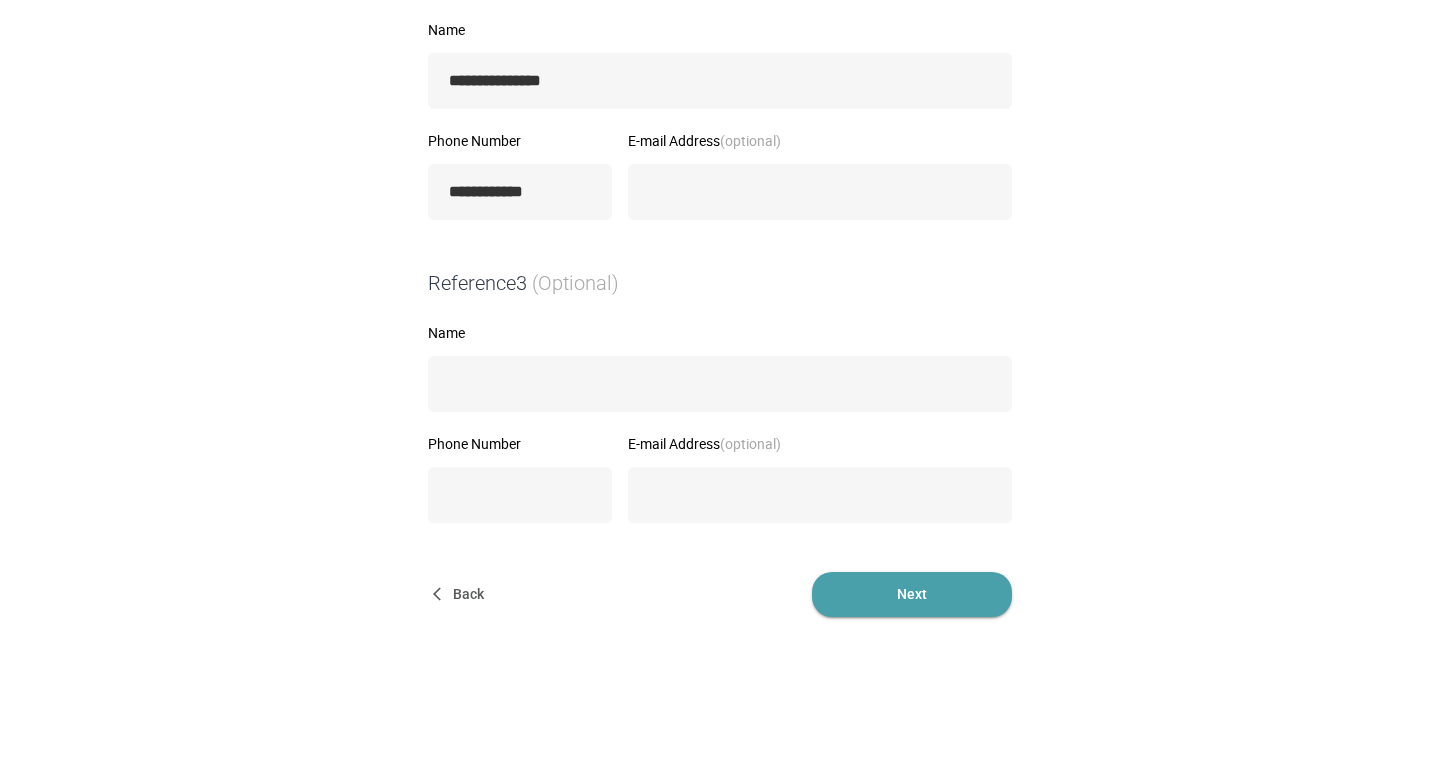 click on "Next" at bounding box center (912, 594) 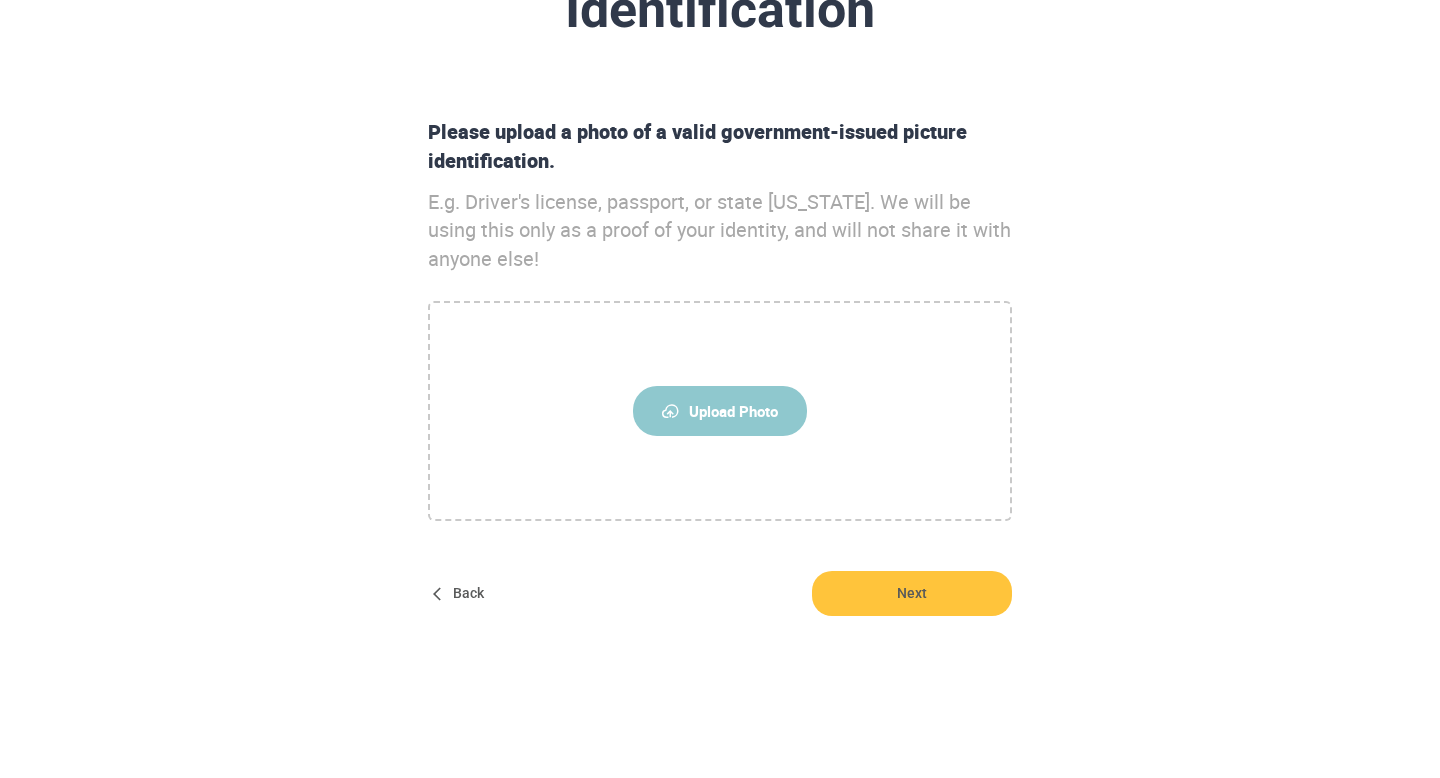 scroll, scrollTop: 0, scrollLeft: 0, axis: both 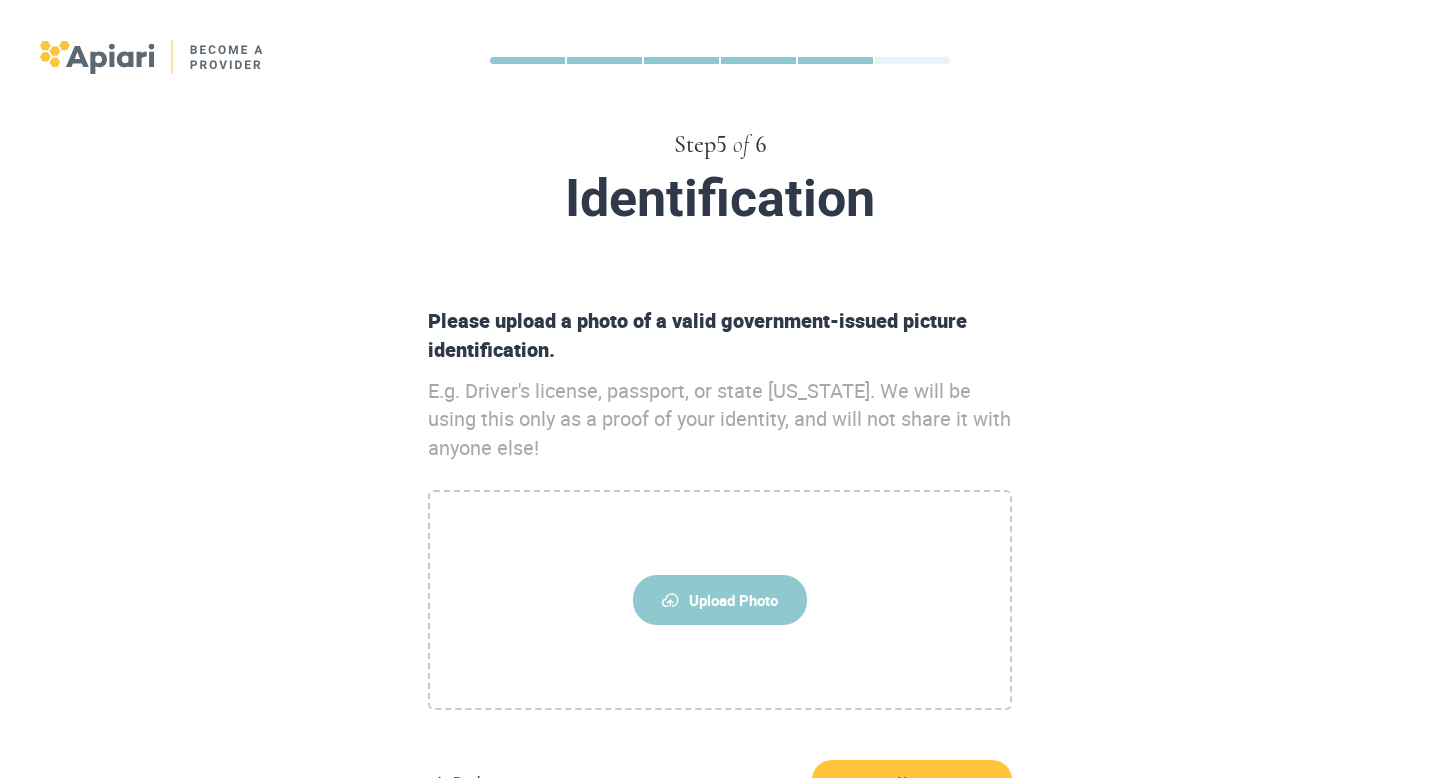 click on "Upload Photo" at bounding box center (720, 600) 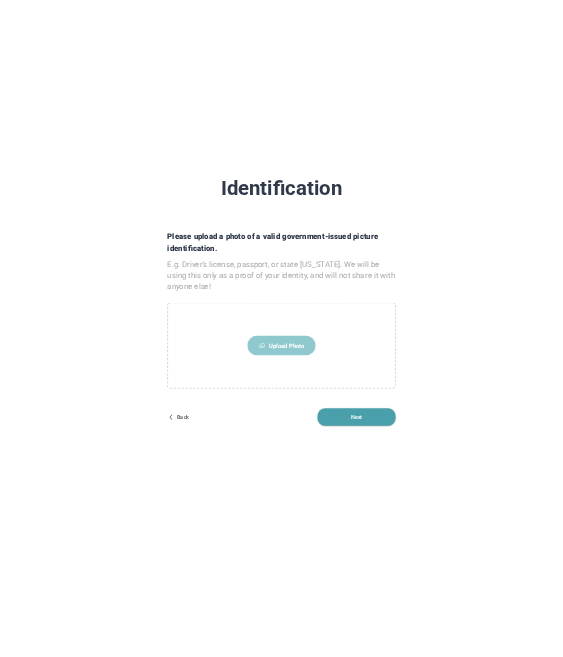 scroll, scrollTop: 164, scrollLeft: 0, axis: vertical 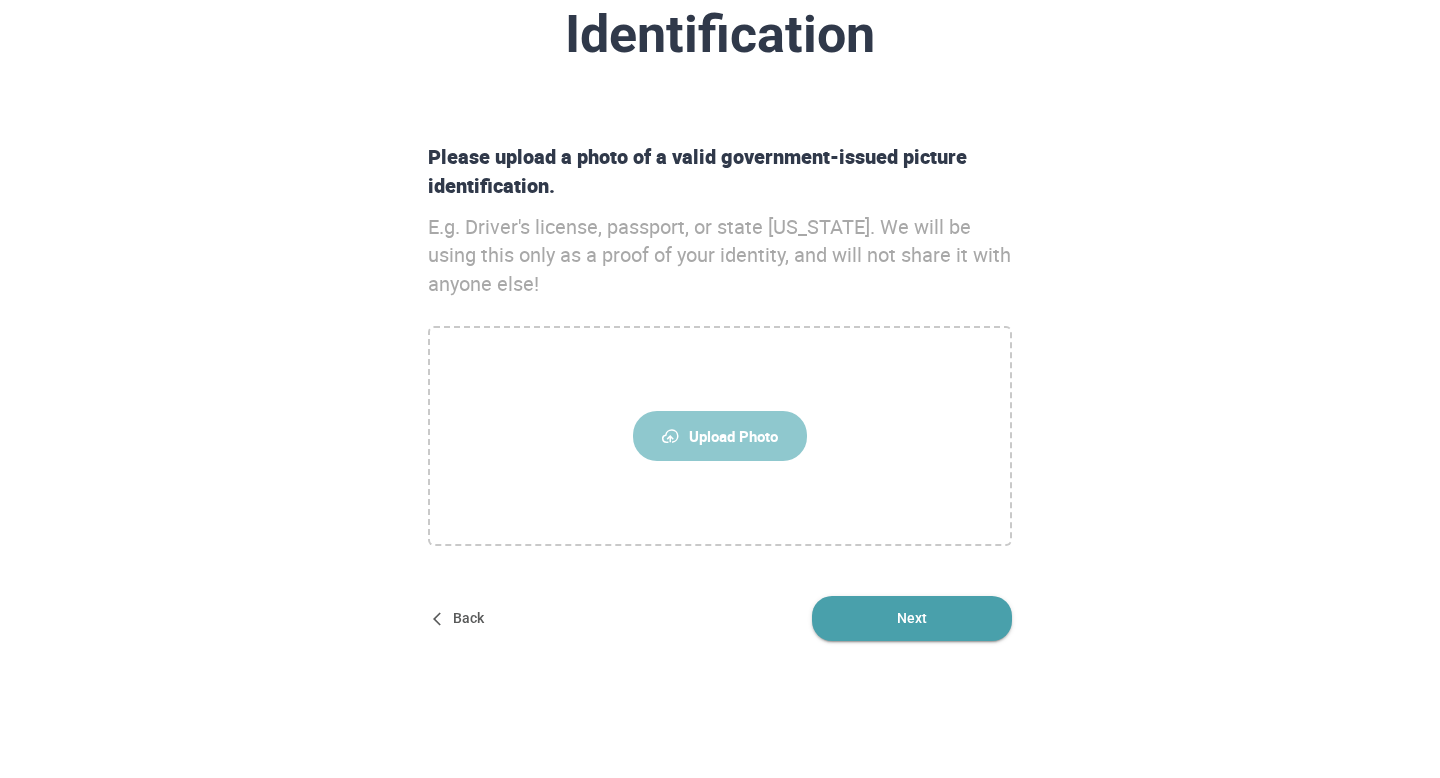 click on "Next" at bounding box center (912, 618) 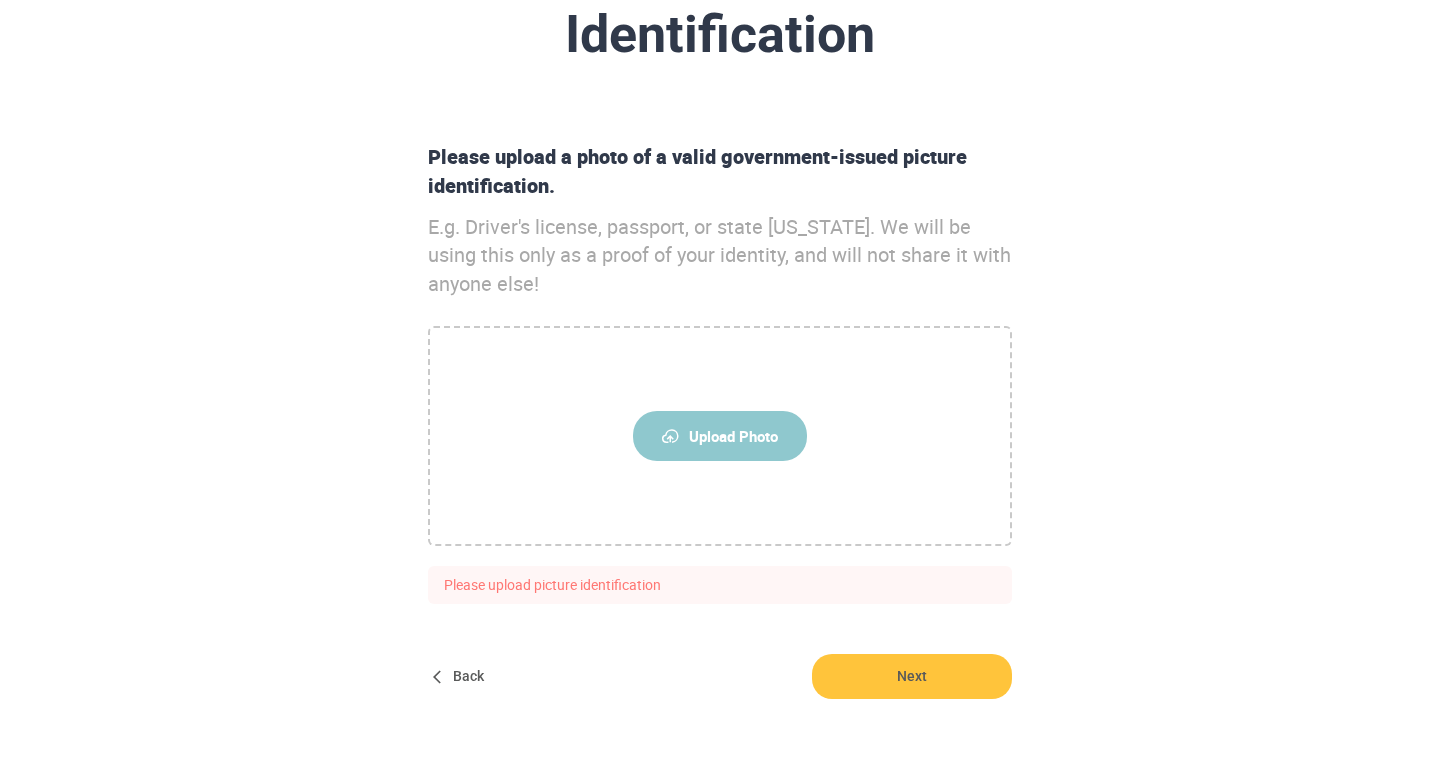click on "Upload Photo" at bounding box center (720, 436) 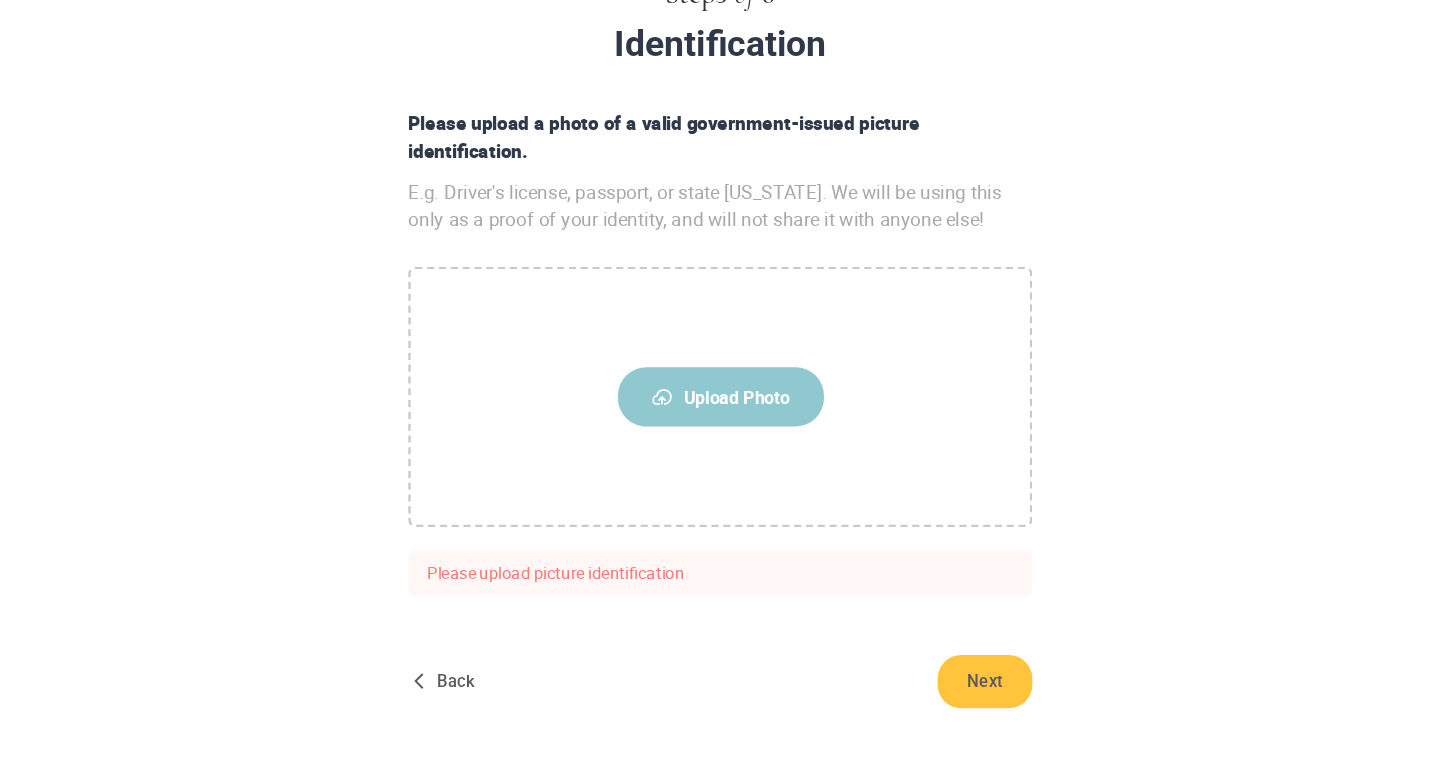 scroll, scrollTop: 83, scrollLeft: 0, axis: vertical 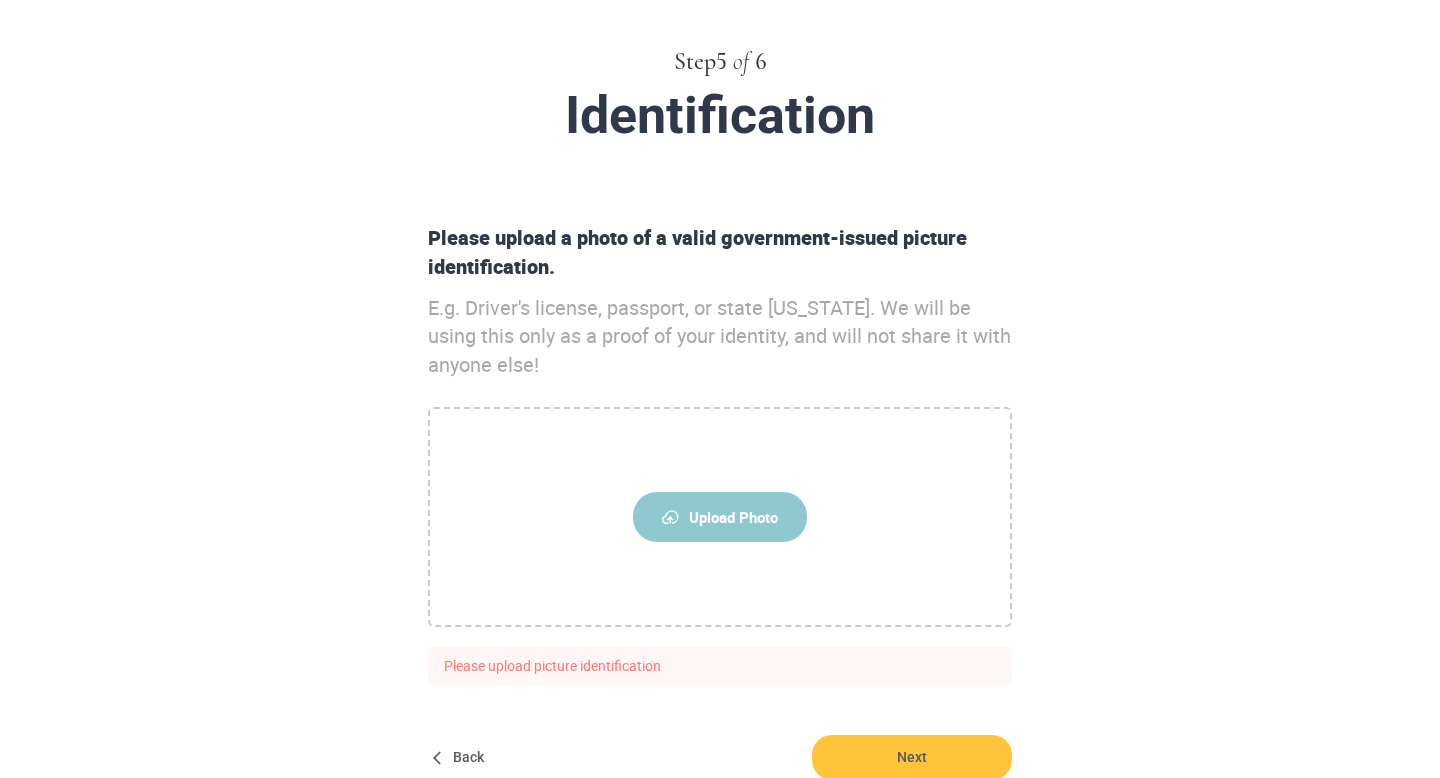 click on "Upload Photo" at bounding box center [720, 517] 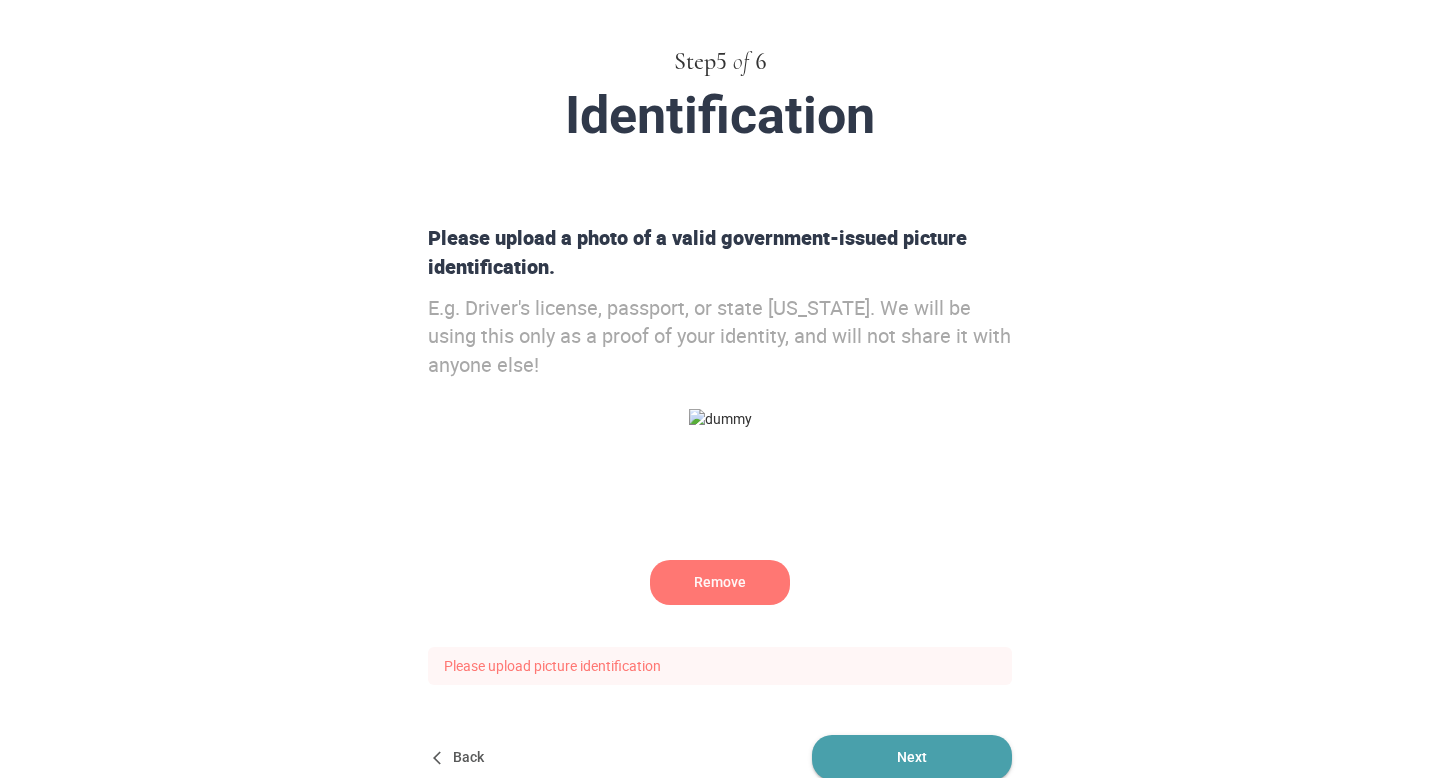 click on "Next" at bounding box center (912, 757) 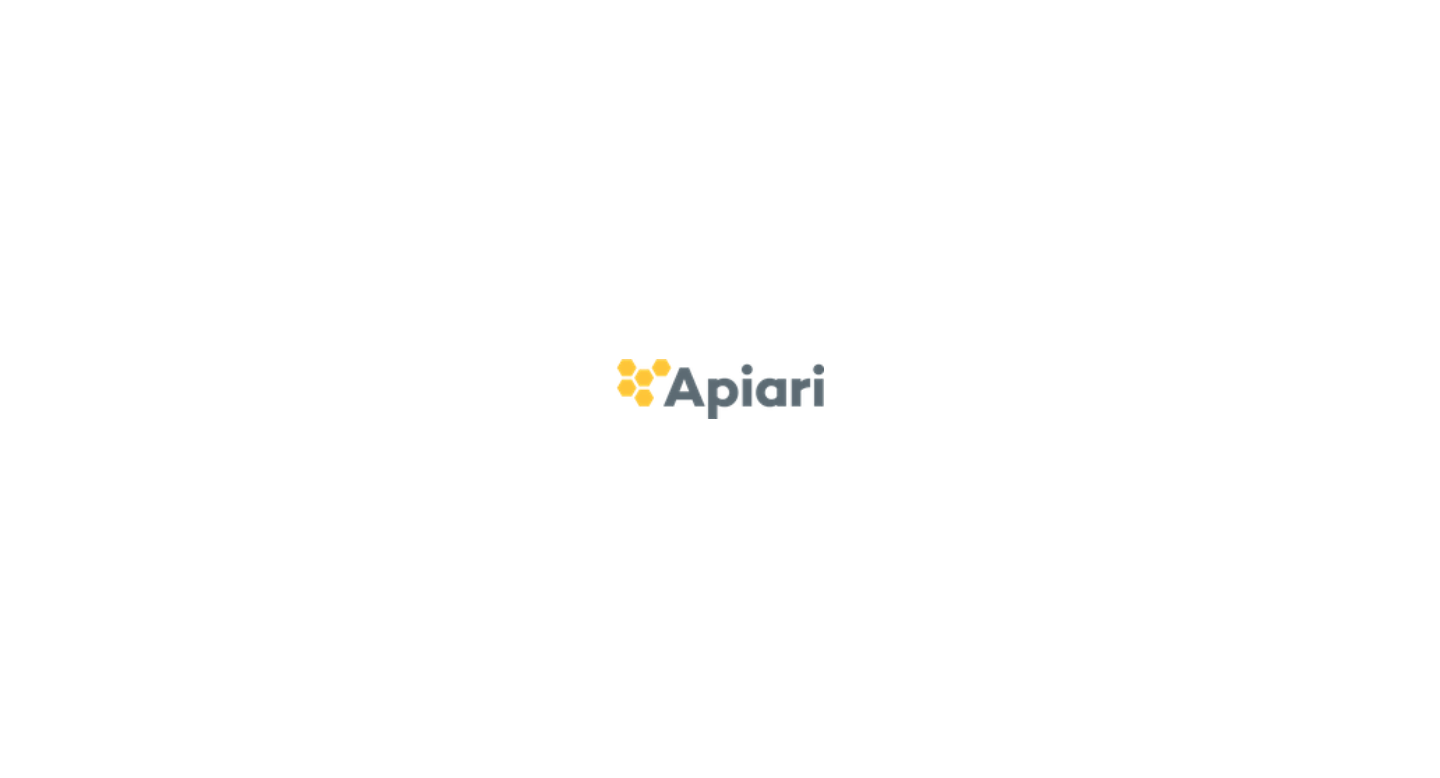 scroll, scrollTop: 0, scrollLeft: 0, axis: both 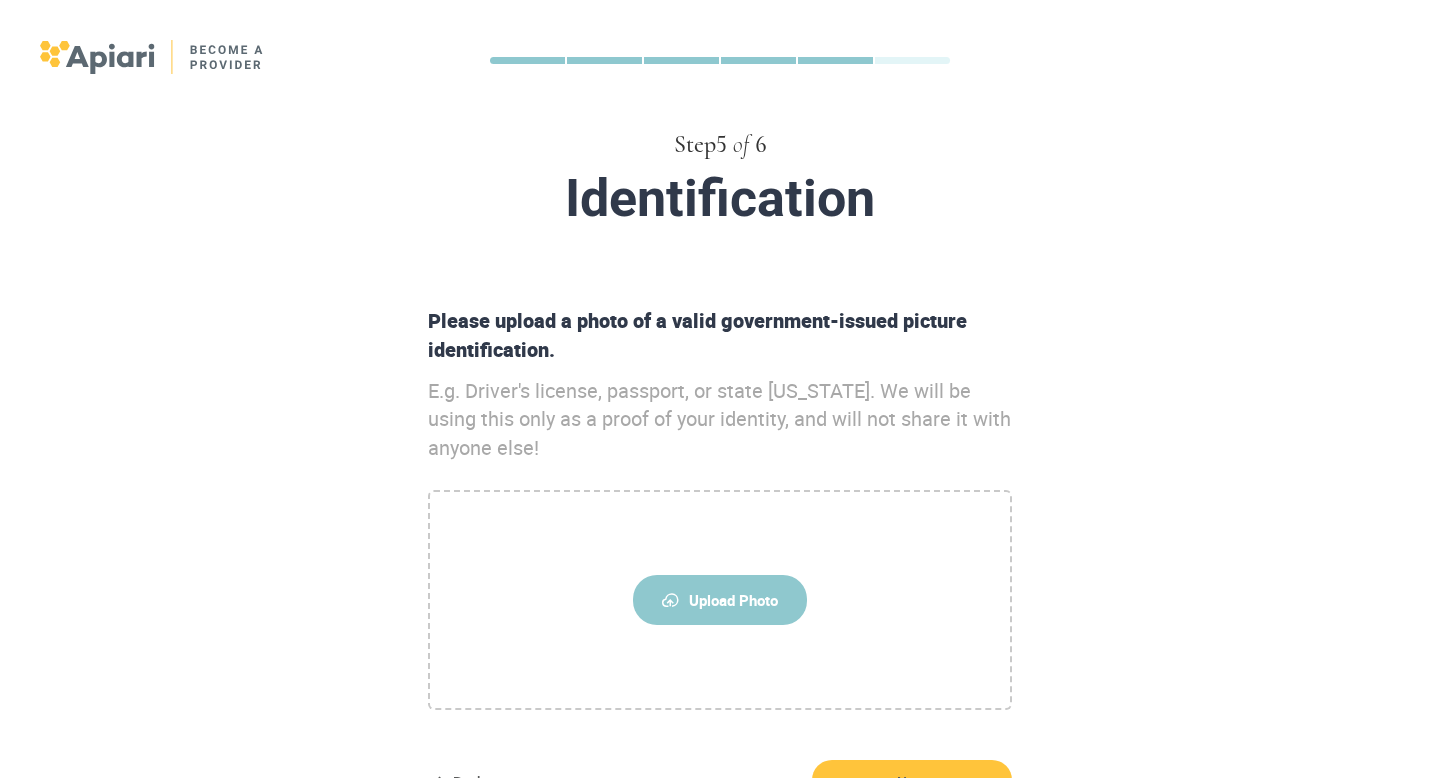 click on "Upload Photo" at bounding box center [720, 600] 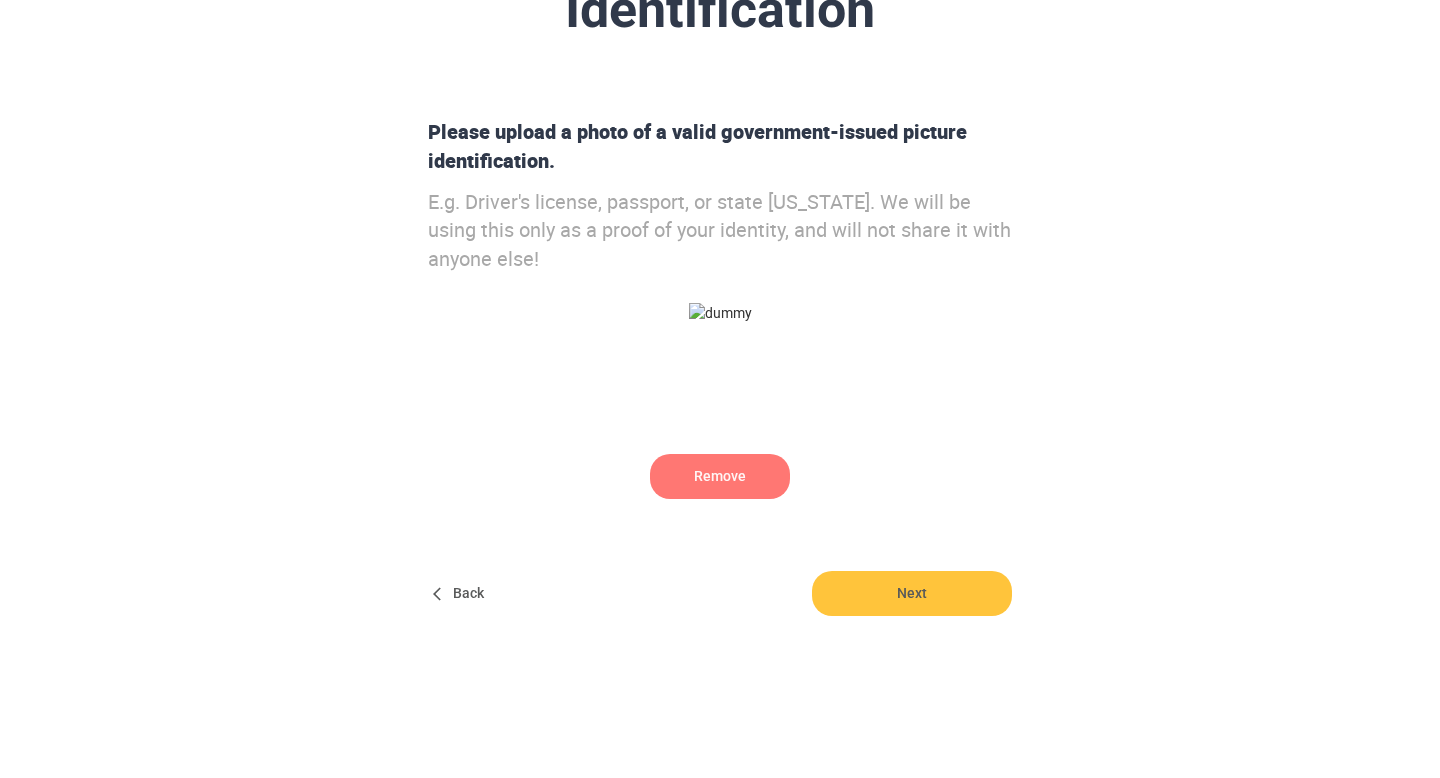 scroll, scrollTop: 189, scrollLeft: 0, axis: vertical 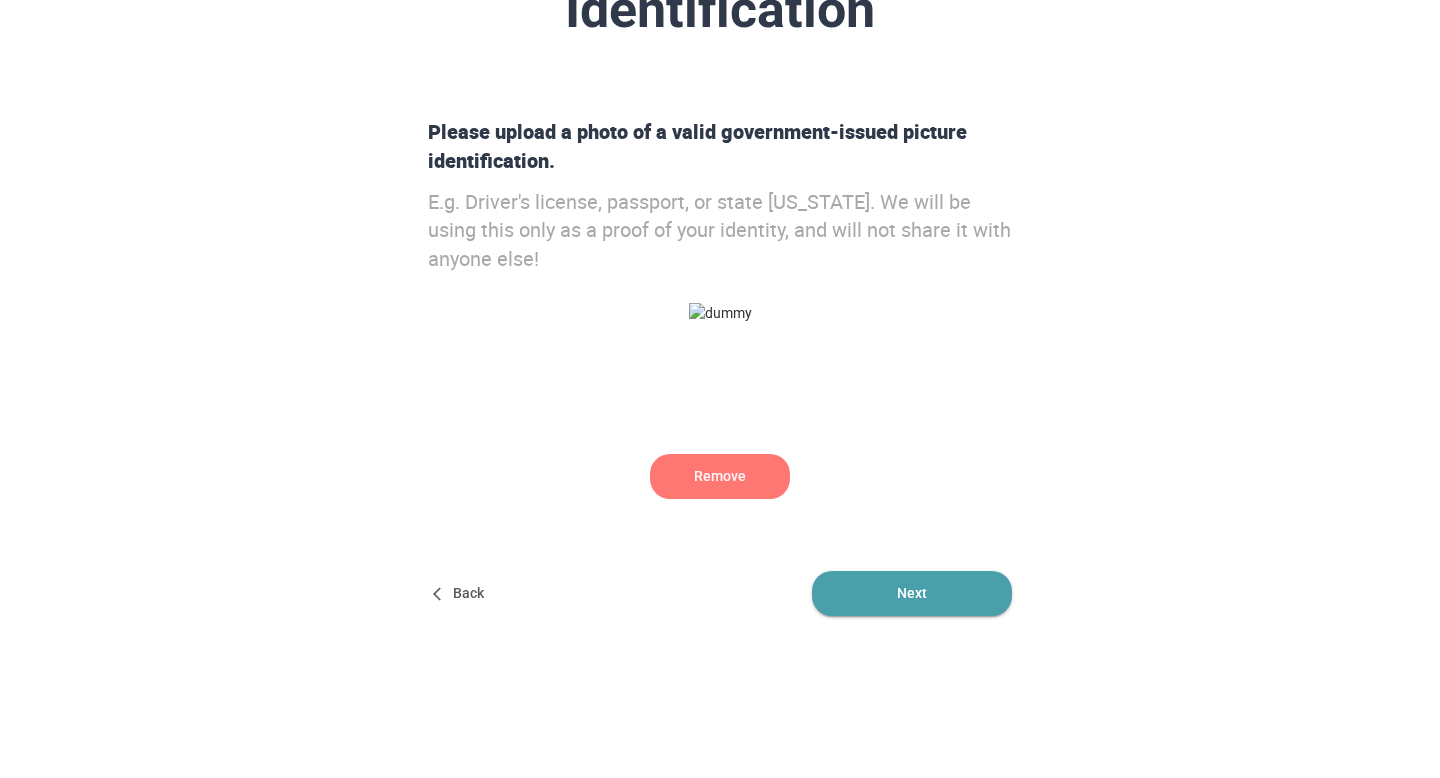 click on "Next" at bounding box center [912, 593] 